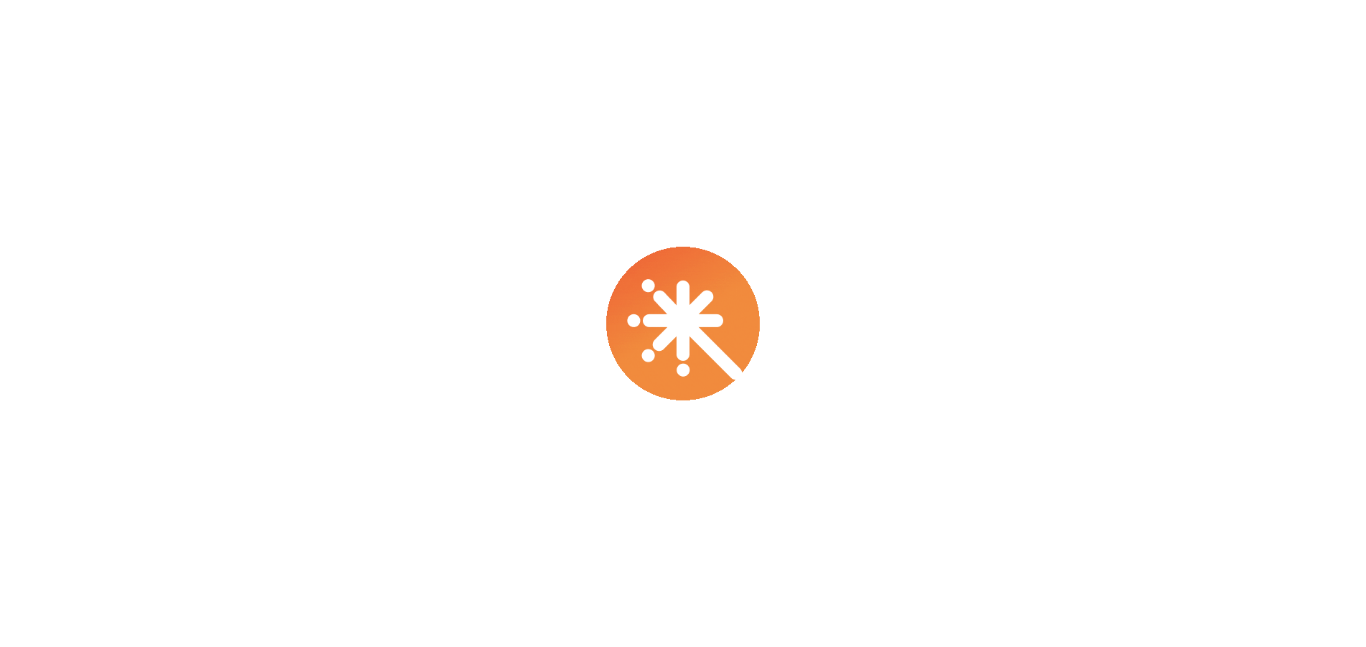 scroll, scrollTop: 0, scrollLeft: 0, axis: both 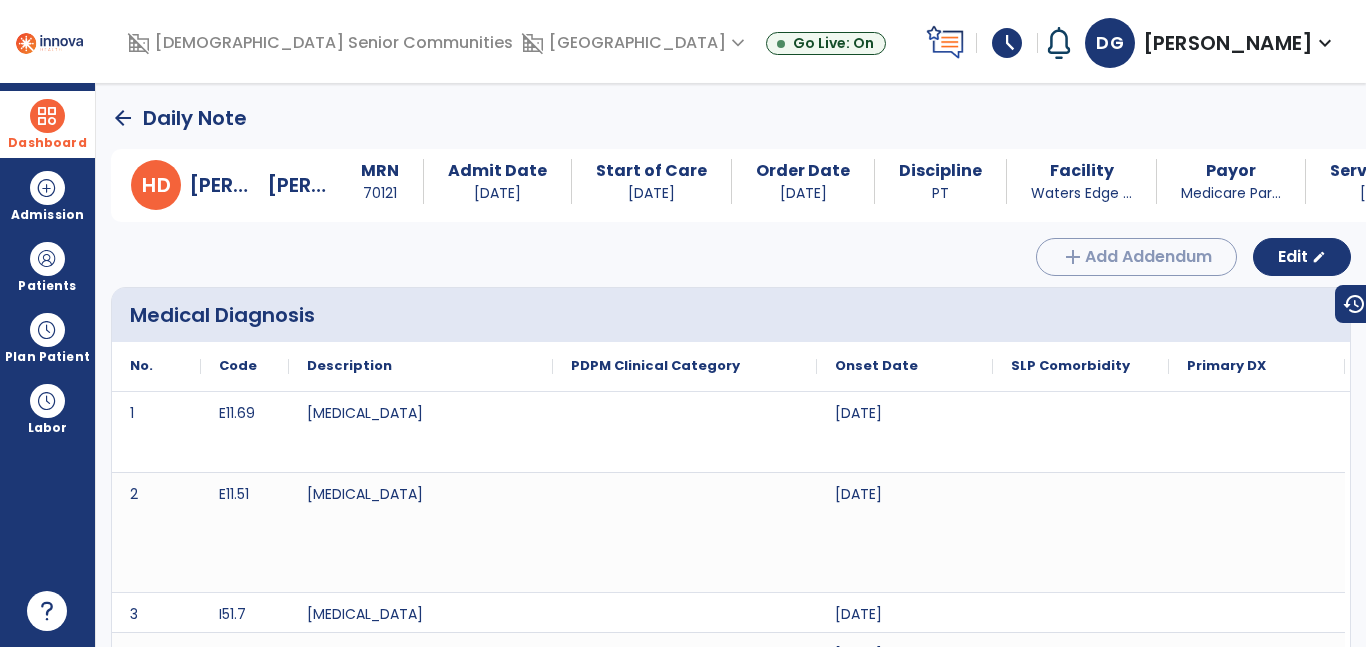 click on "Dashboard" at bounding box center [47, 124] 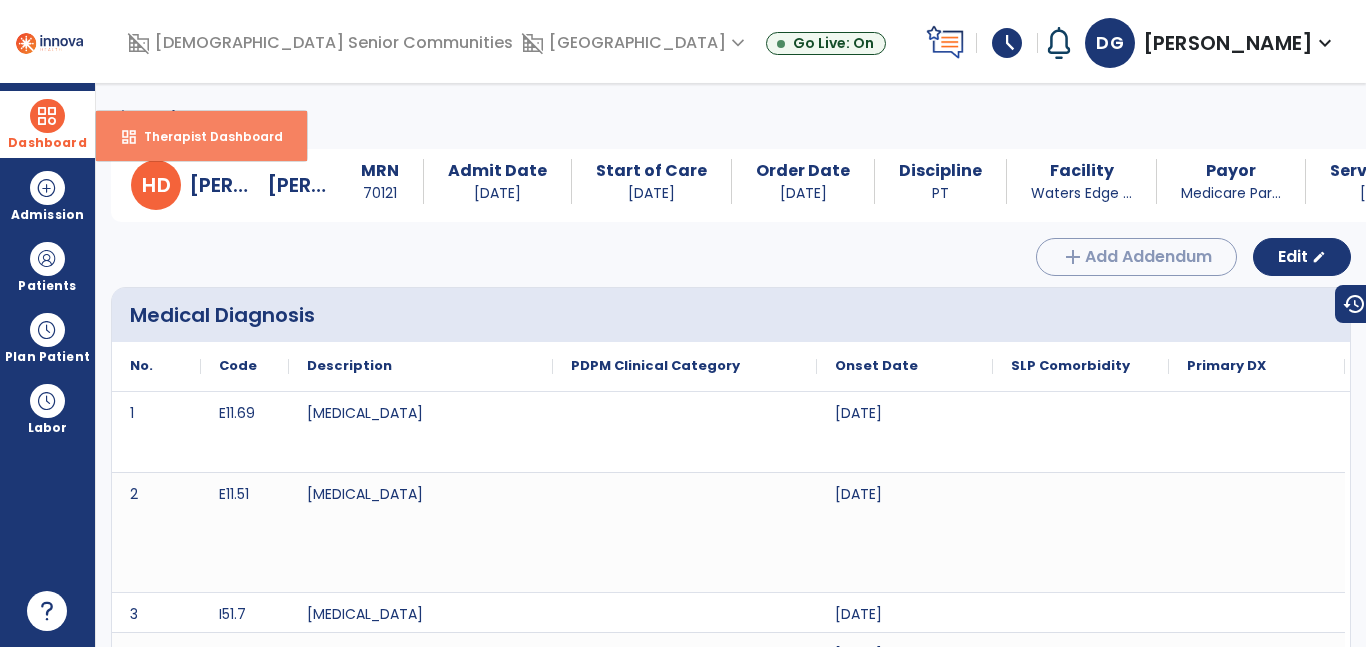 click on "dashboard  Therapist Dashboard" at bounding box center (201, 136) 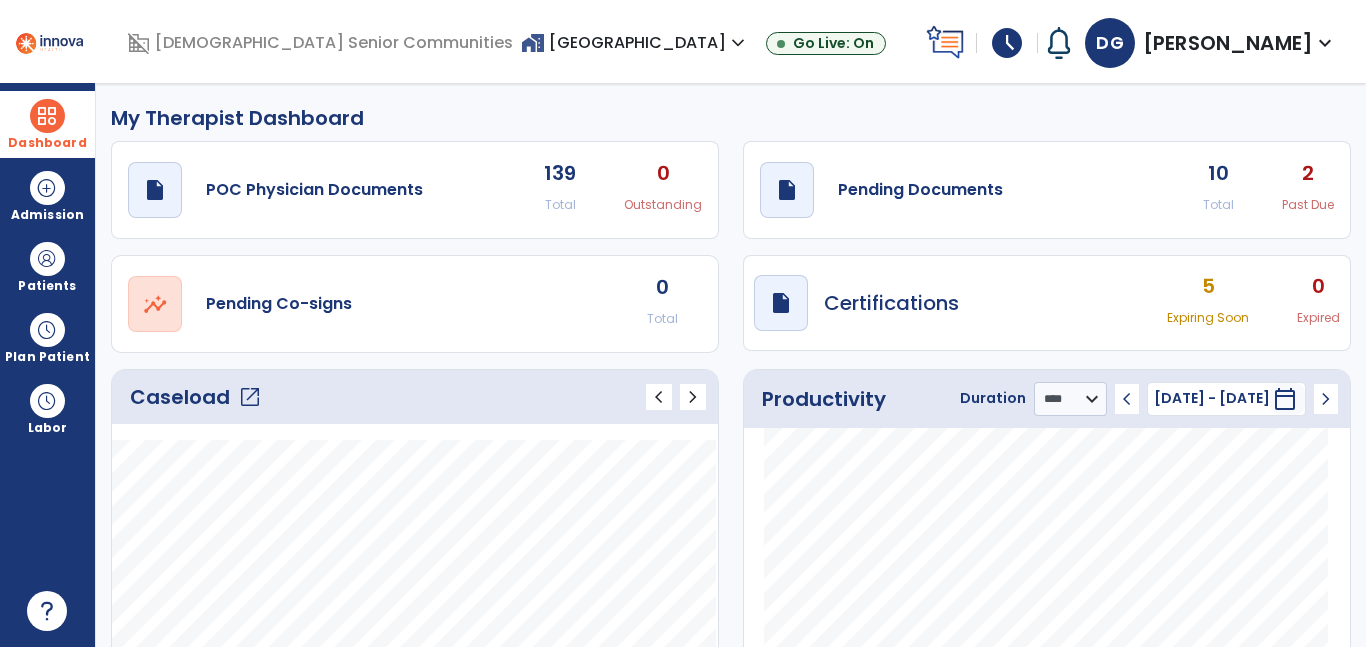 click on "open_in_new" 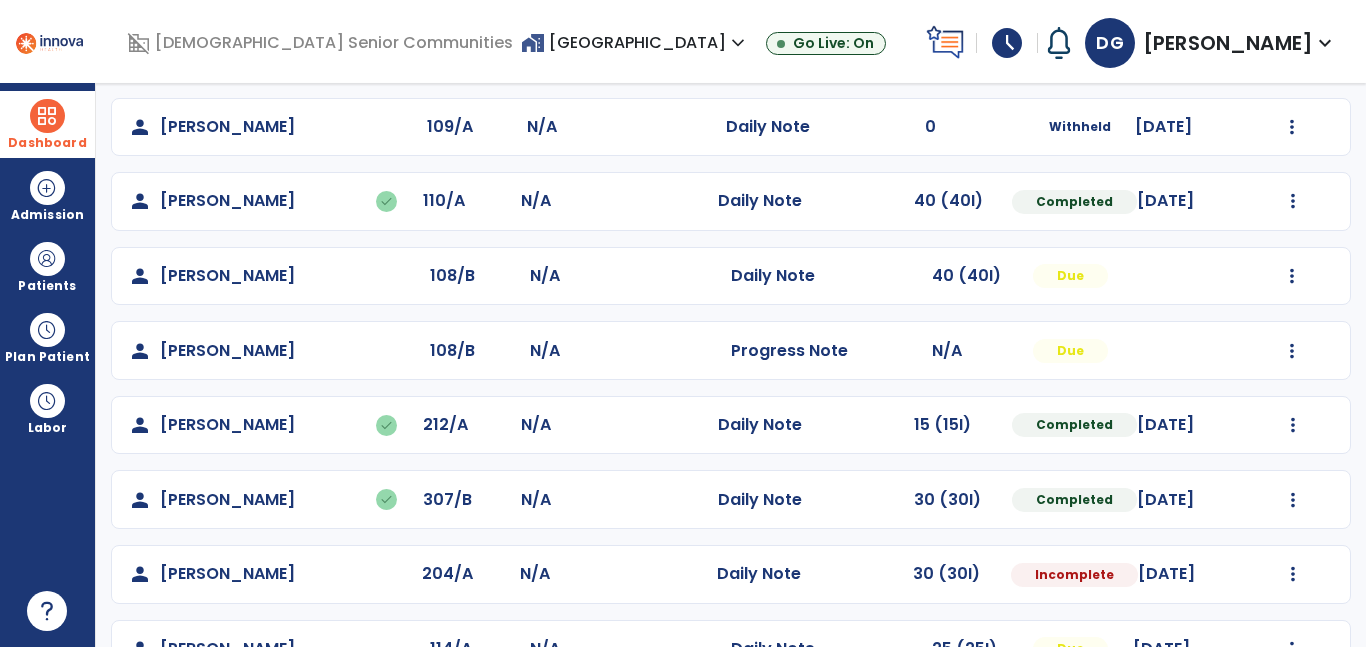 scroll, scrollTop: 589, scrollLeft: 0, axis: vertical 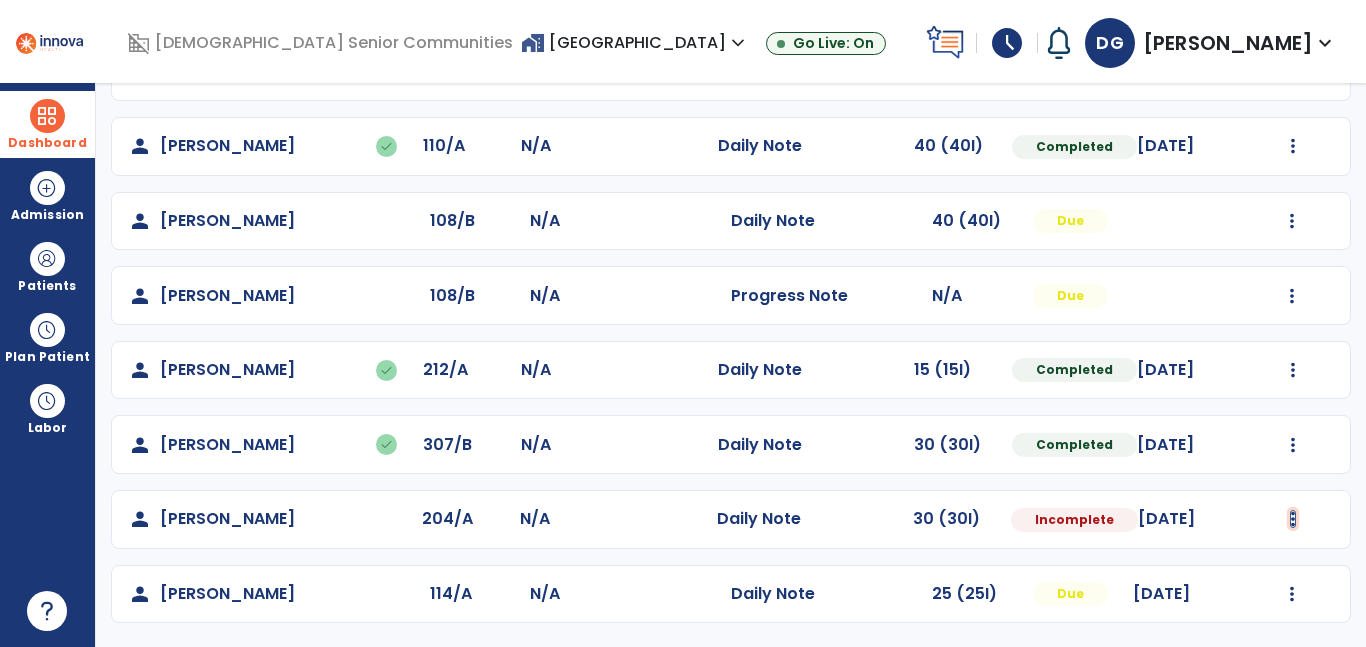 click at bounding box center [1293, -301] 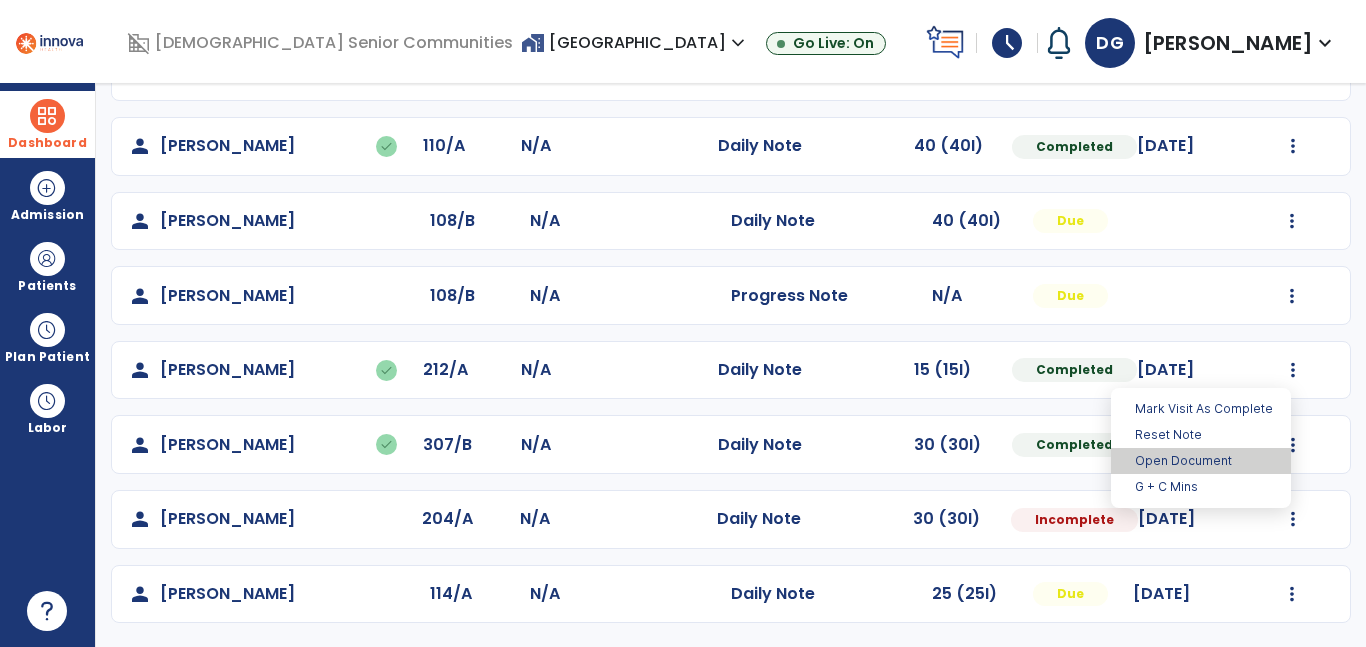 click on "Open Document" at bounding box center (1201, 461) 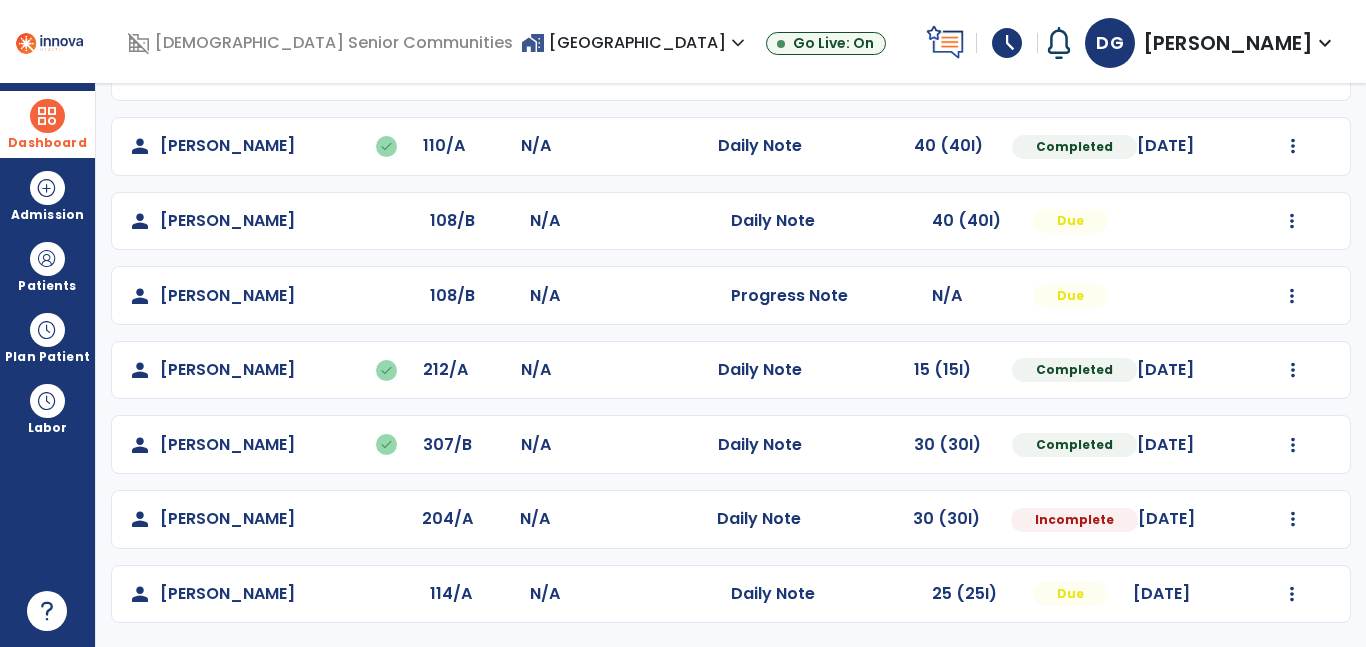 select on "*" 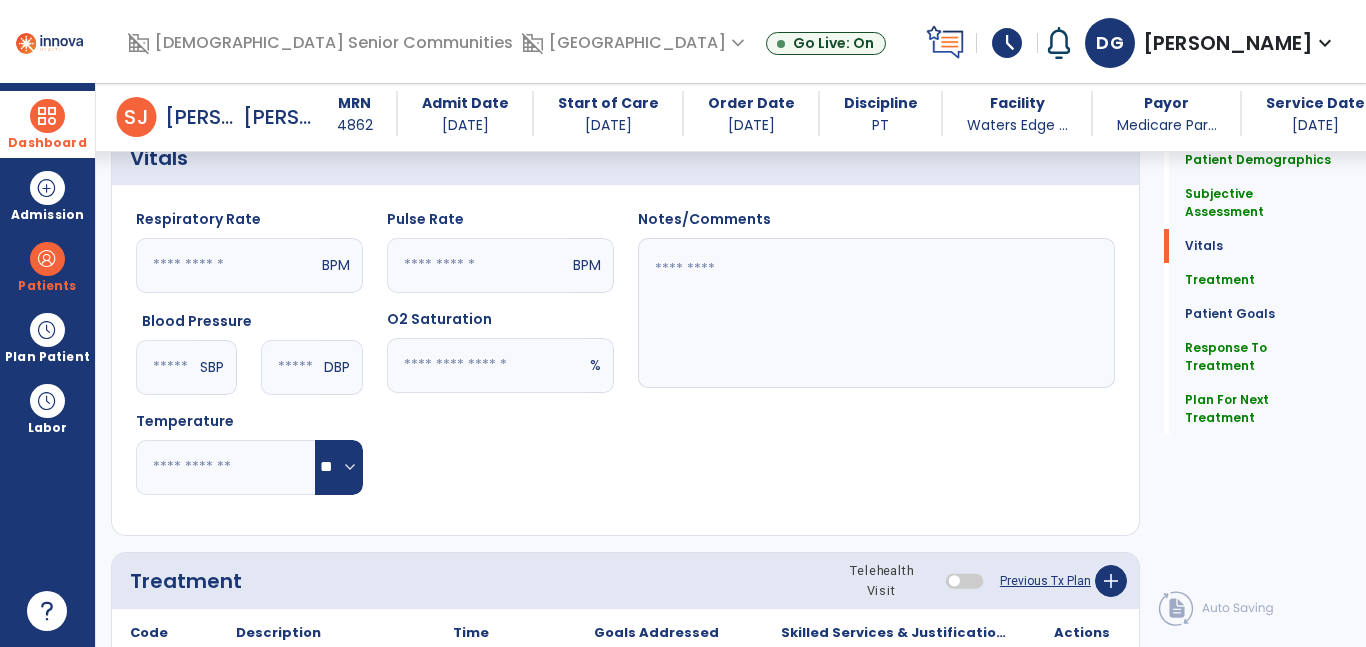 scroll, scrollTop: 708, scrollLeft: 0, axis: vertical 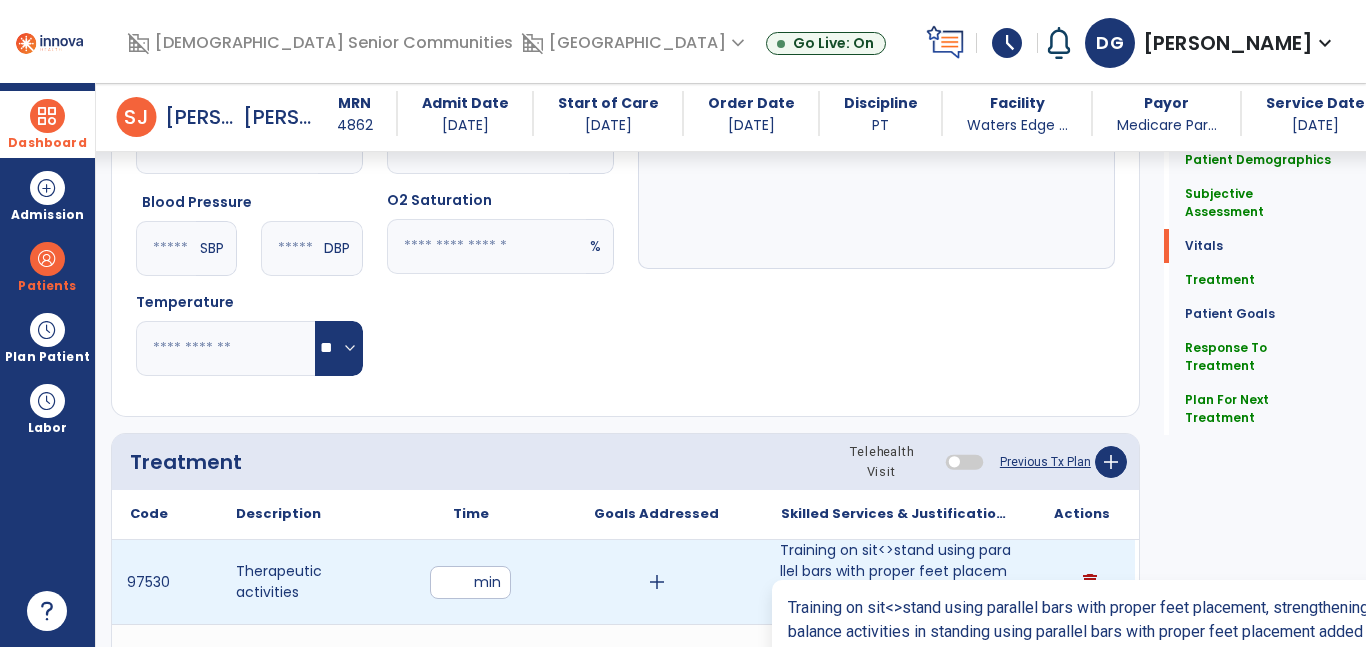 click on "Training on sit<>stand using parallel bars with proper feet placement, strengthening activities, dyn..." at bounding box center [896, 582] 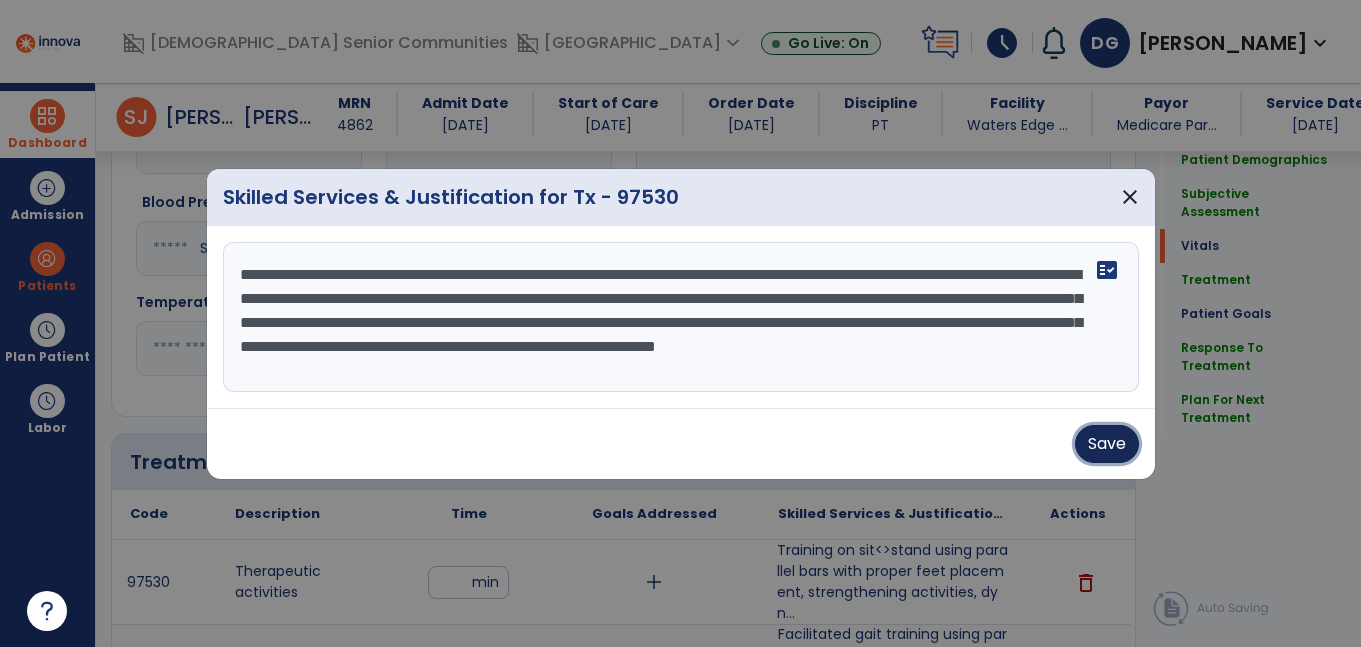 click on "Save" at bounding box center [1107, 444] 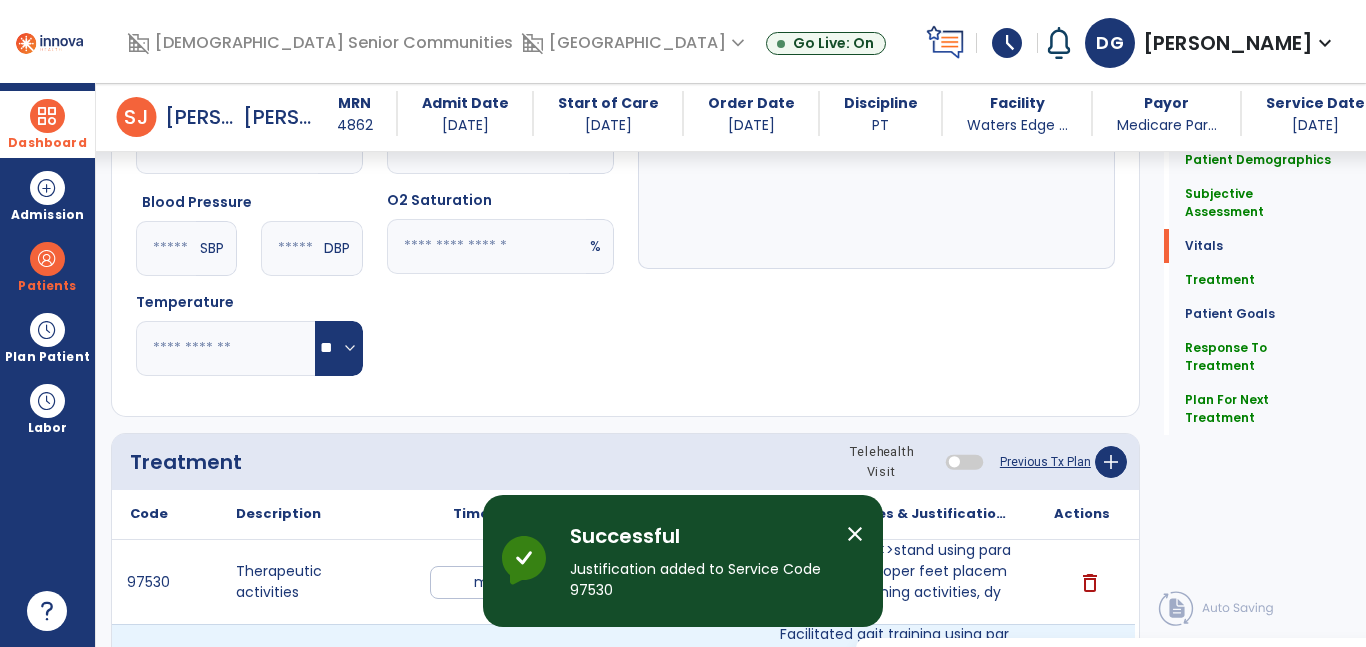 click on "Facilitated gait training using parallel bars with verbal and tactile cues for proper sequencing and..." at bounding box center [896, 666] 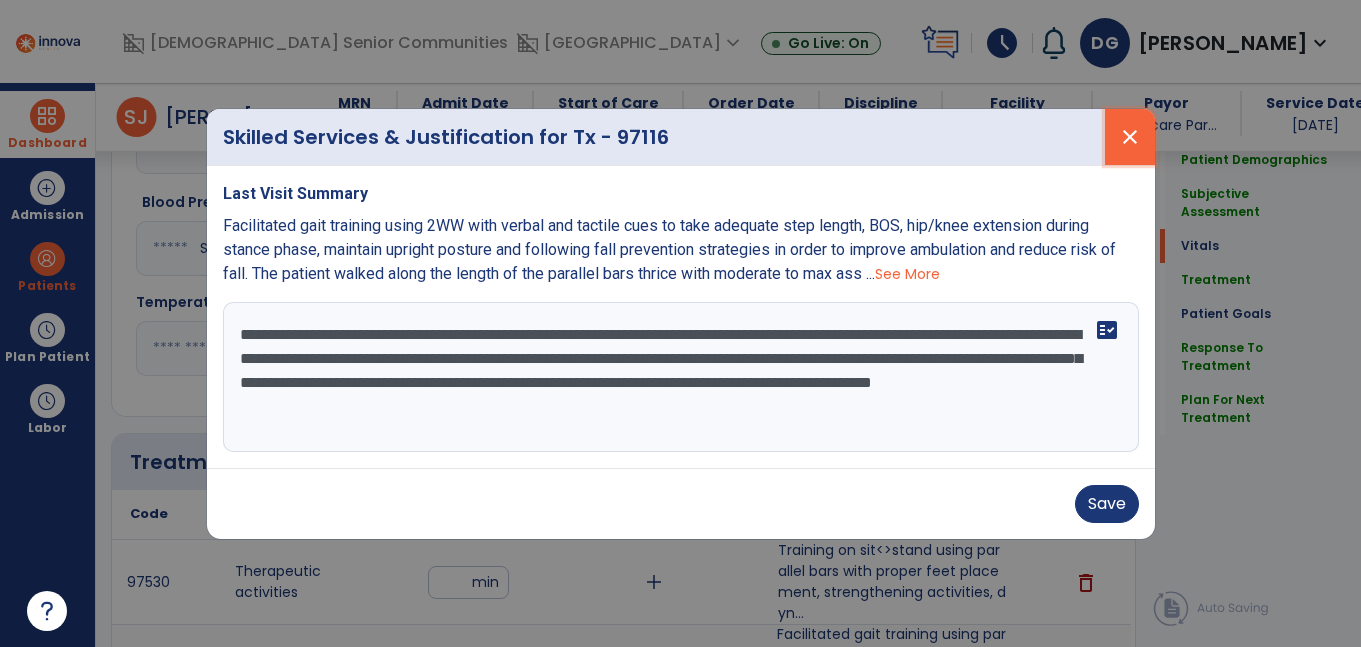 click on "close" at bounding box center [1130, 137] 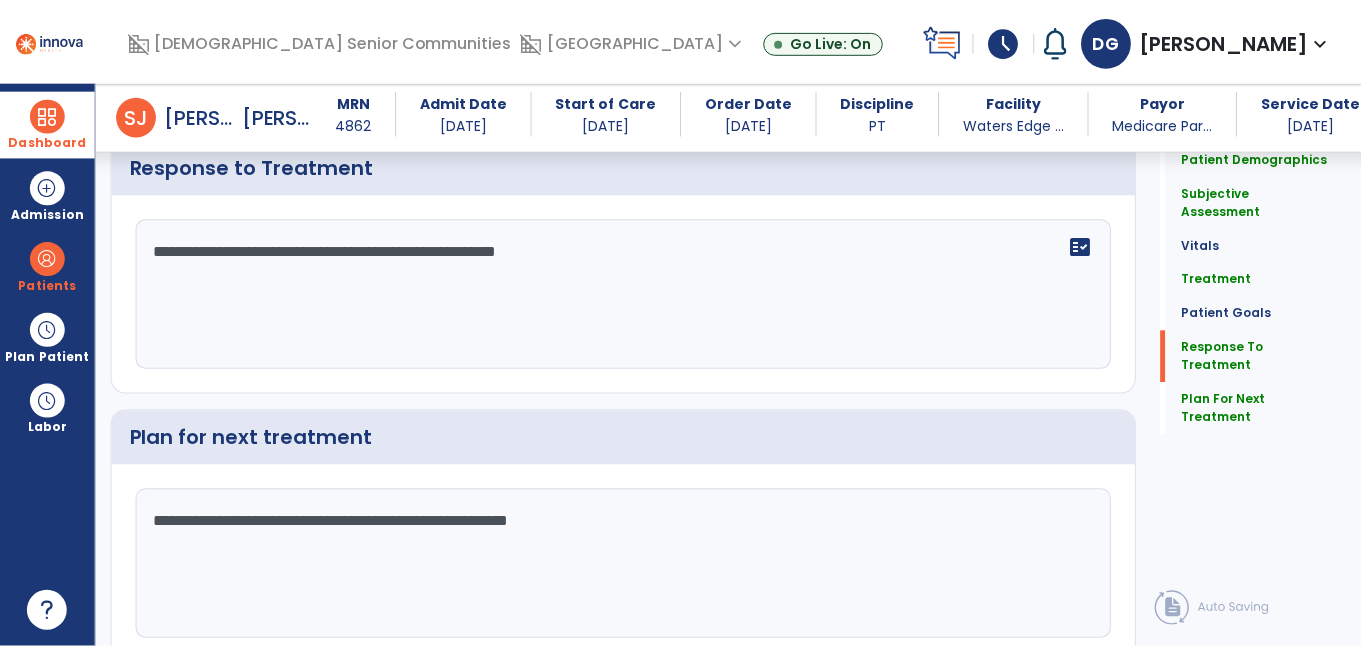 scroll, scrollTop: 3280, scrollLeft: 0, axis: vertical 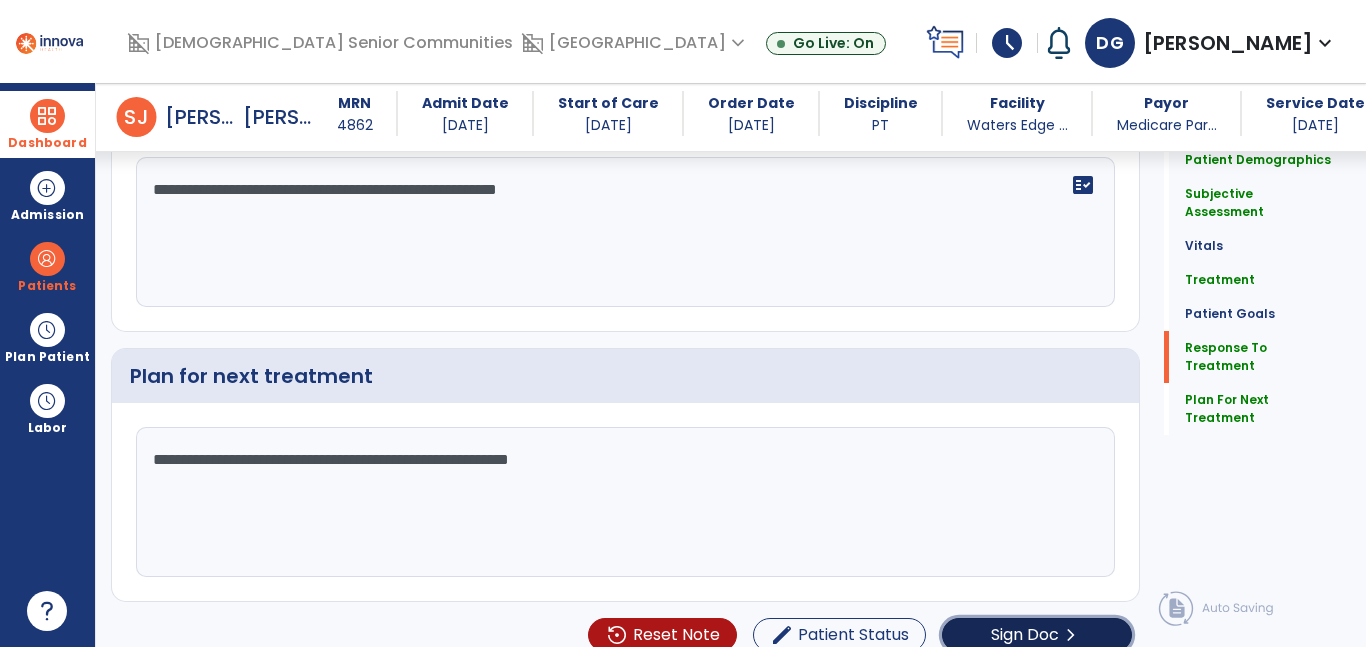 click on "Sign Doc  chevron_right" 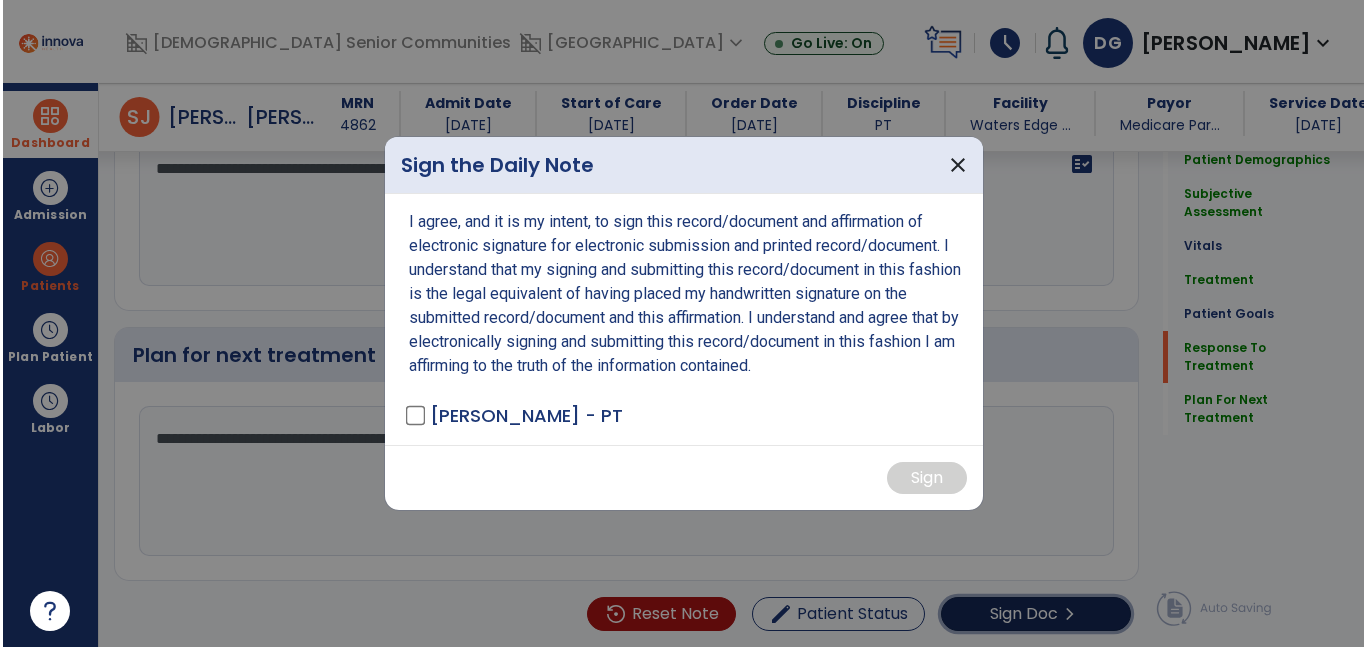 scroll, scrollTop: 3301, scrollLeft: 0, axis: vertical 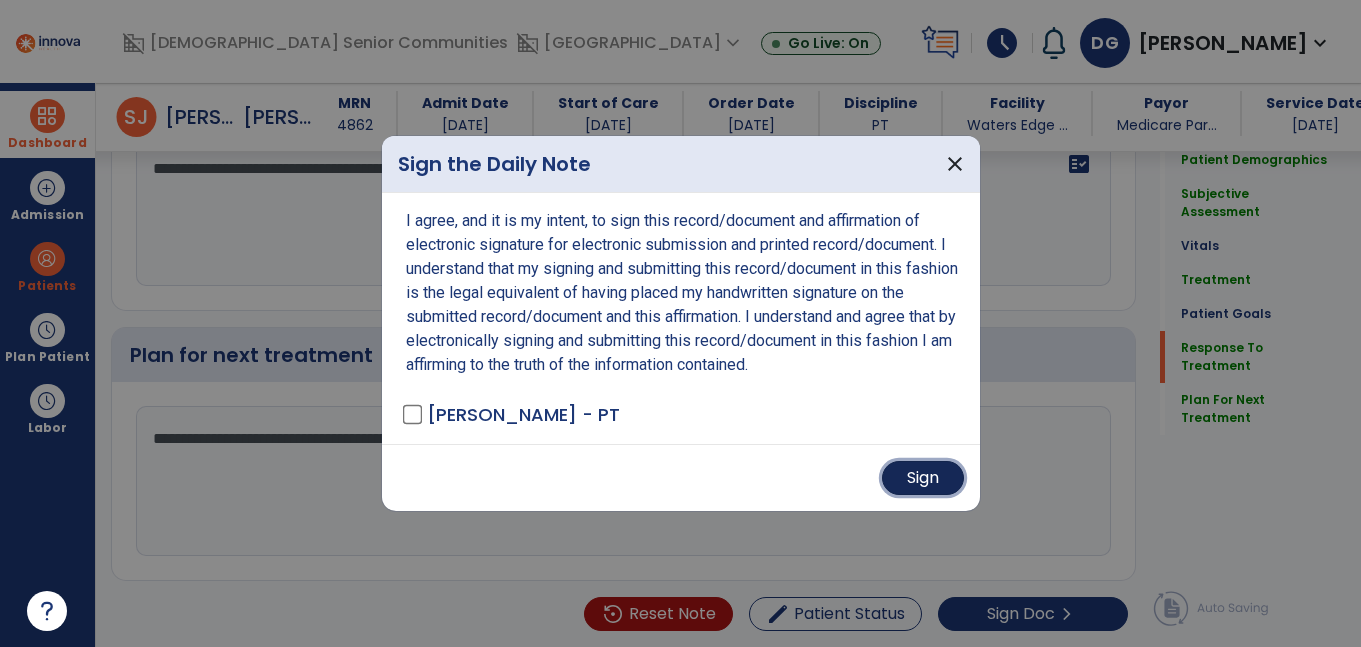 click on "Sign" at bounding box center (923, 478) 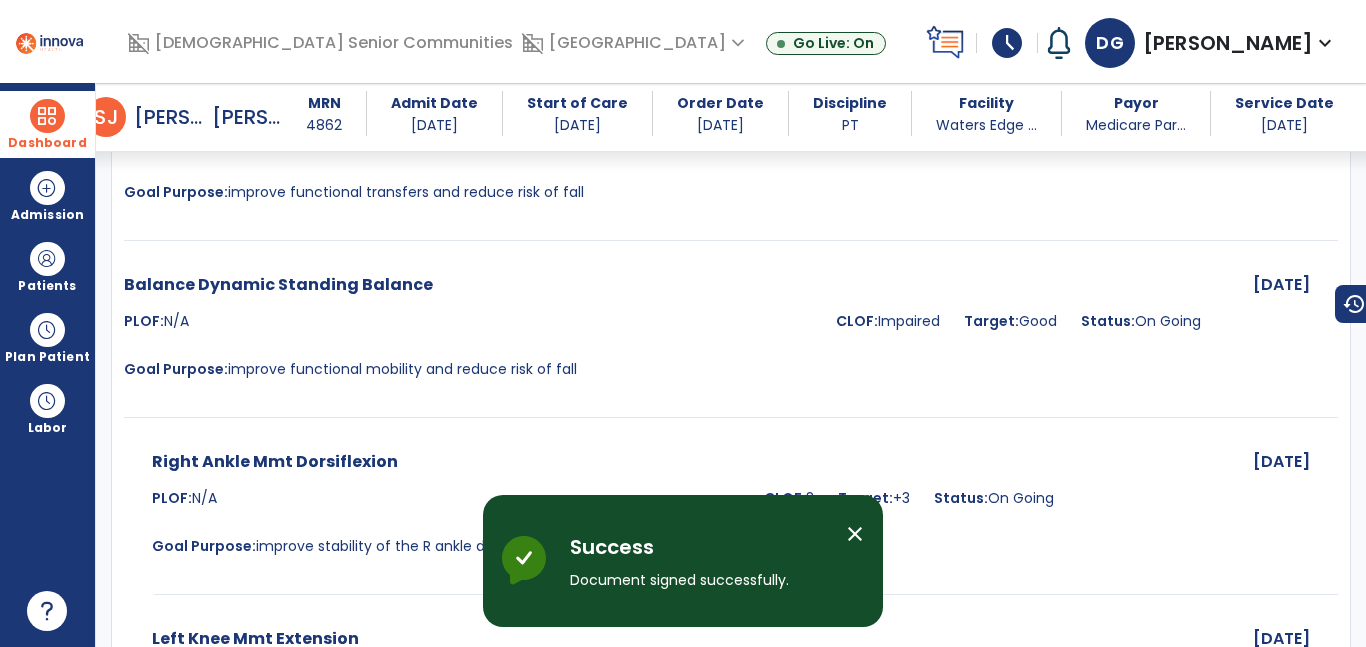scroll, scrollTop: 4435, scrollLeft: 0, axis: vertical 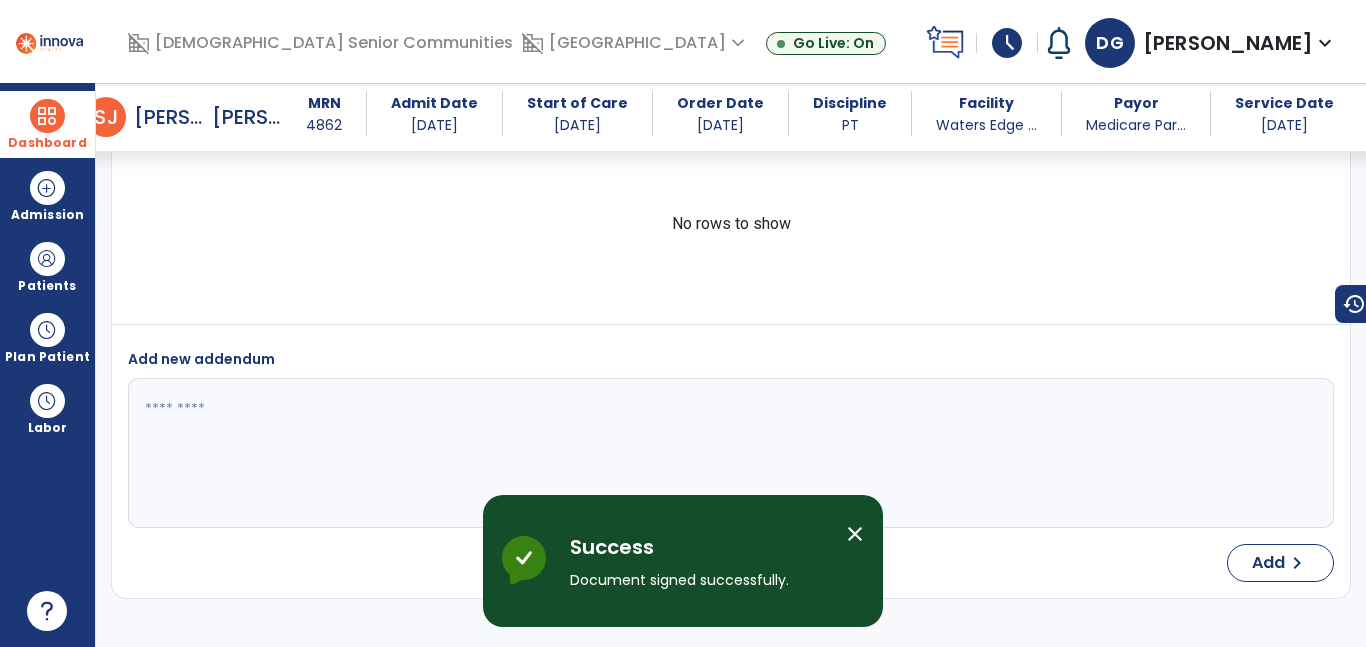 click at bounding box center [47, 116] 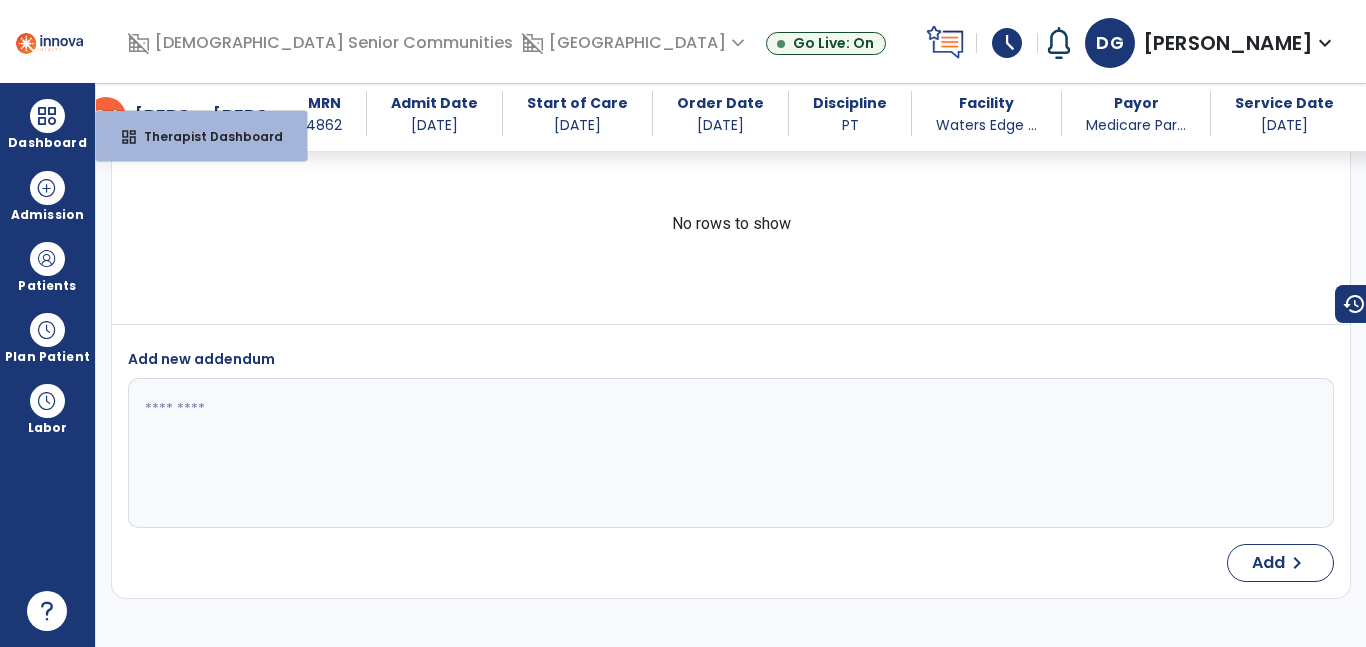 click on "No rows to show" at bounding box center [731, 224] 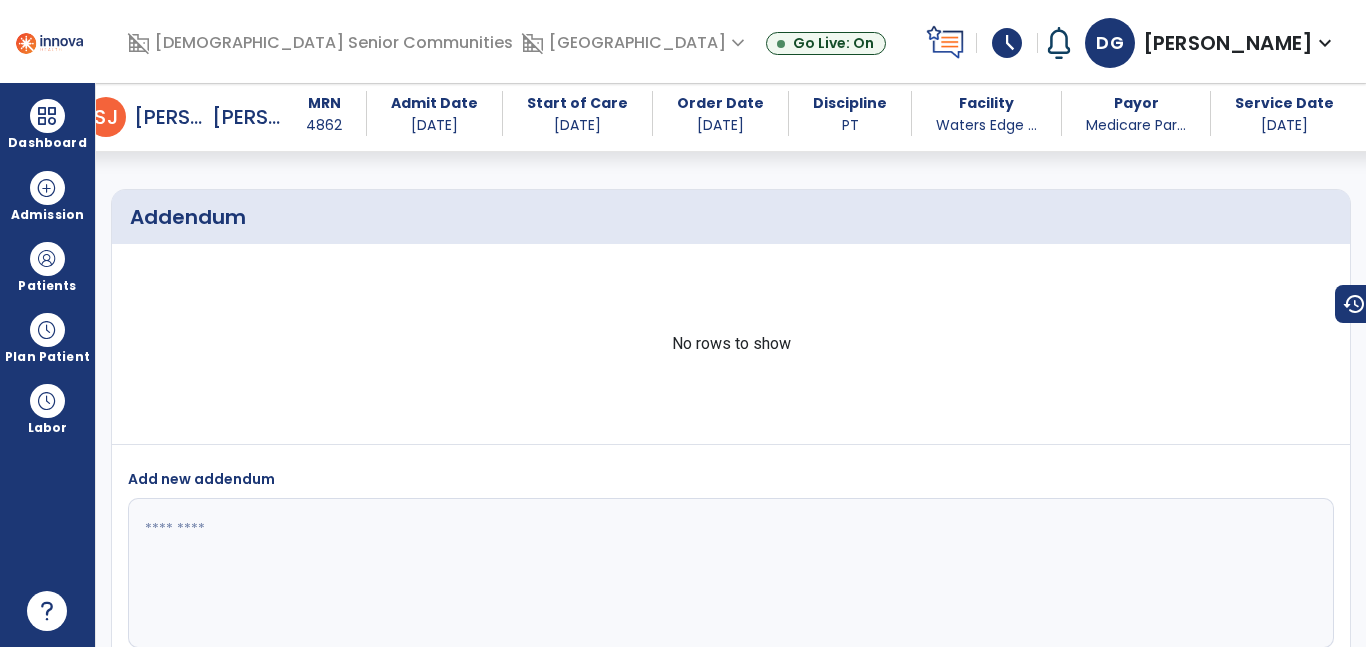 scroll, scrollTop: 5171, scrollLeft: 0, axis: vertical 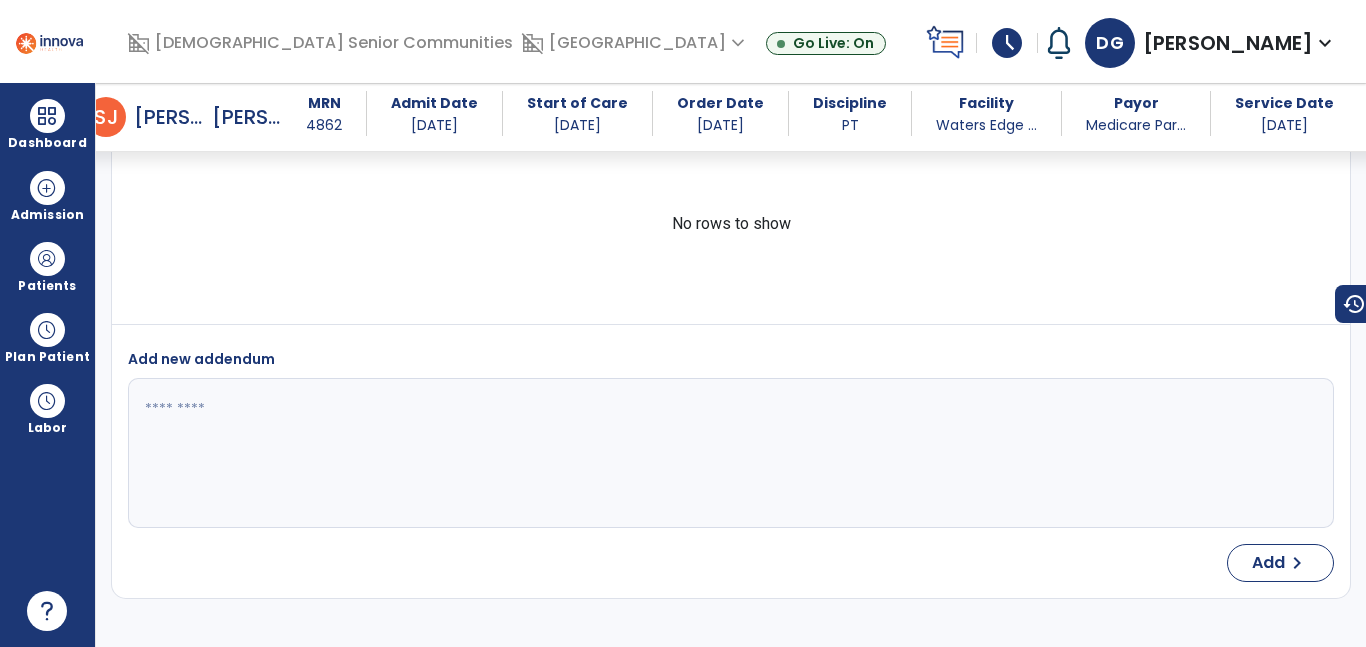 click on "arrow_back      [PERSON_NAME],   [PERSON_NAME]  MRN 4862 Admit Date [DATE] Start of Care [DATE] Order Date [DATE] Discipline PT Facility Waters Edge ... Payor Medicare Par... Service Date [DATE]" at bounding box center (718, 117) 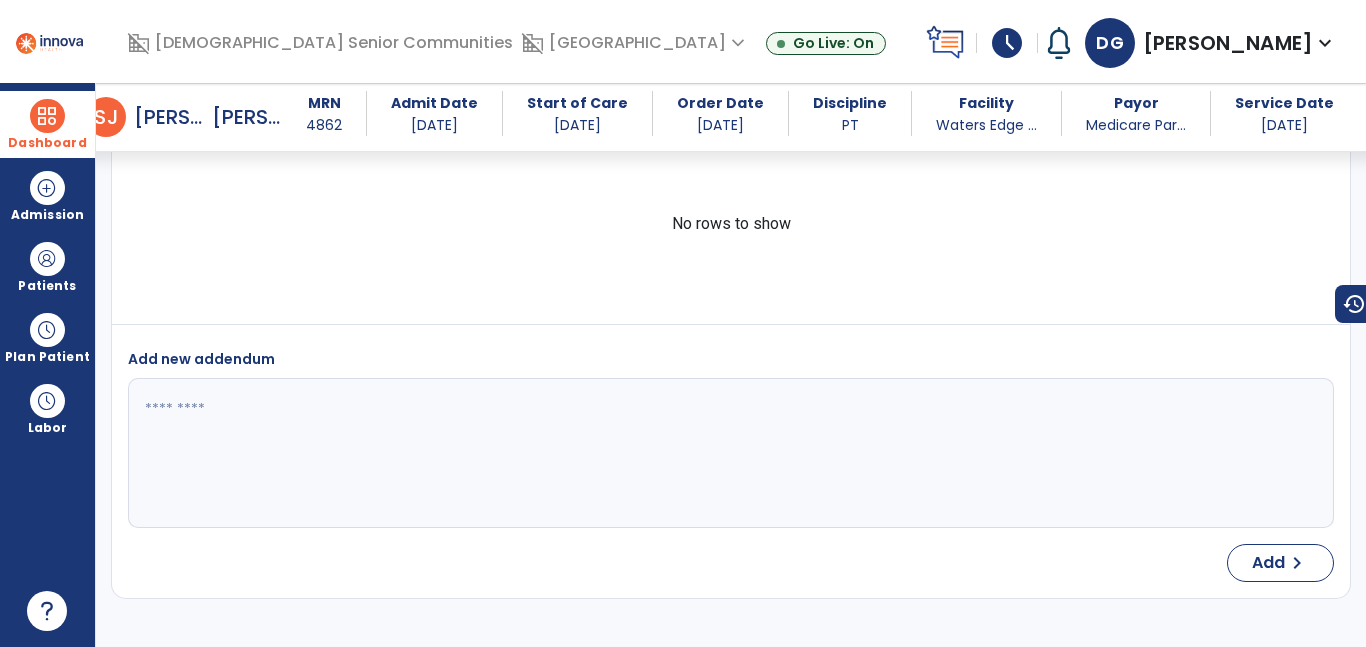 click at bounding box center (47, 116) 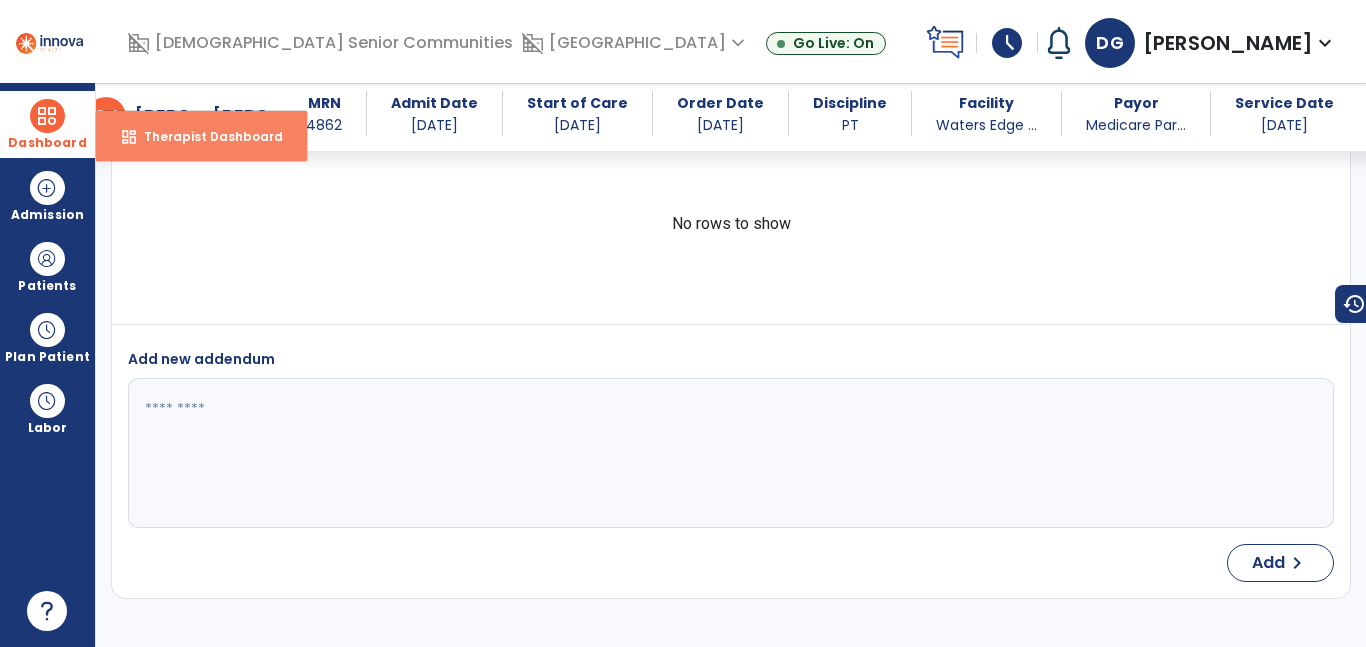 click on "Therapist Dashboard" at bounding box center (205, 136) 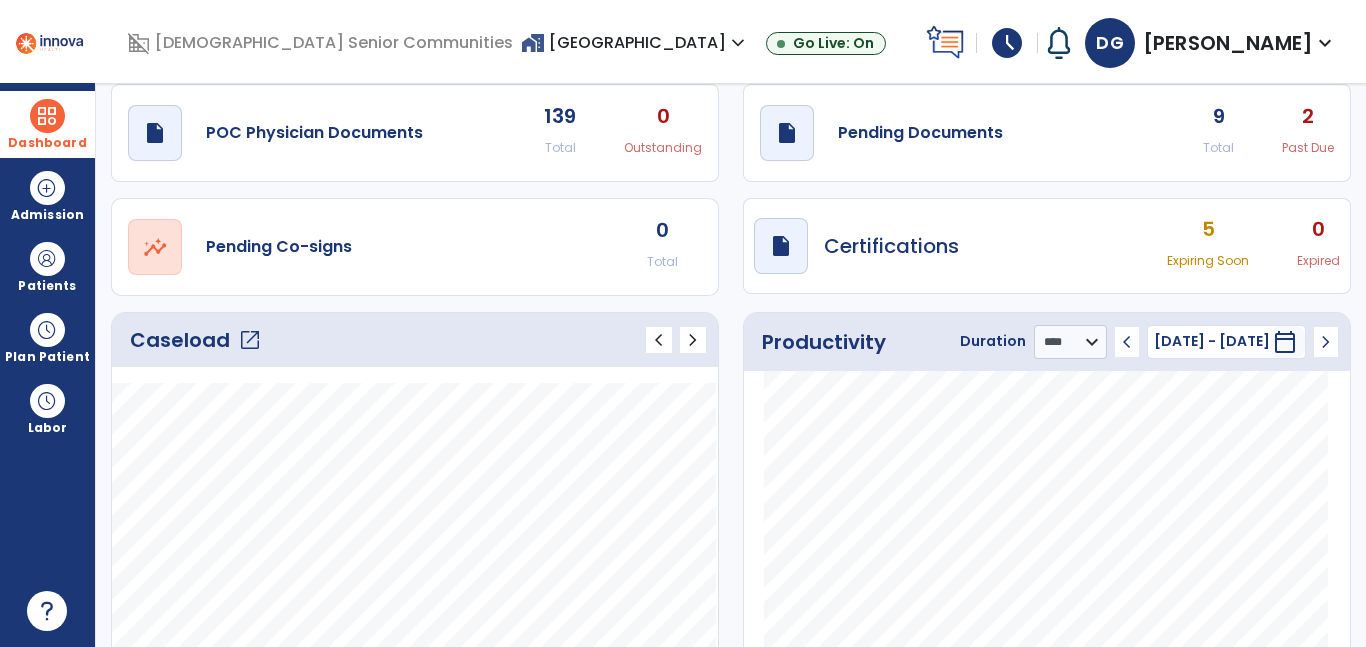 scroll, scrollTop: 0, scrollLeft: 0, axis: both 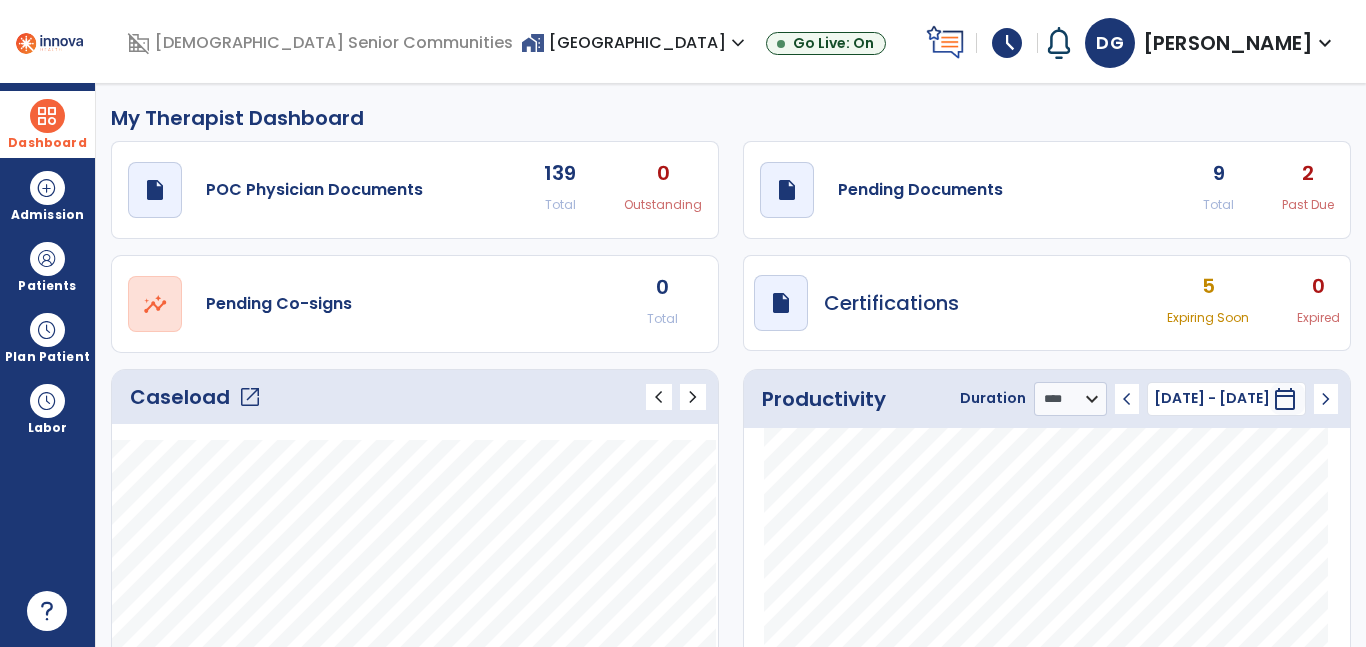 click on "open_in_new" 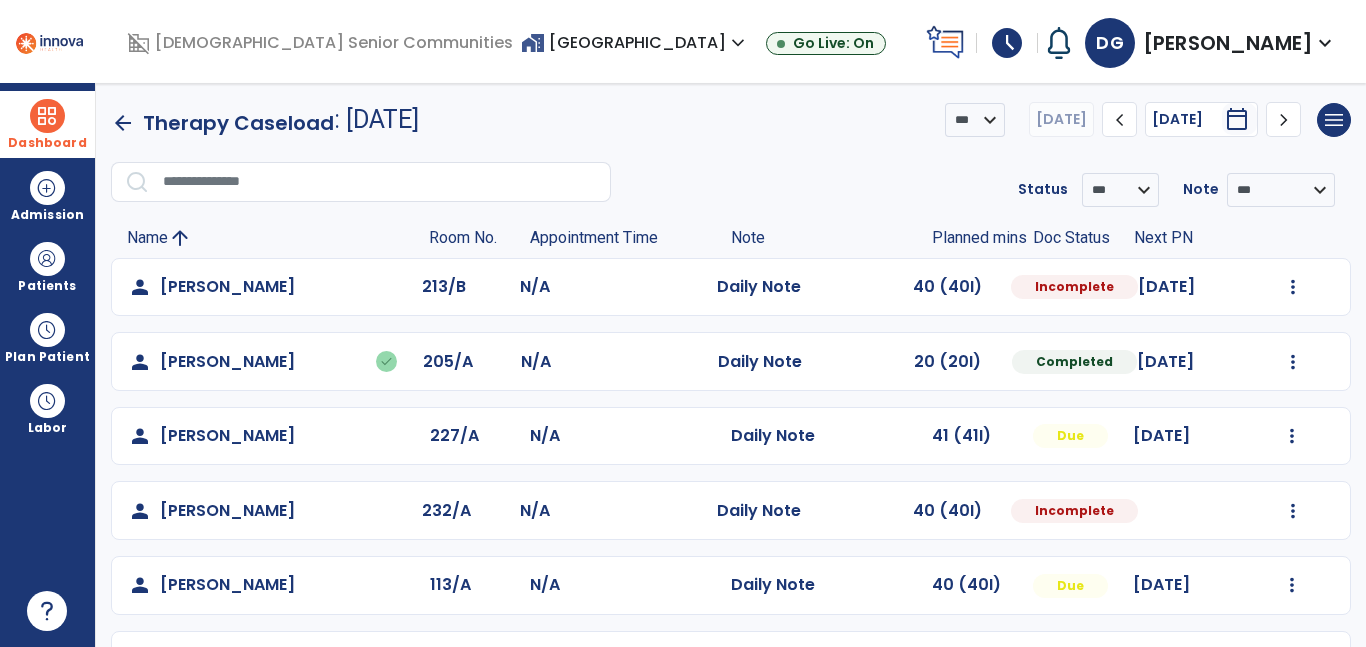 scroll, scrollTop: 0, scrollLeft: 0, axis: both 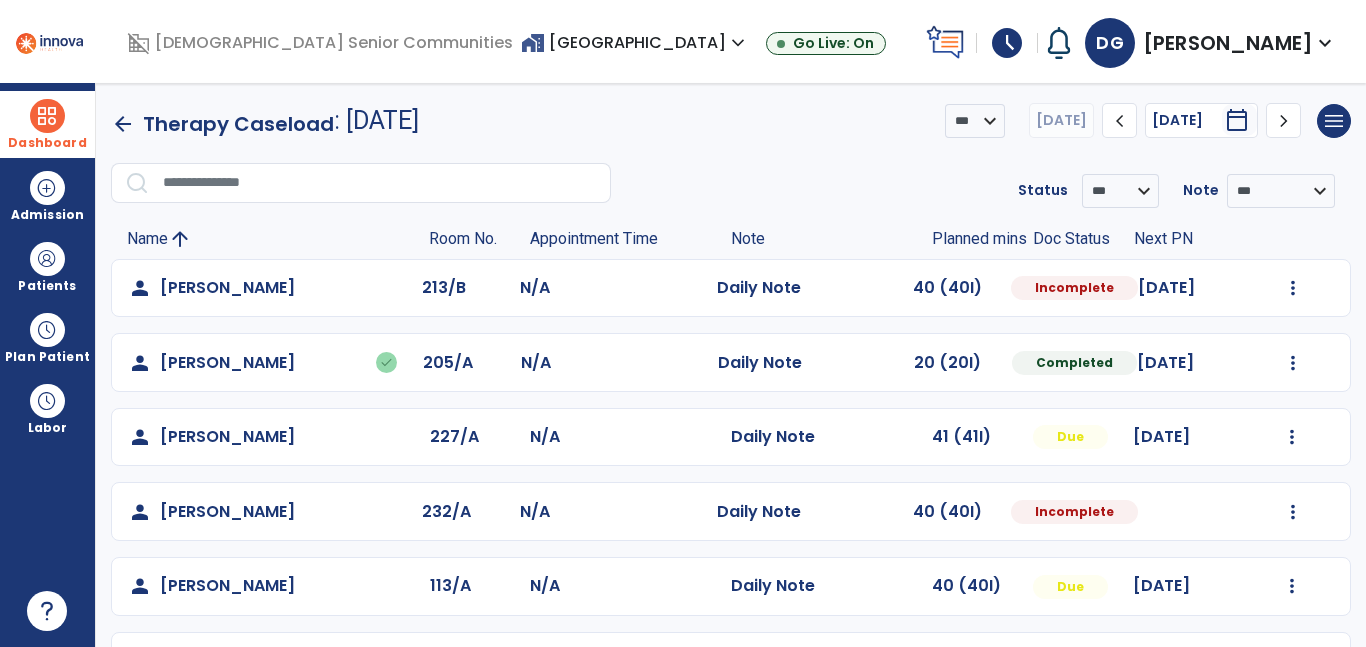 click on "chevron_right" 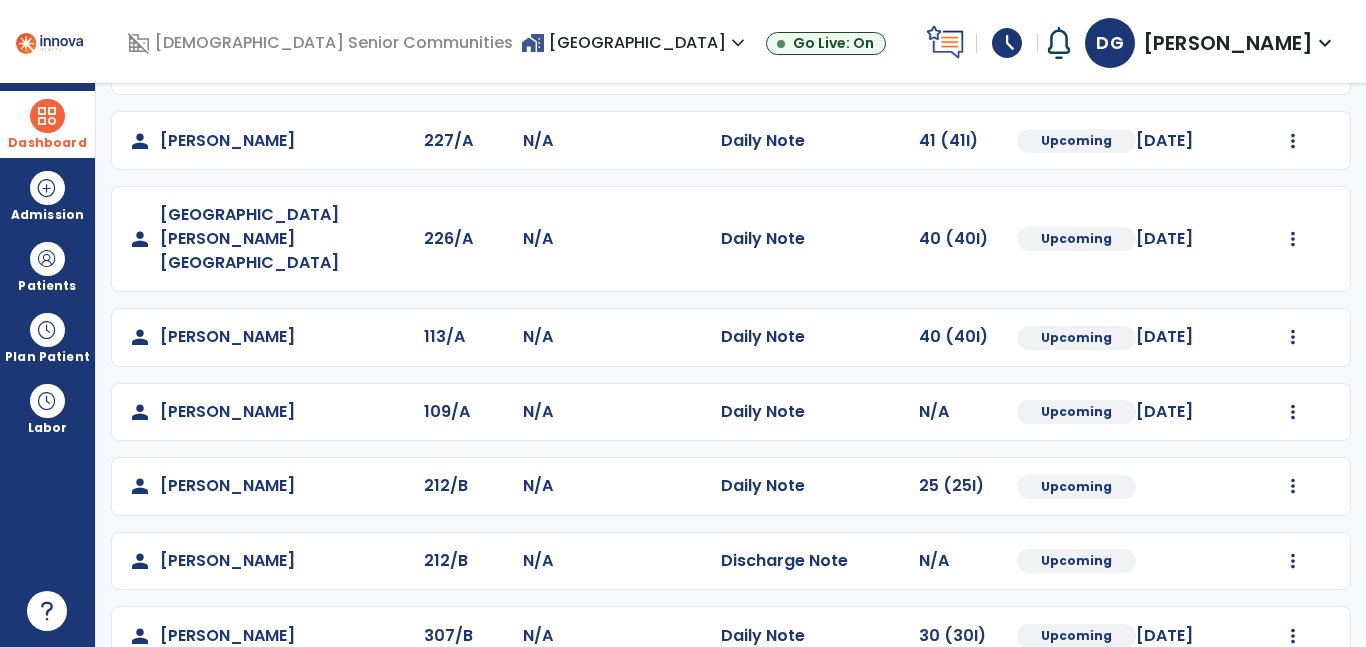 scroll, scrollTop: 0, scrollLeft: 0, axis: both 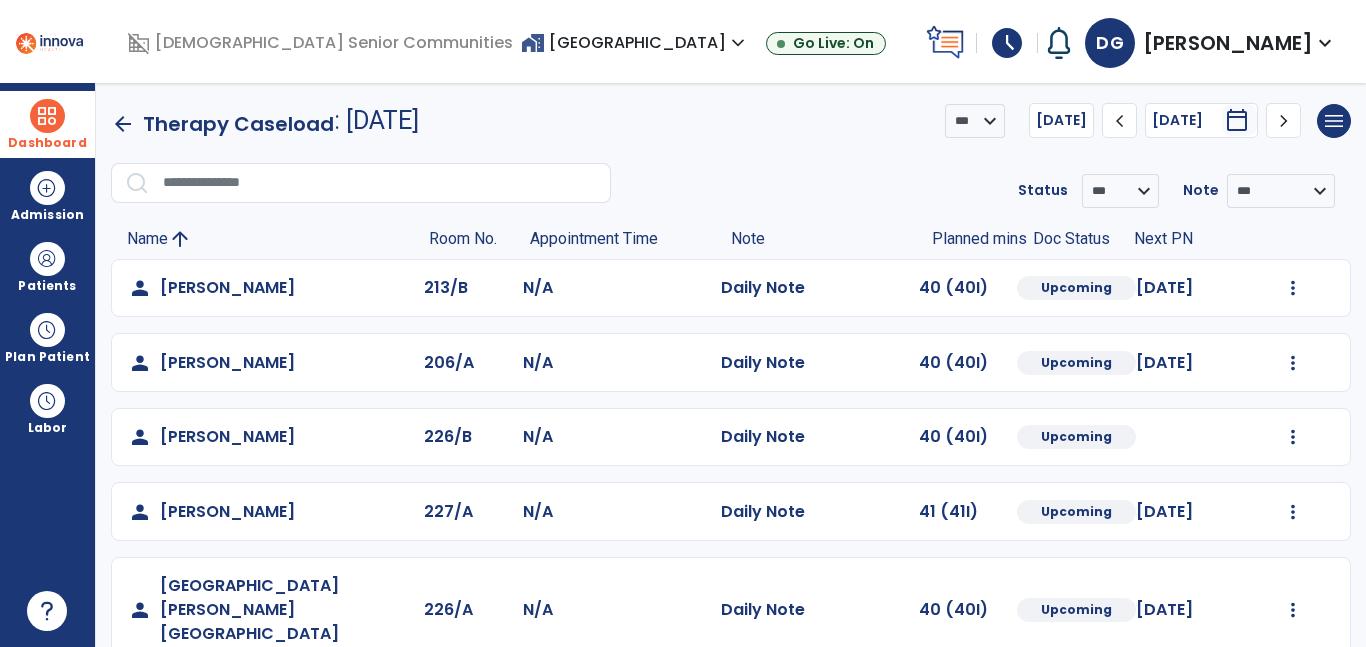 click on "arrow_back" 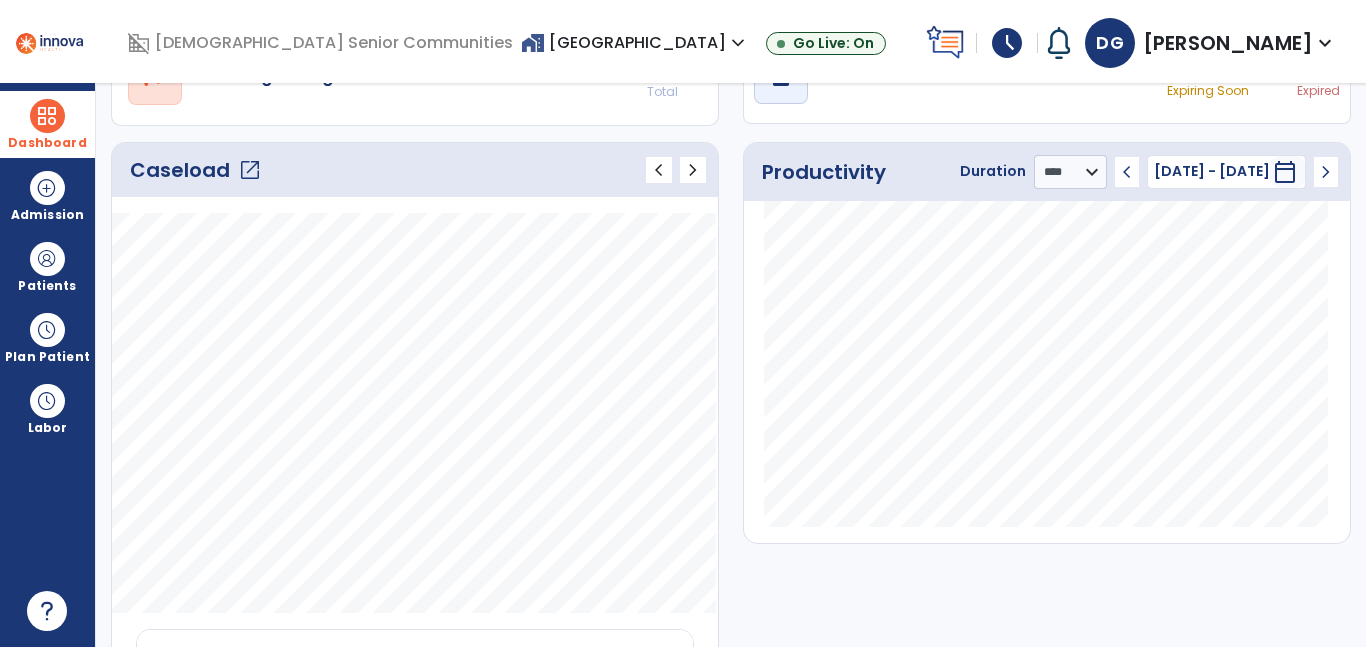 scroll, scrollTop: 228, scrollLeft: 0, axis: vertical 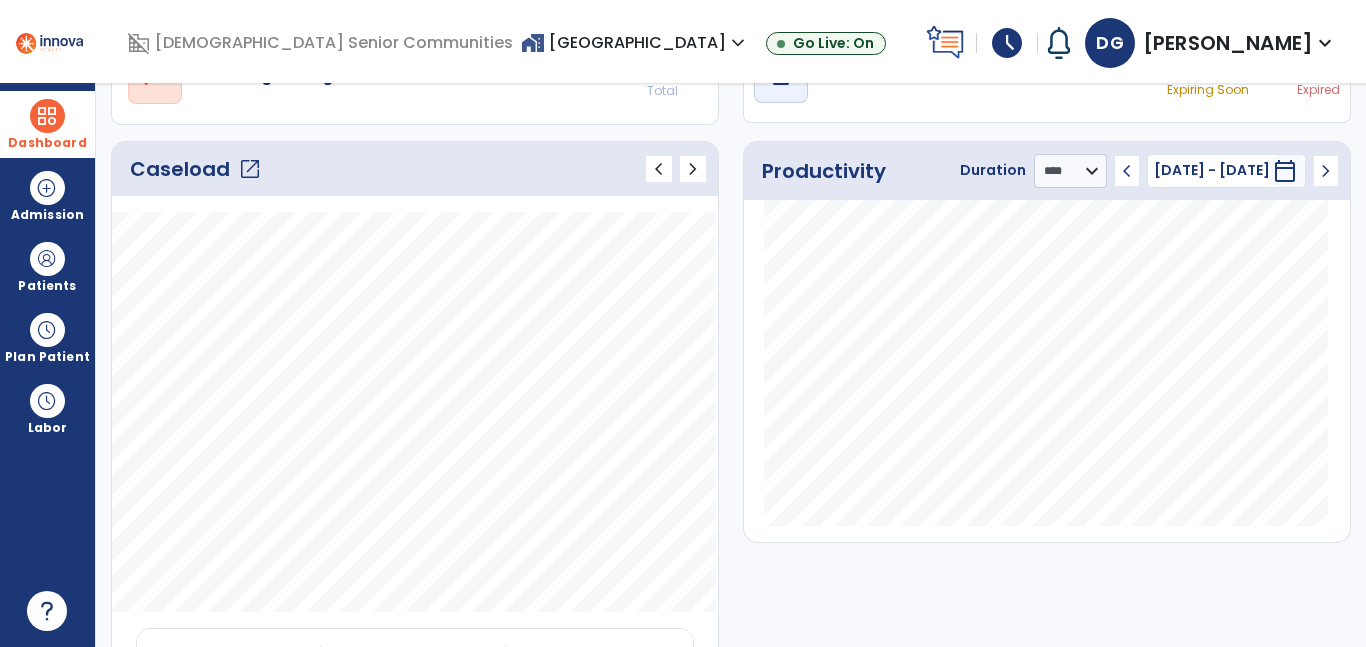 click on "open_in_new" 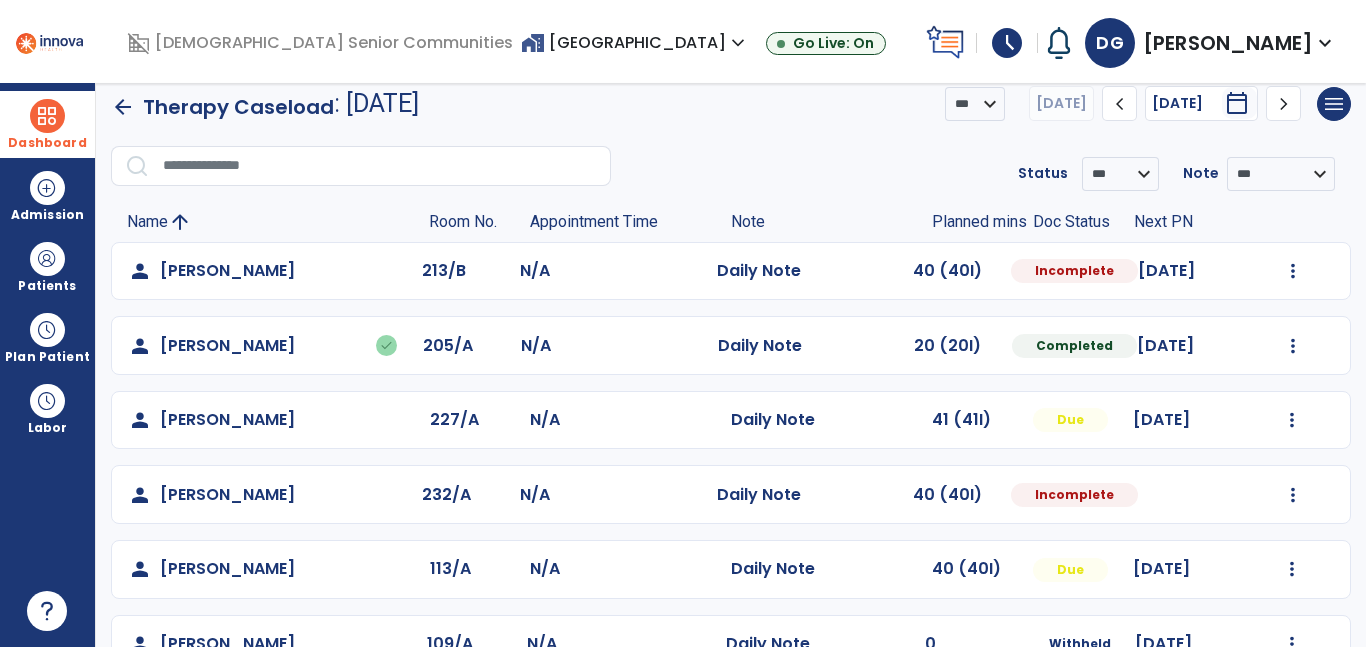 scroll, scrollTop: 0, scrollLeft: 0, axis: both 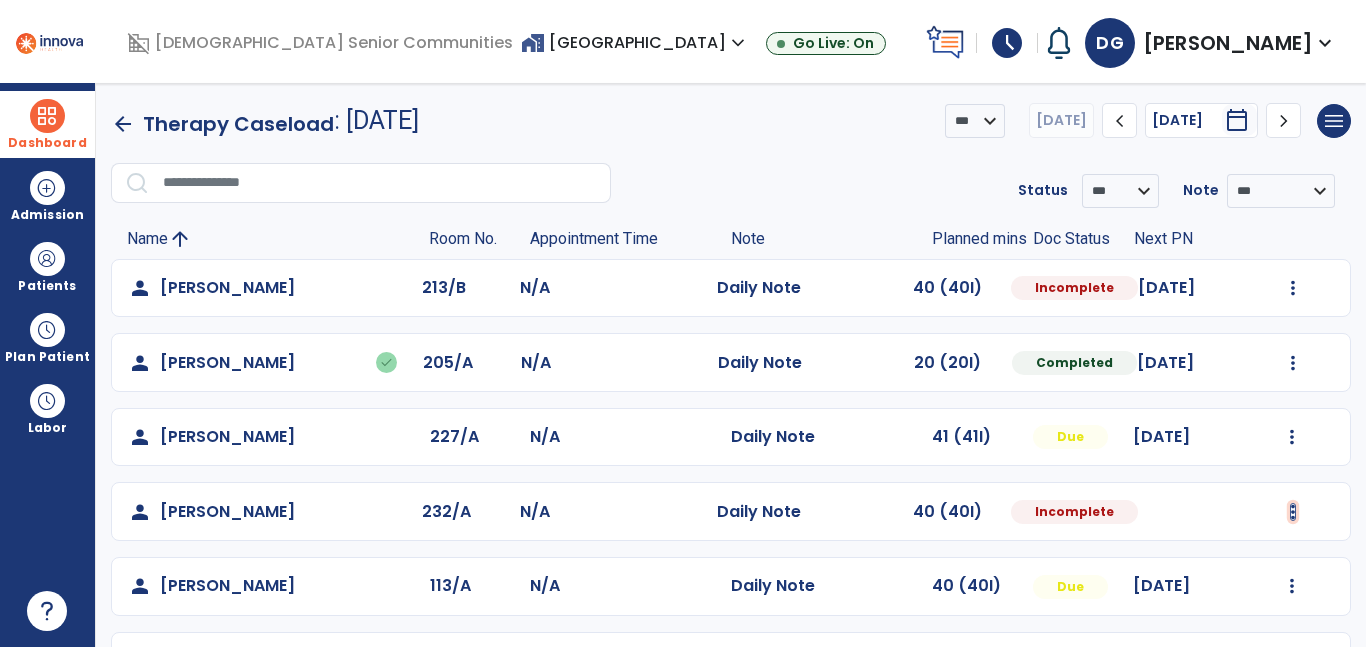 click at bounding box center [1293, 288] 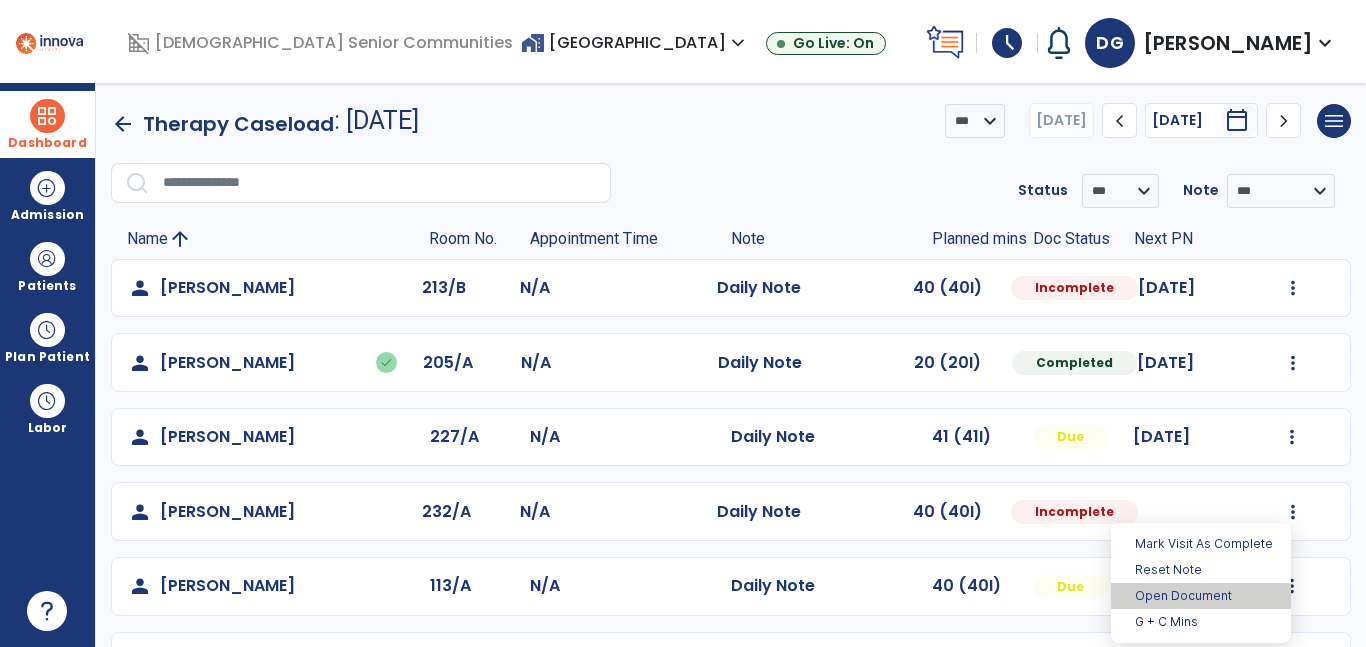 click on "Open Document" at bounding box center (1201, 596) 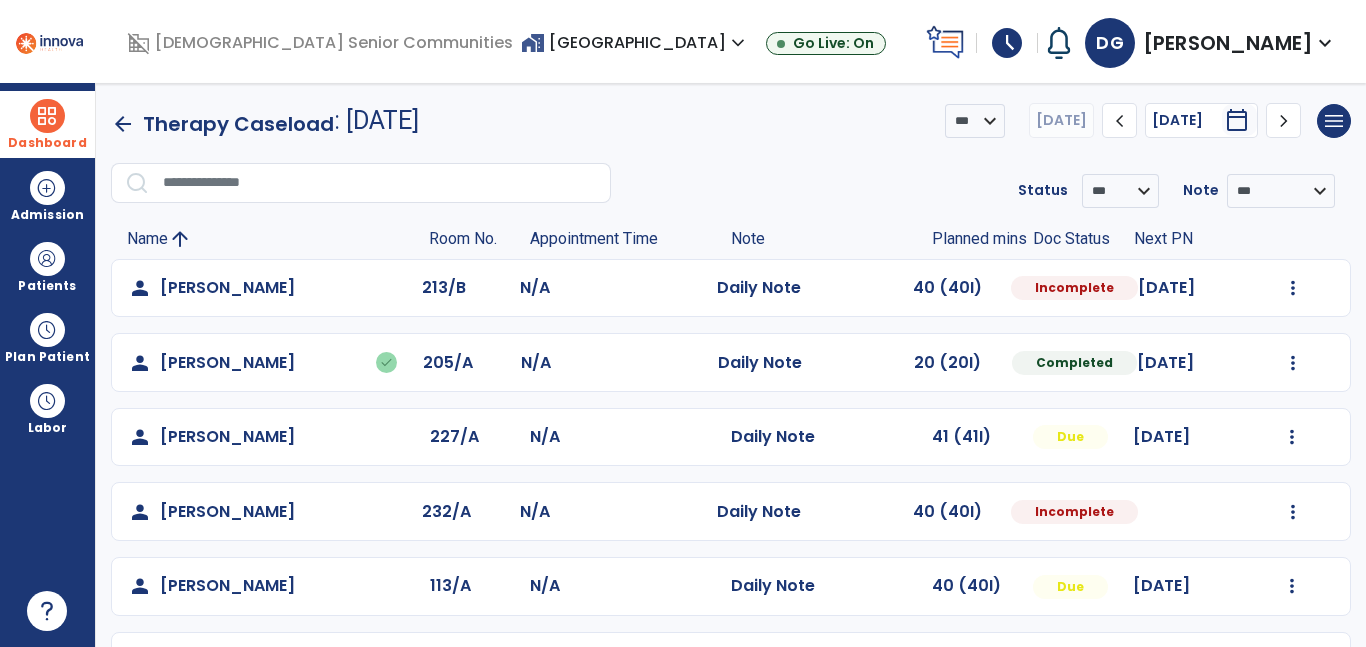 select on "*" 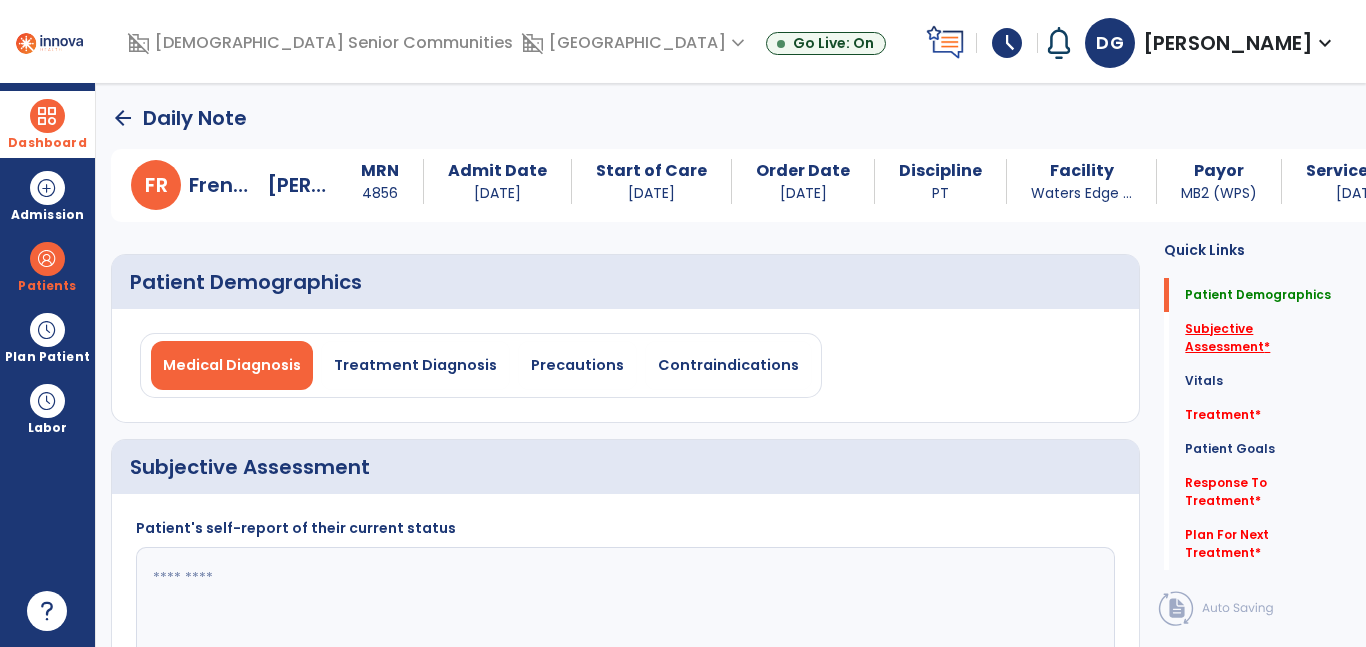 click on "Subjective Assessment   *" 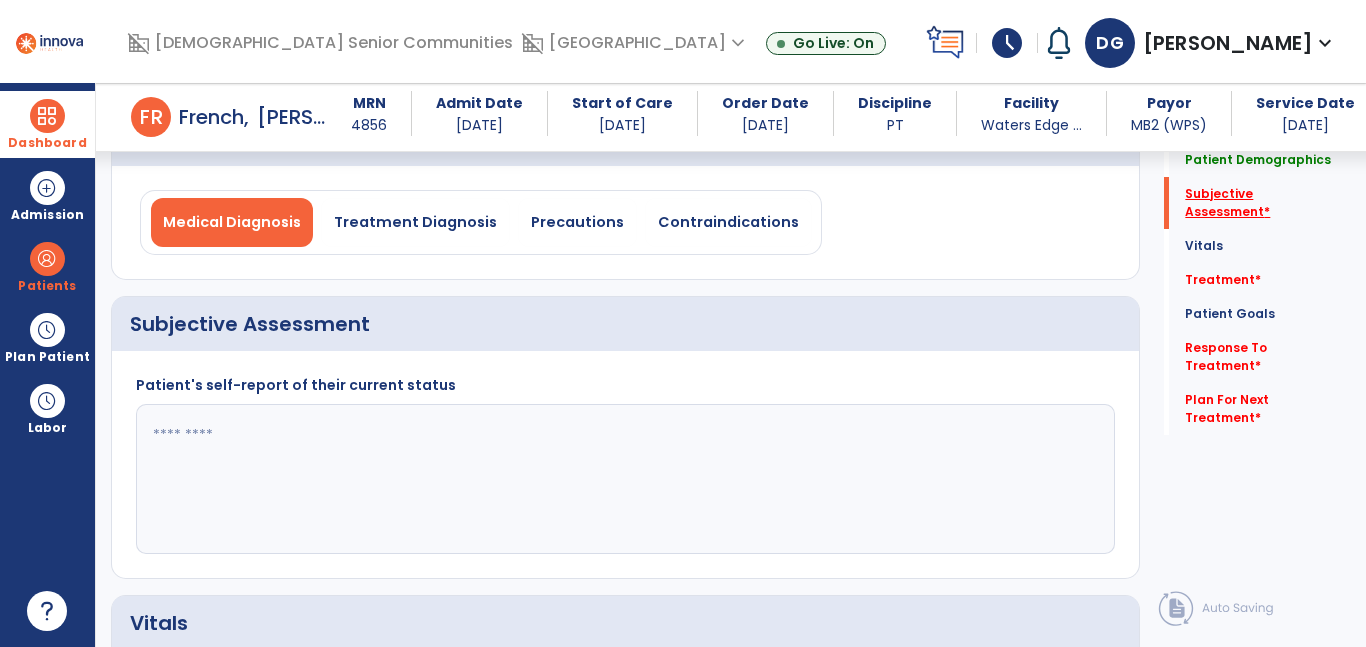 scroll, scrollTop: 215, scrollLeft: 0, axis: vertical 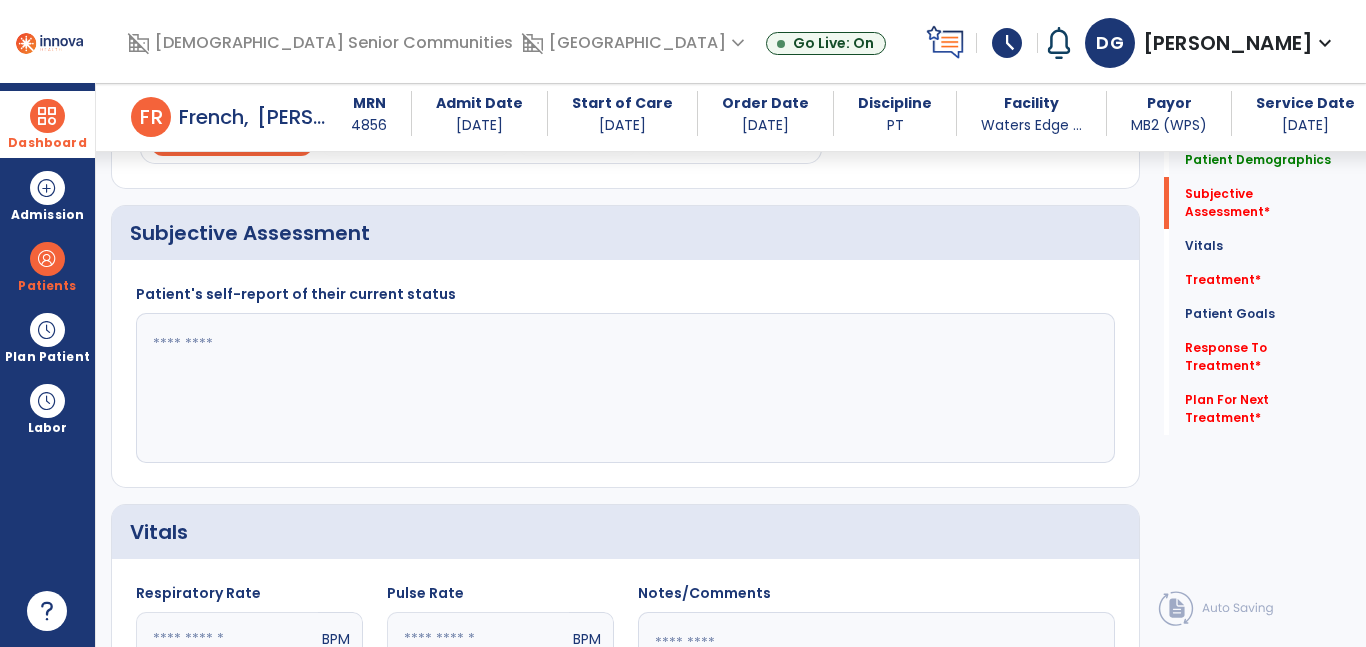 click 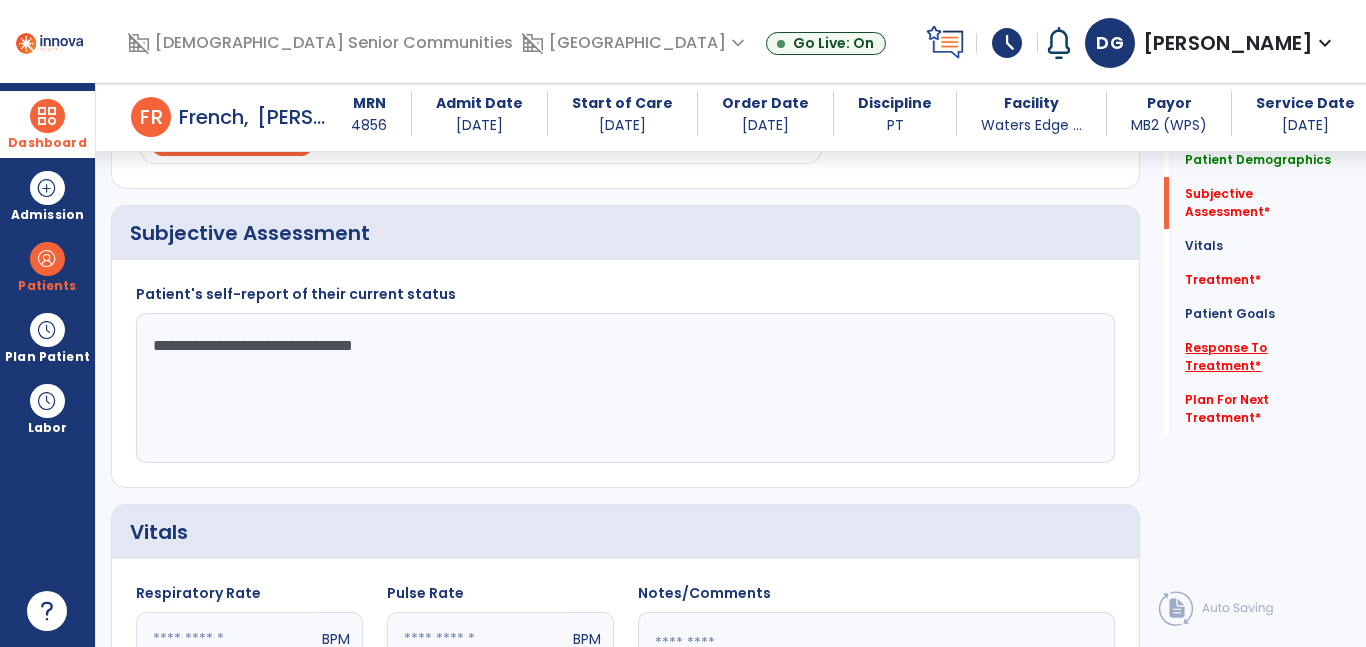 type on "**********" 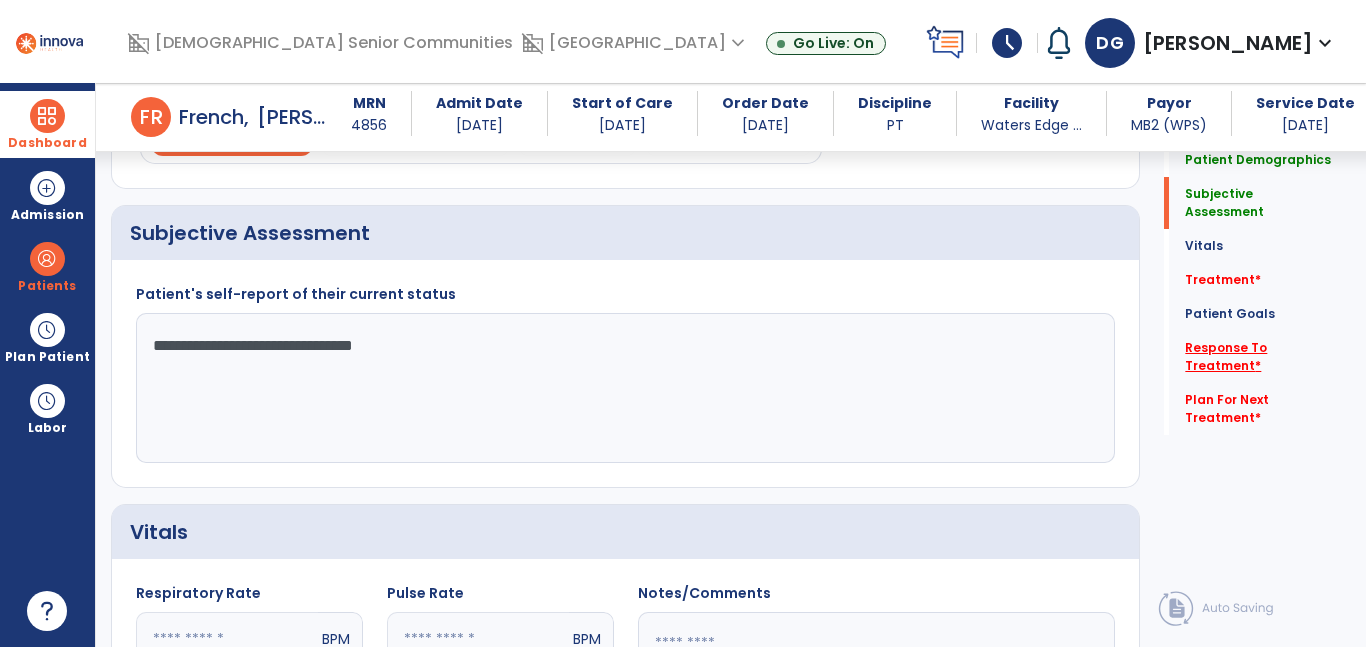 click on "Response To Treatment   *" 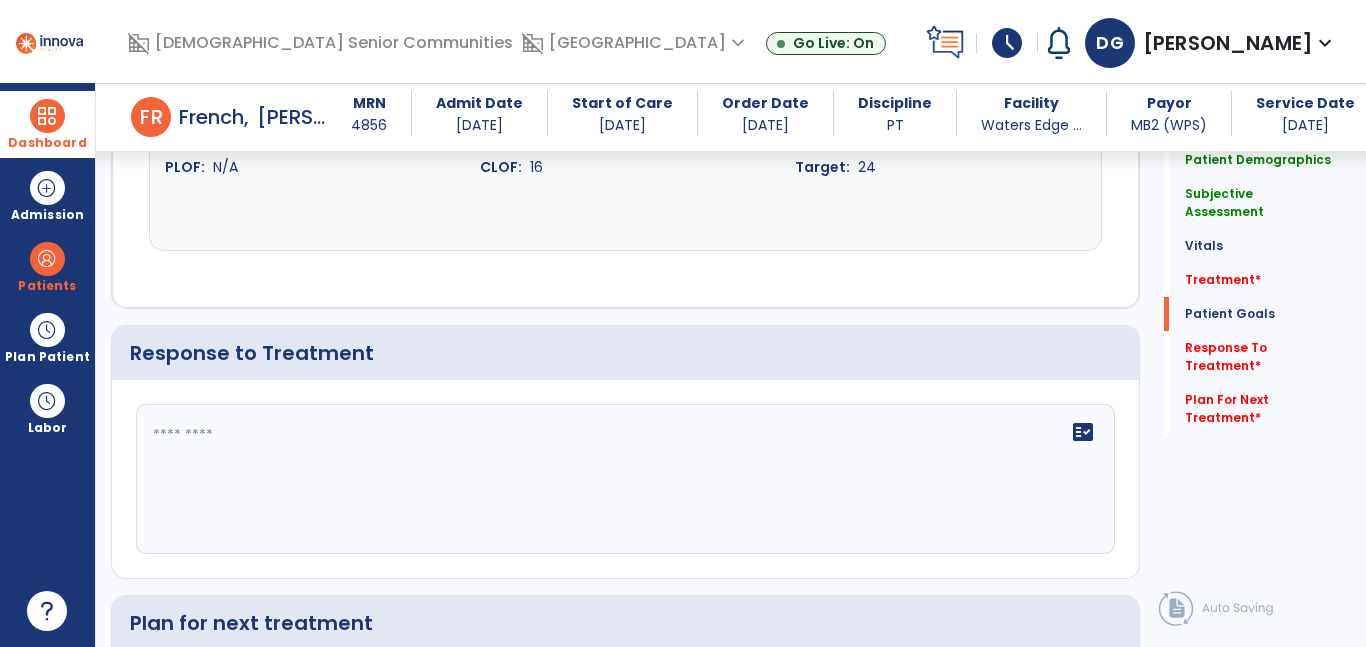 scroll, scrollTop: 3197, scrollLeft: 0, axis: vertical 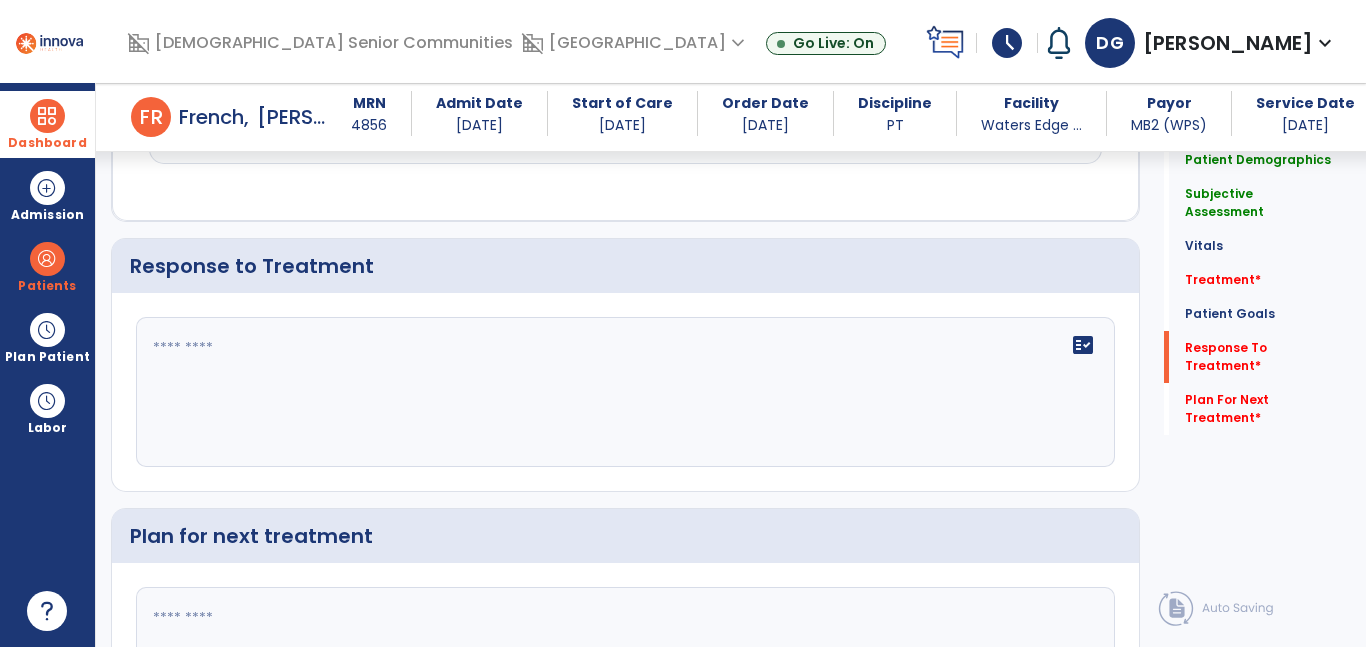 click 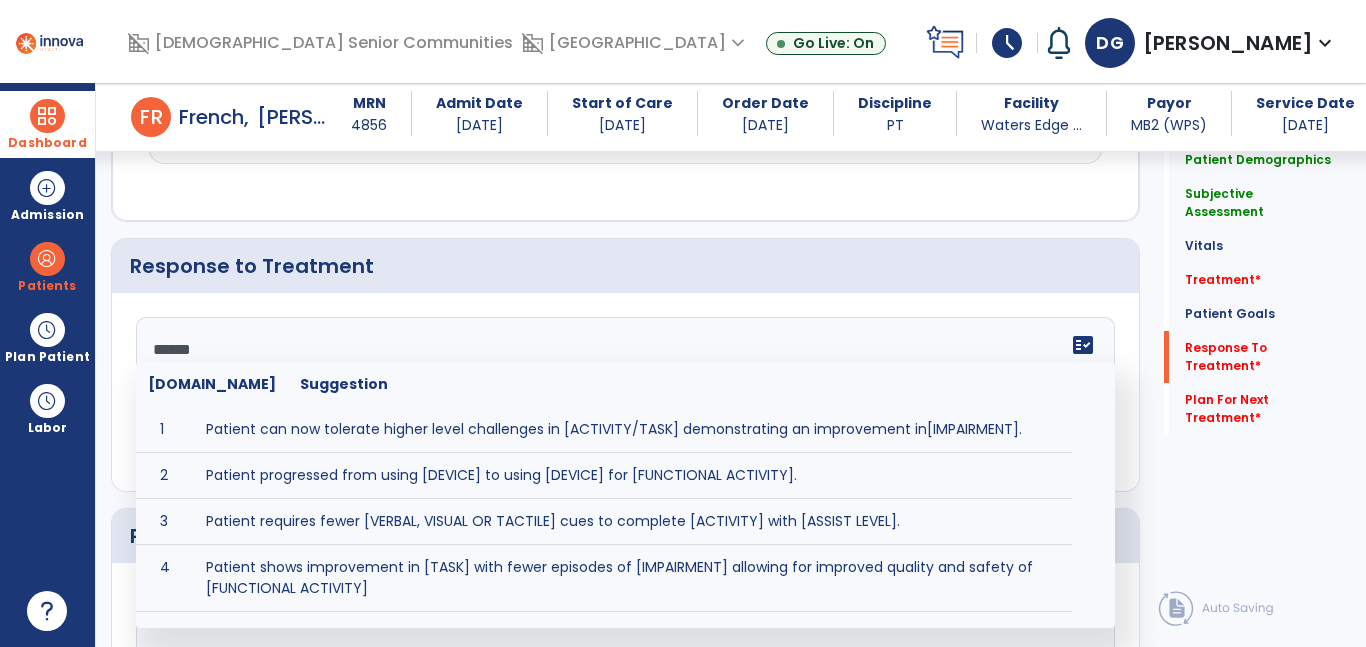 type on "*******" 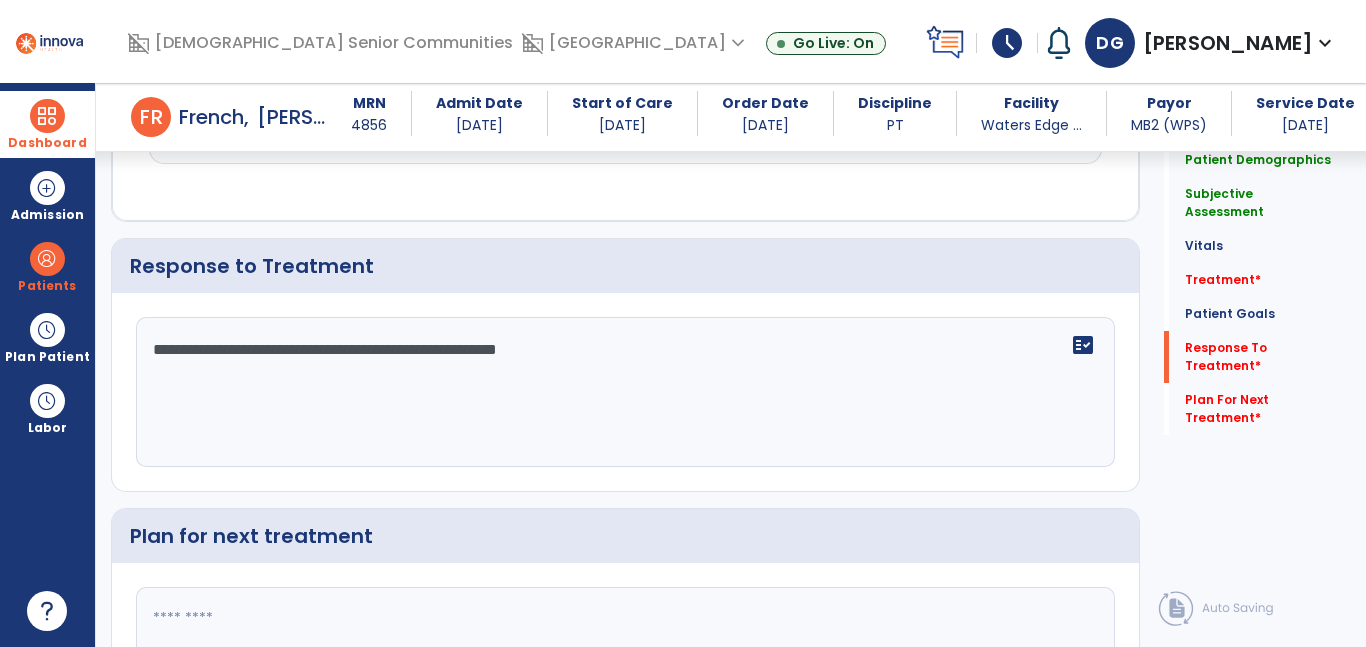 type on "**********" 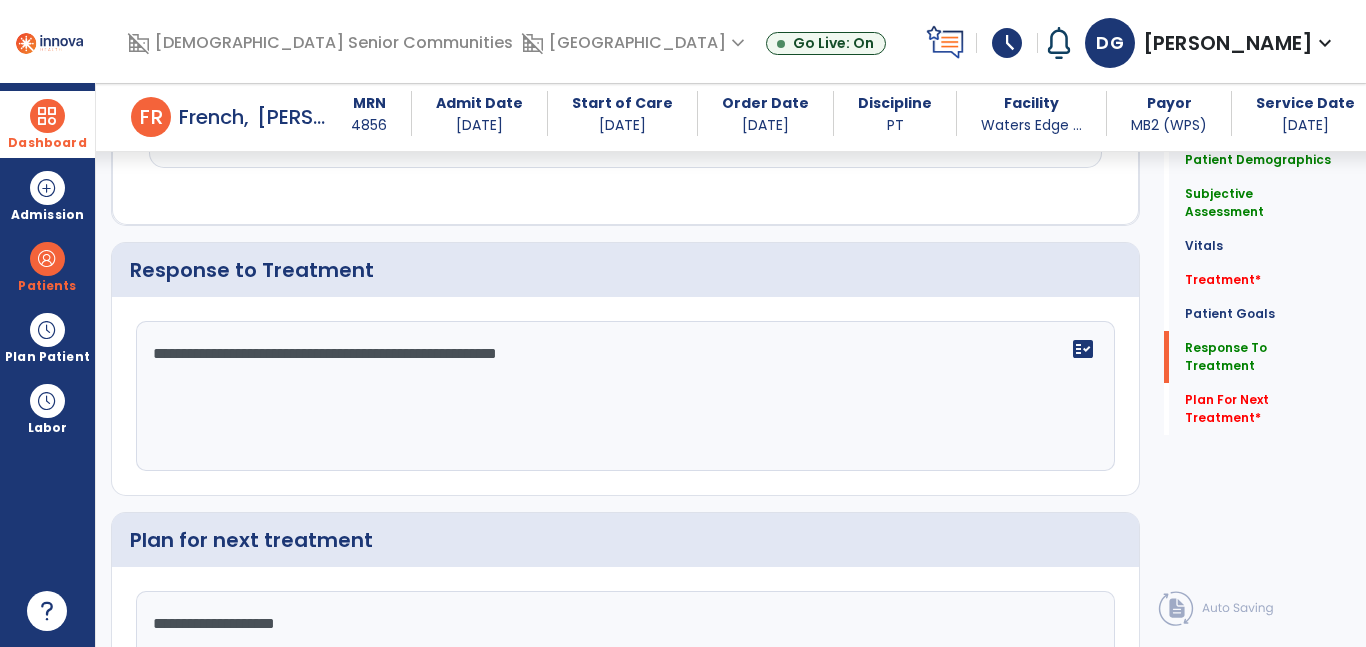 scroll, scrollTop: 3197, scrollLeft: 0, axis: vertical 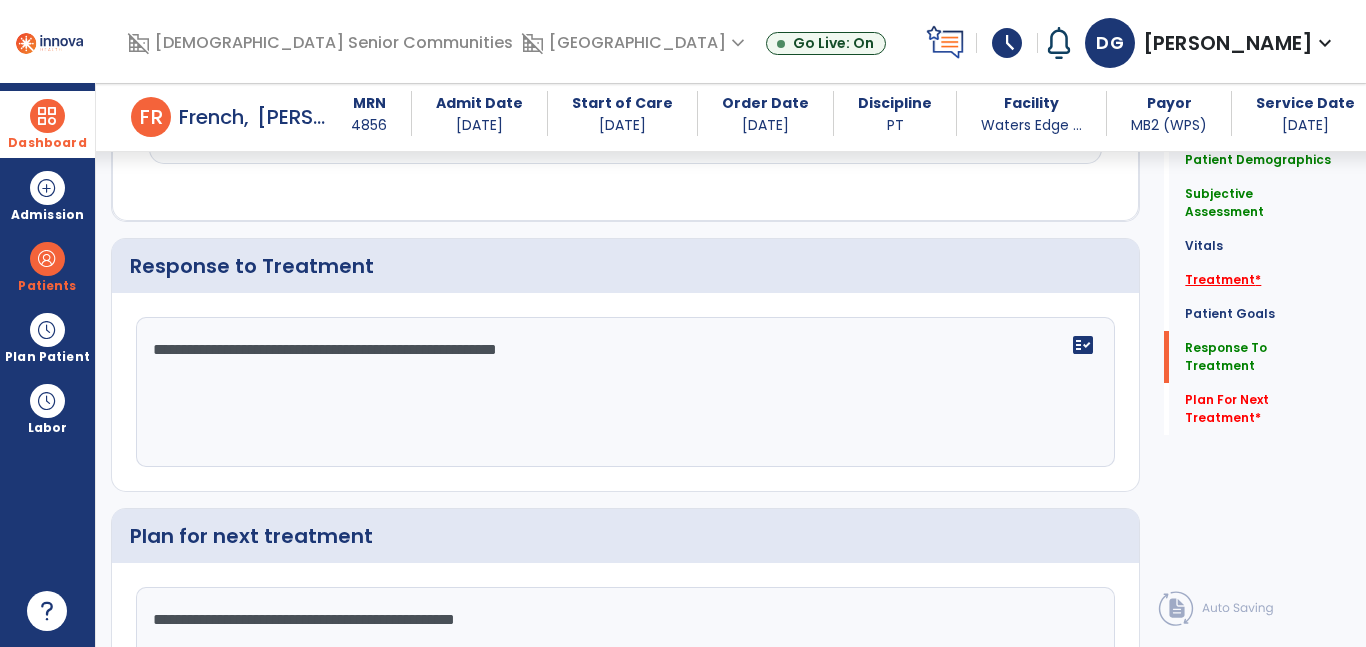 type on "**********" 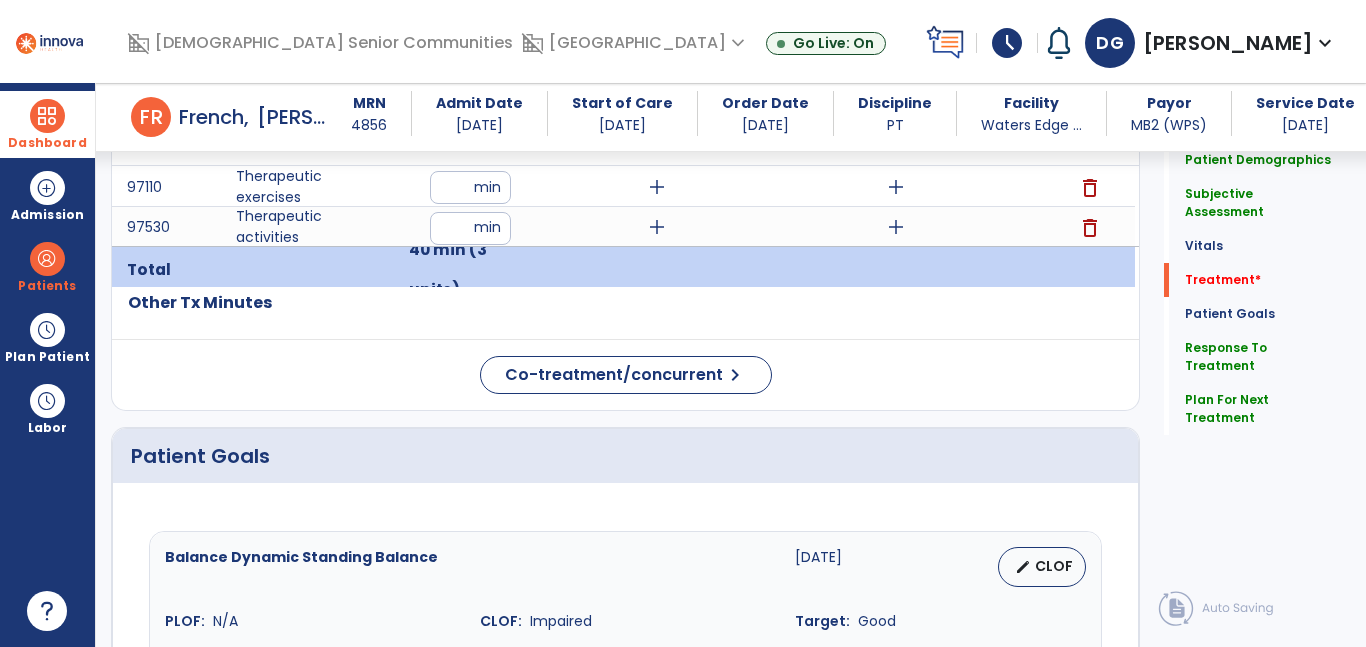 scroll, scrollTop: 952, scrollLeft: 0, axis: vertical 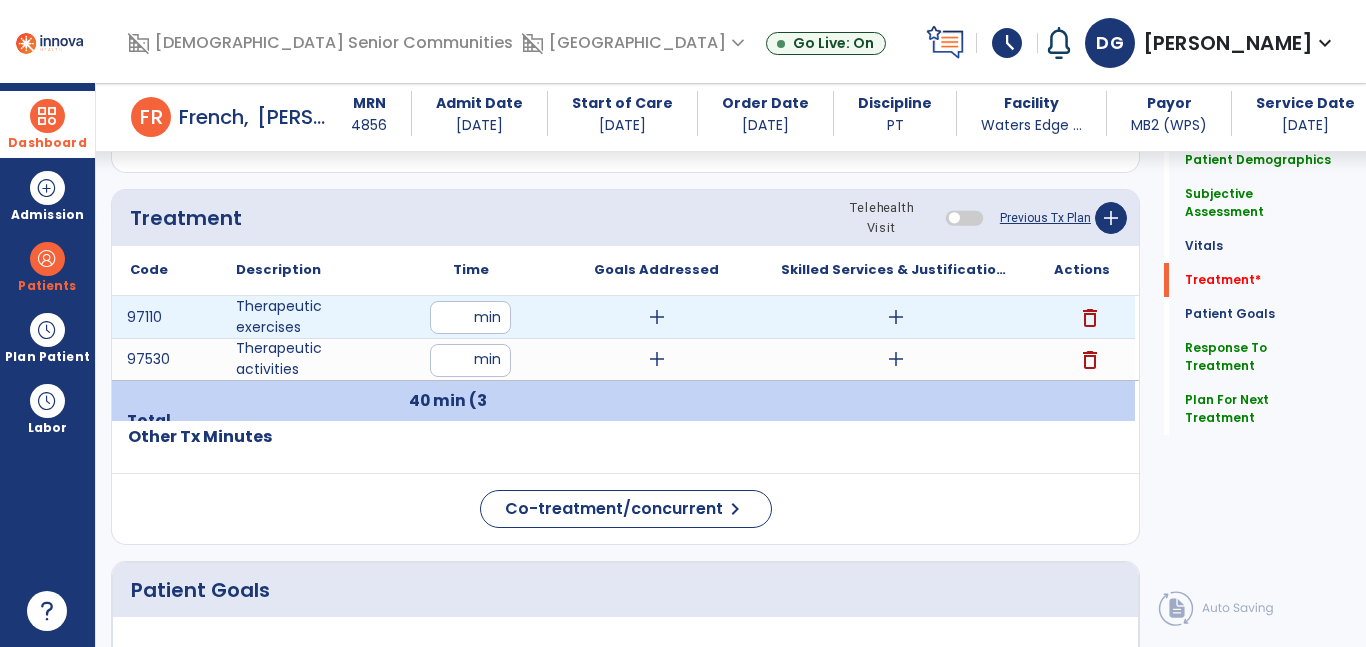 click on "add" at bounding box center (896, 317) 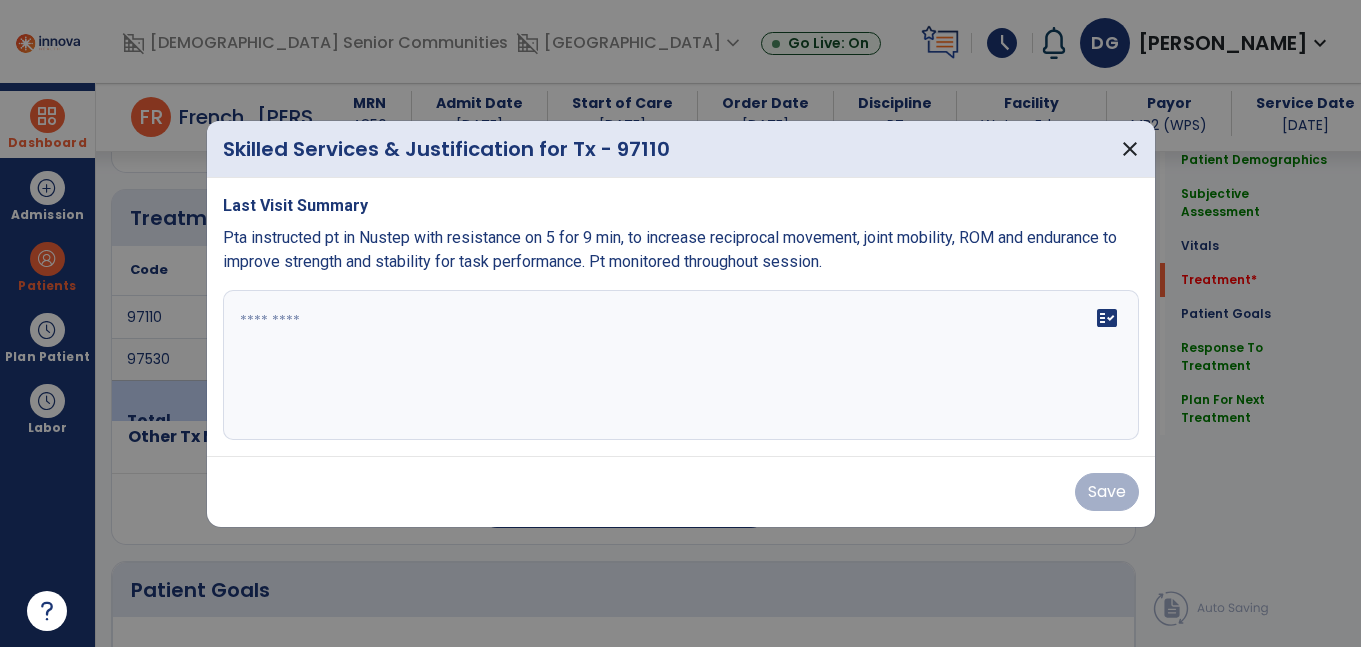 click at bounding box center (681, 365) 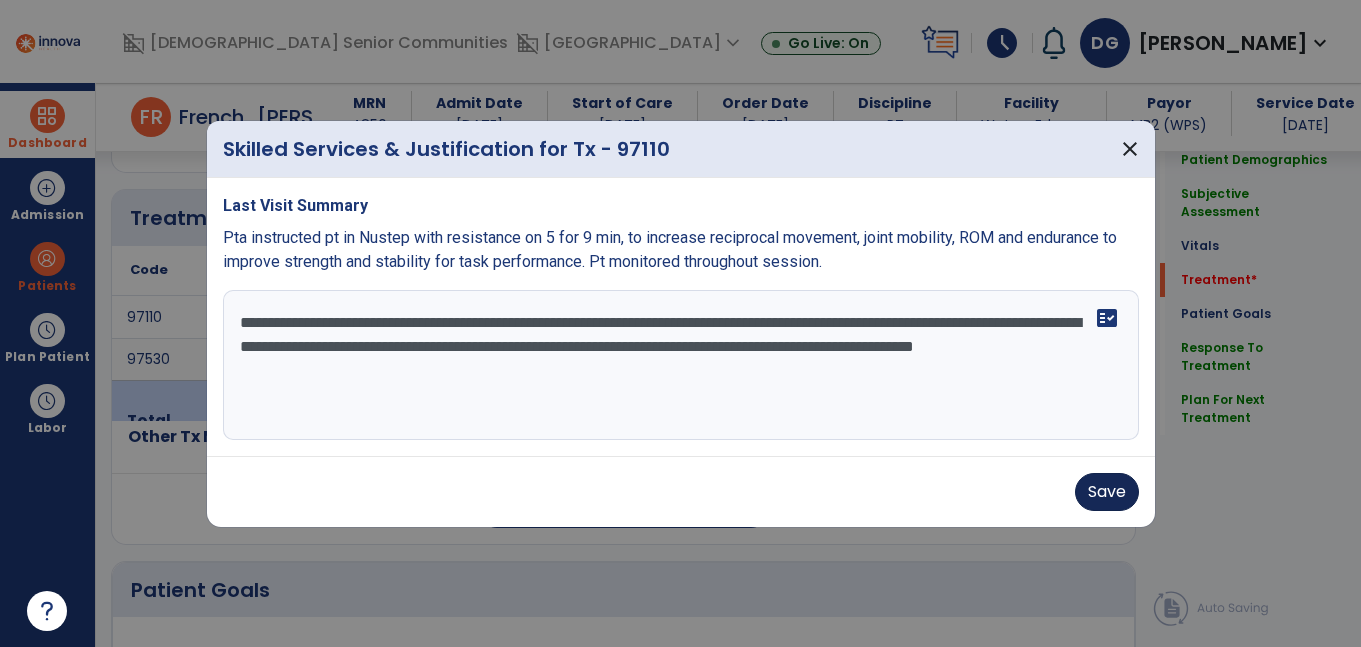 type on "**********" 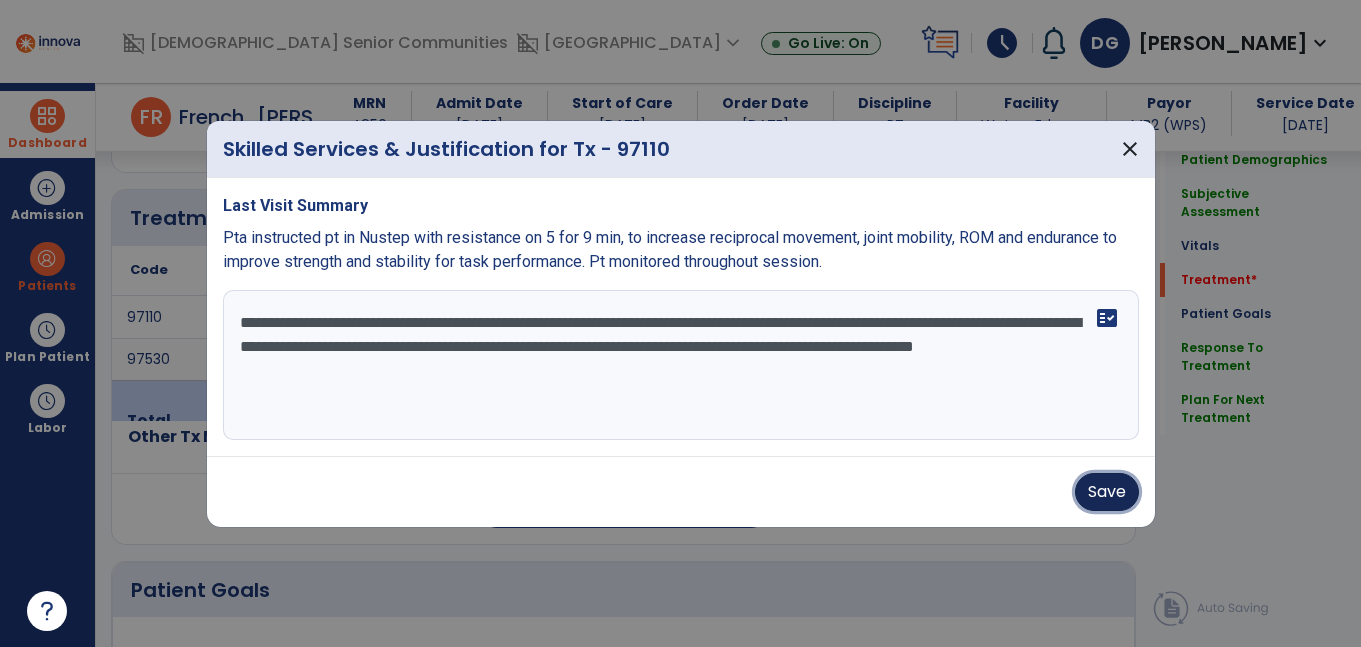 click on "Save" at bounding box center (1107, 492) 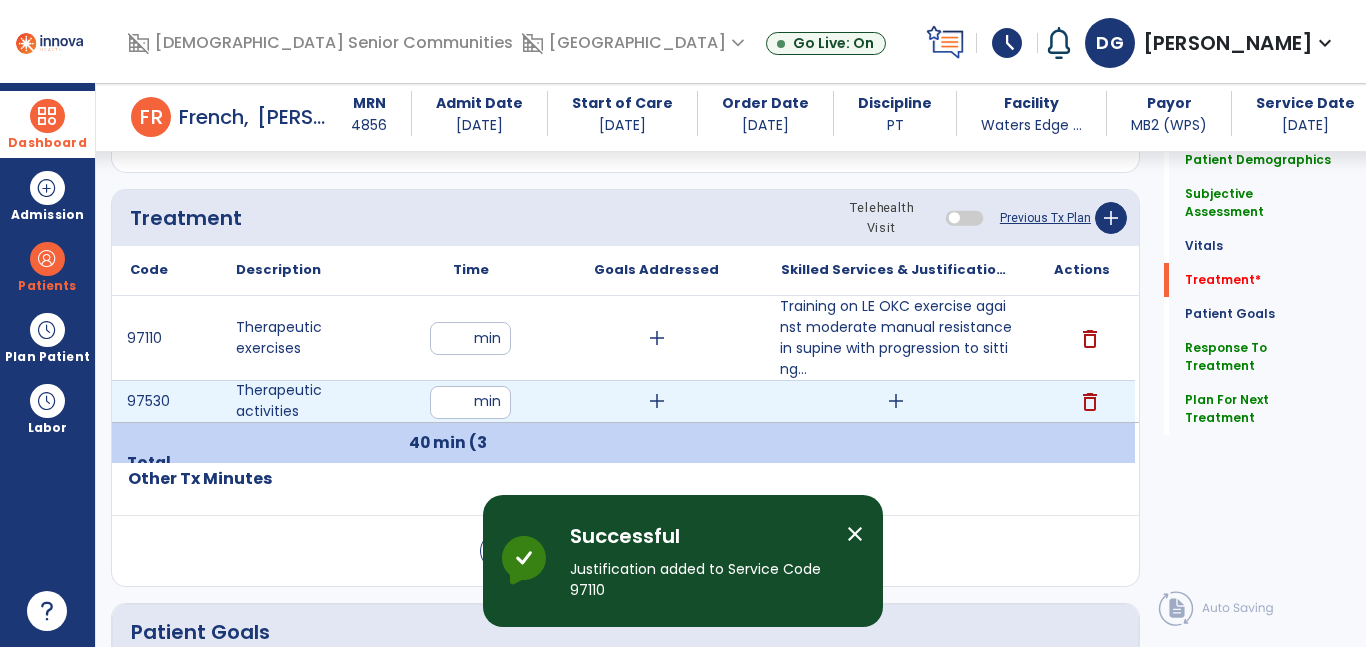 click on "add" at bounding box center (896, 401) 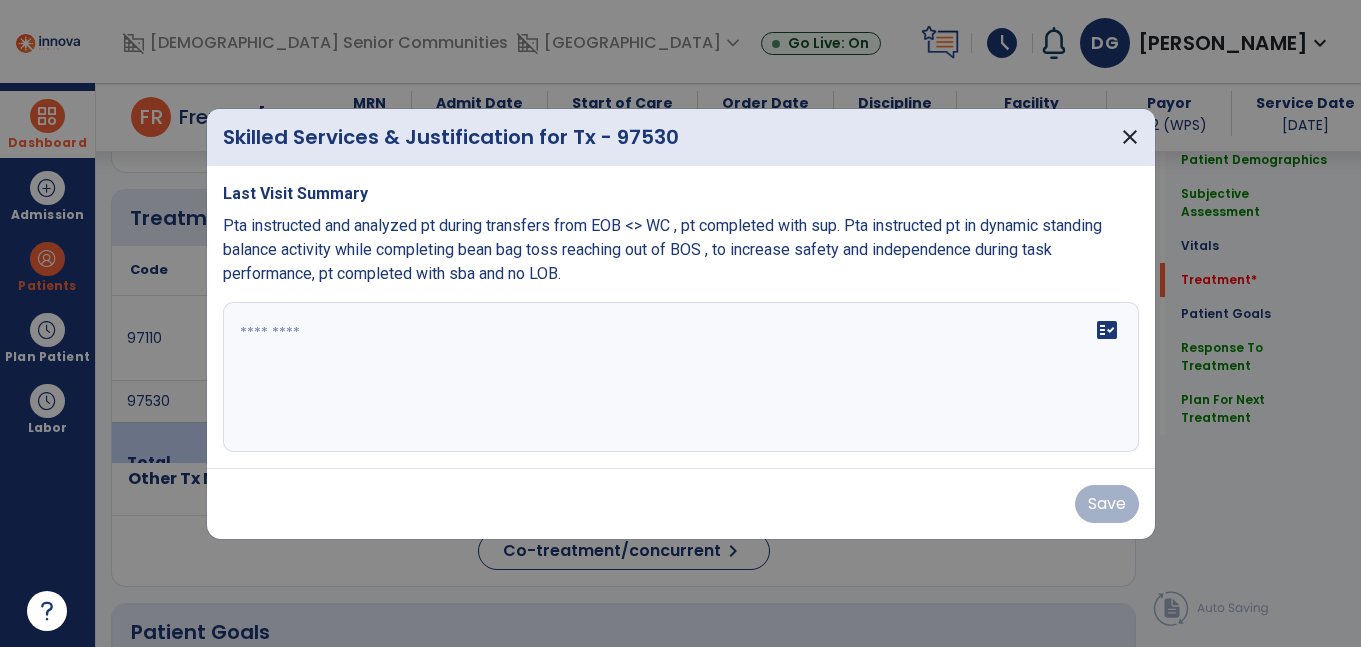 click on "fact_check" at bounding box center [681, 377] 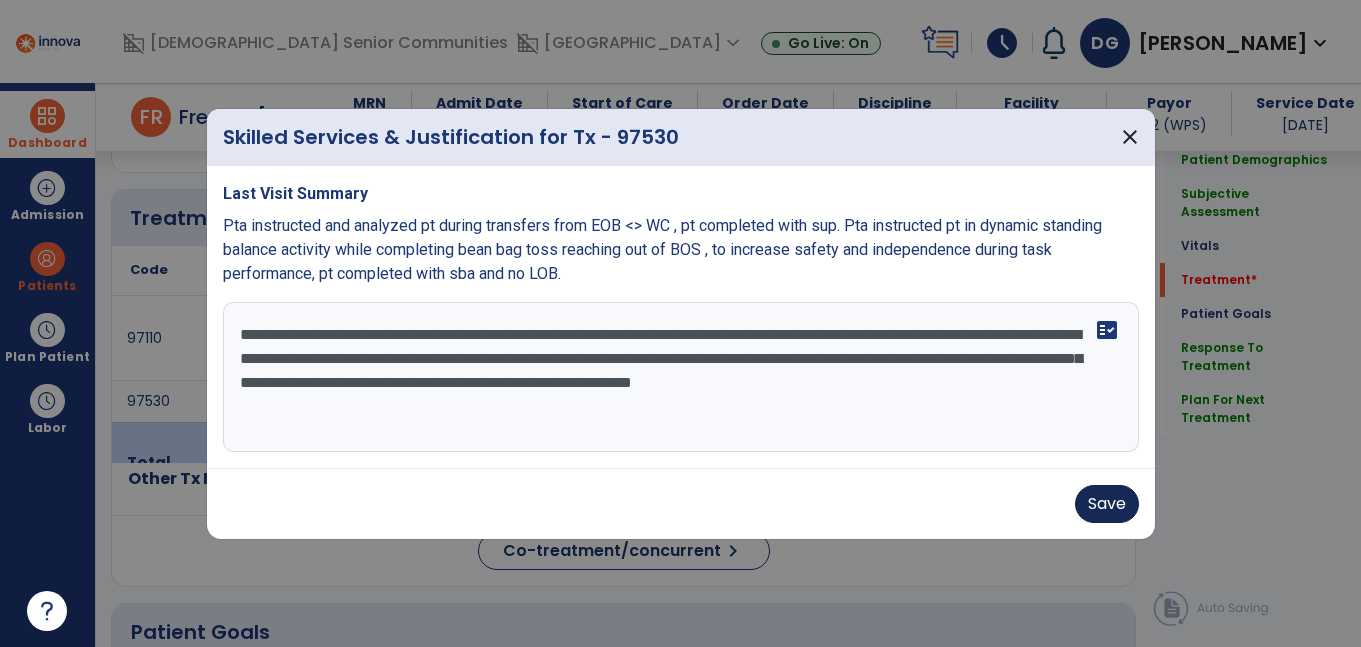 type on "**********" 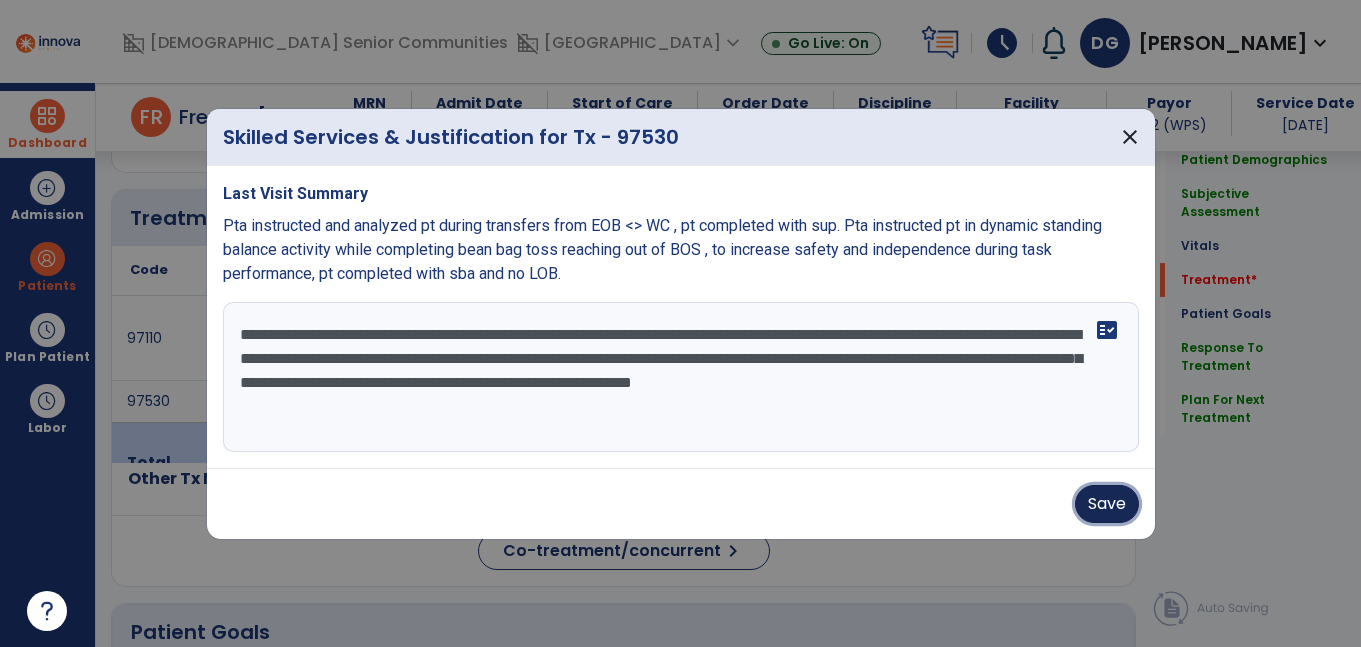 click on "Save" at bounding box center (1107, 504) 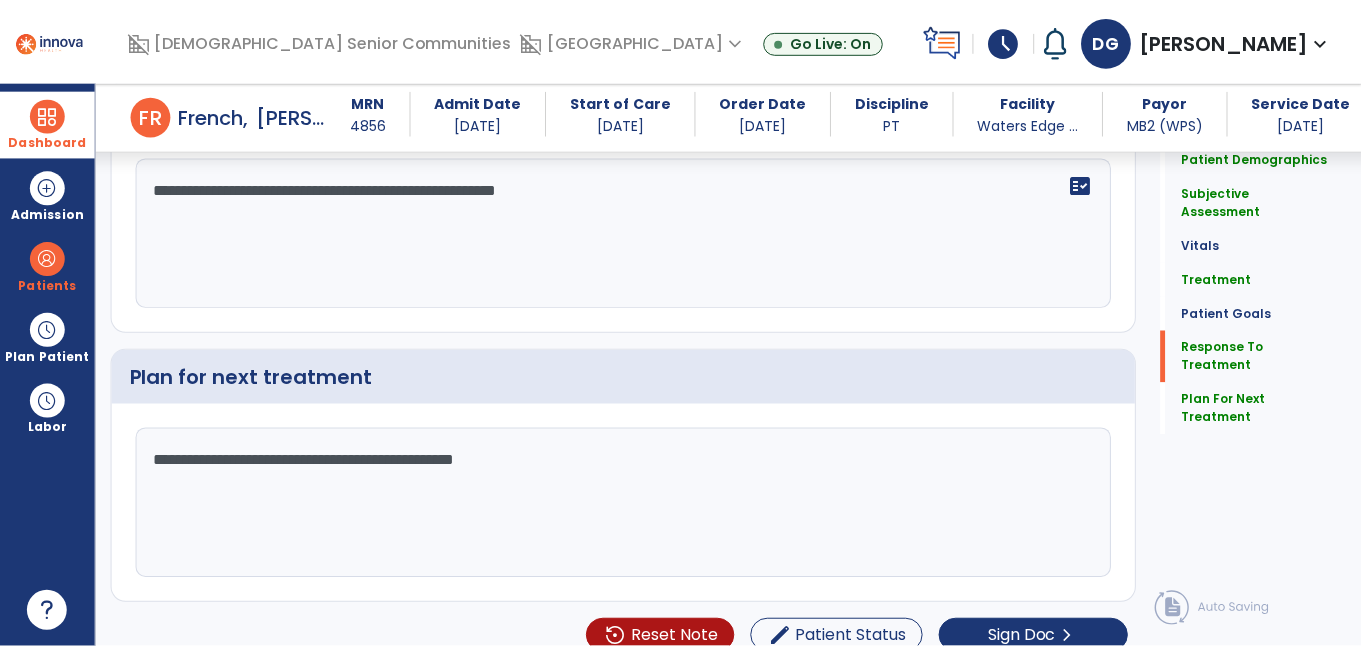scroll, scrollTop: 3437, scrollLeft: 0, axis: vertical 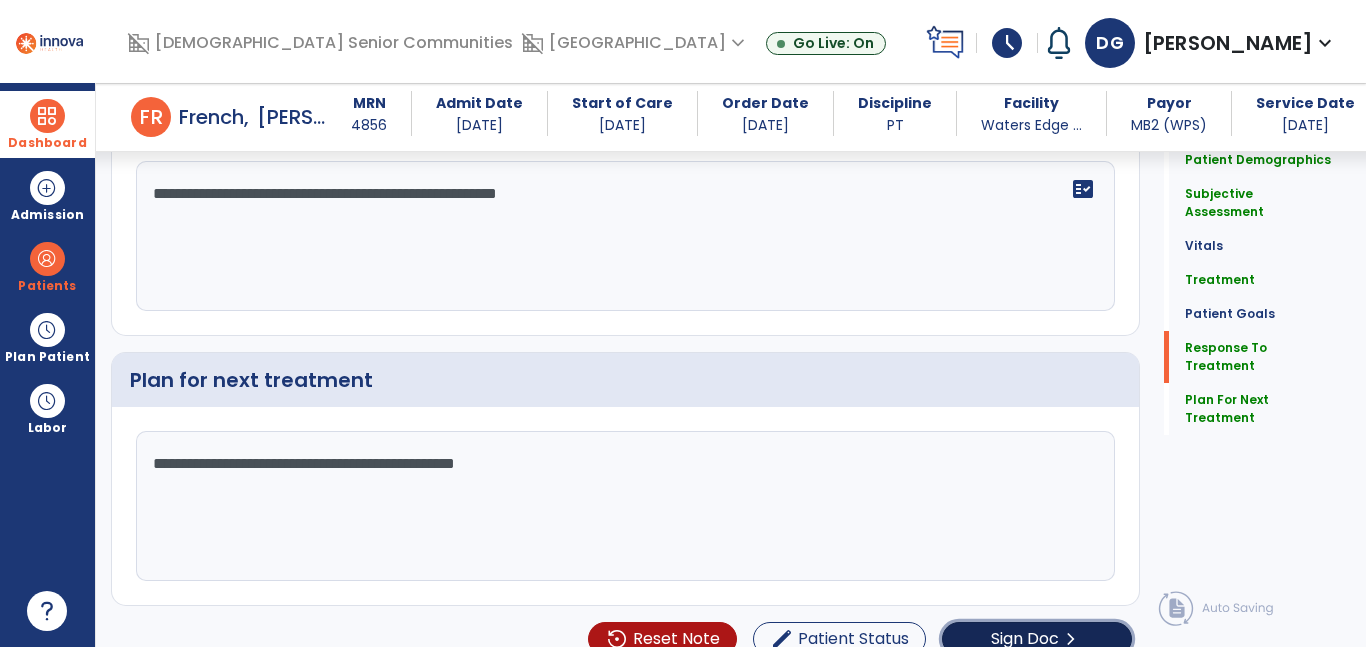 click on "chevron_right" 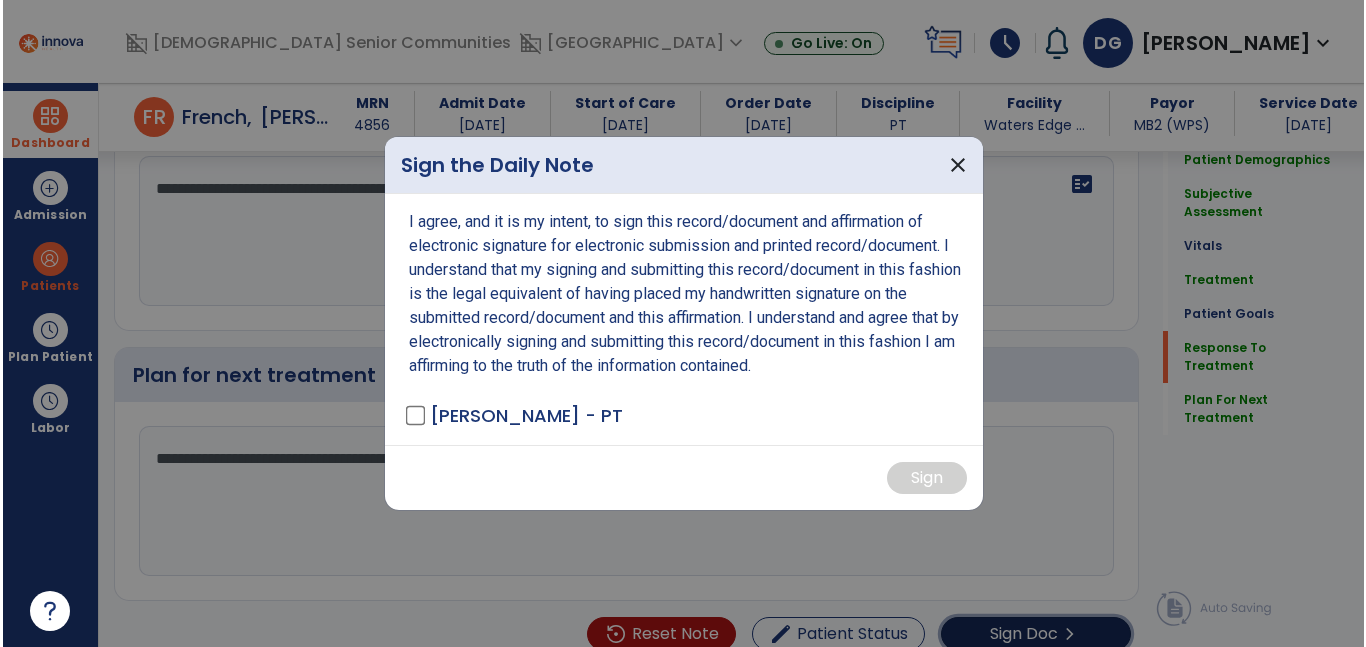 scroll, scrollTop: 3437, scrollLeft: 0, axis: vertical 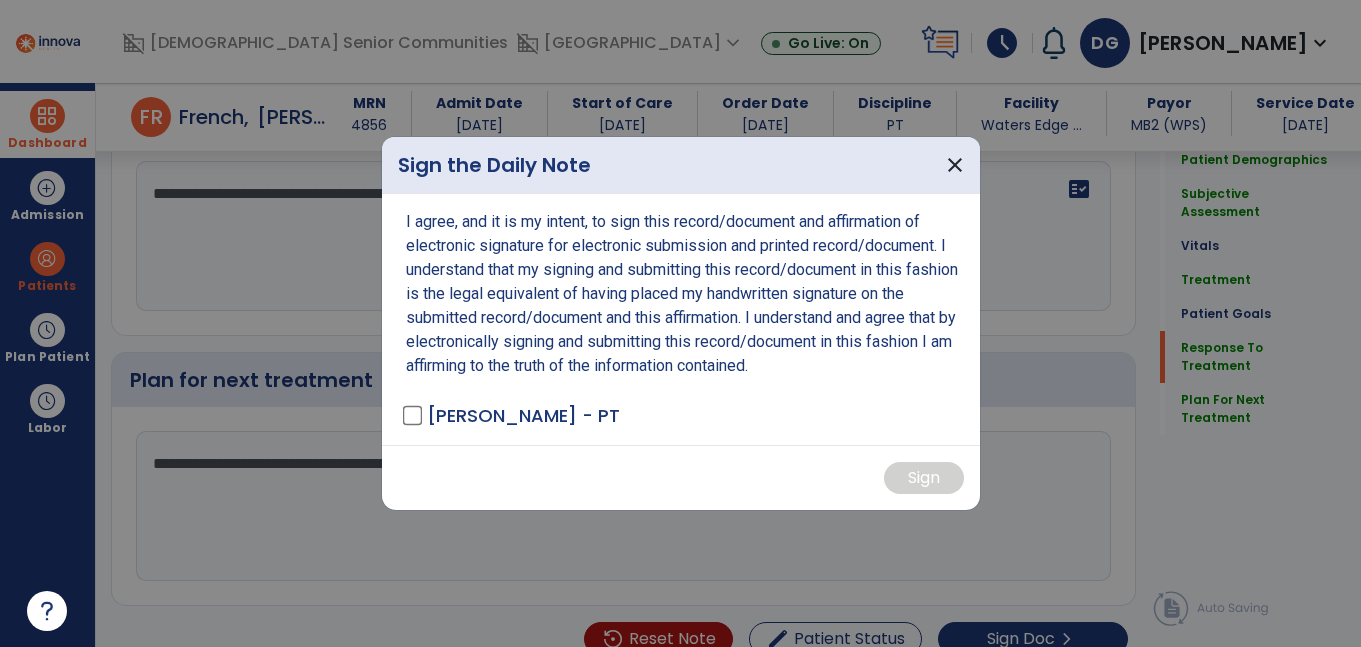 click on "[PERSON_NAME]  - PT" at bounding box center (523, 415) 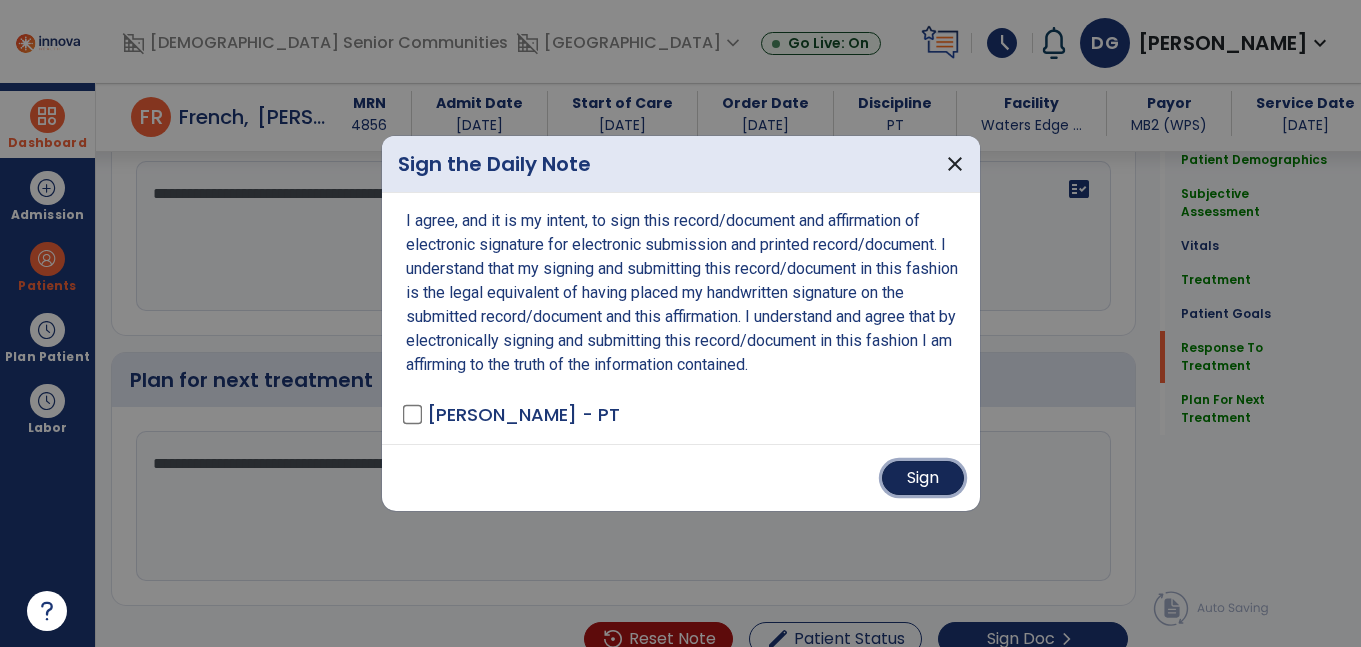 click on "Sign" at bounding box center (923, 478) 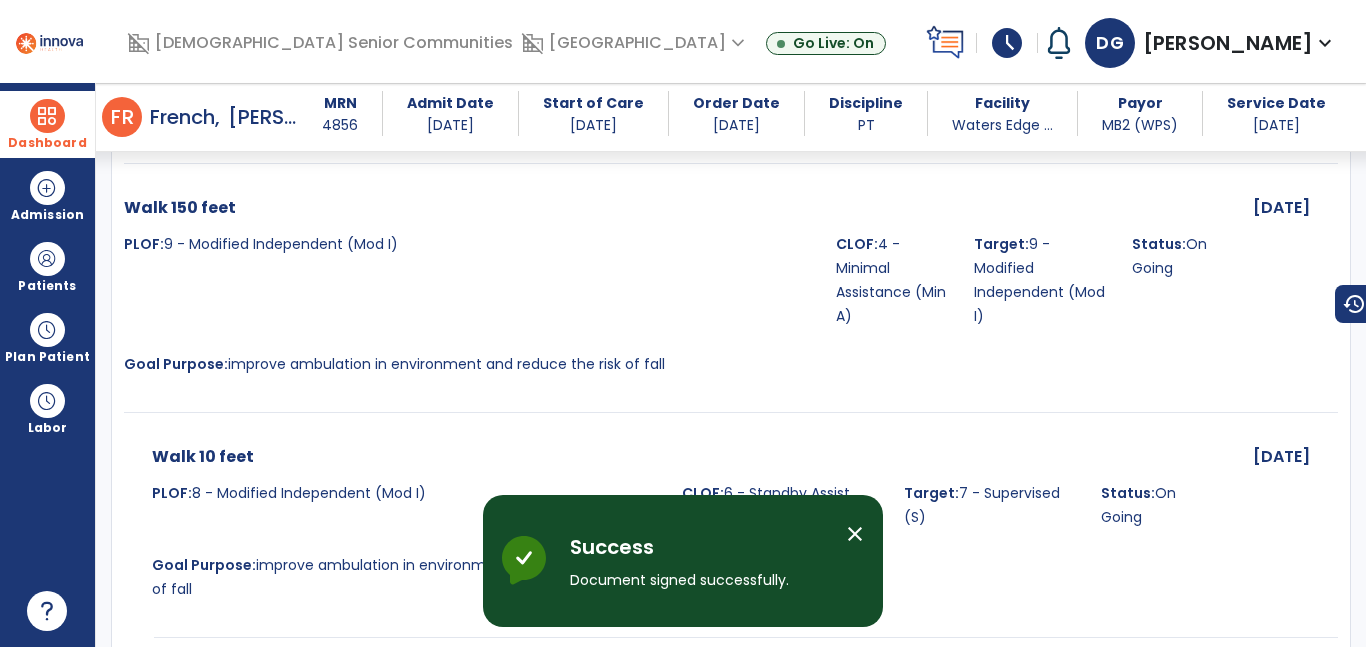 click at bounding box center (47, 116) 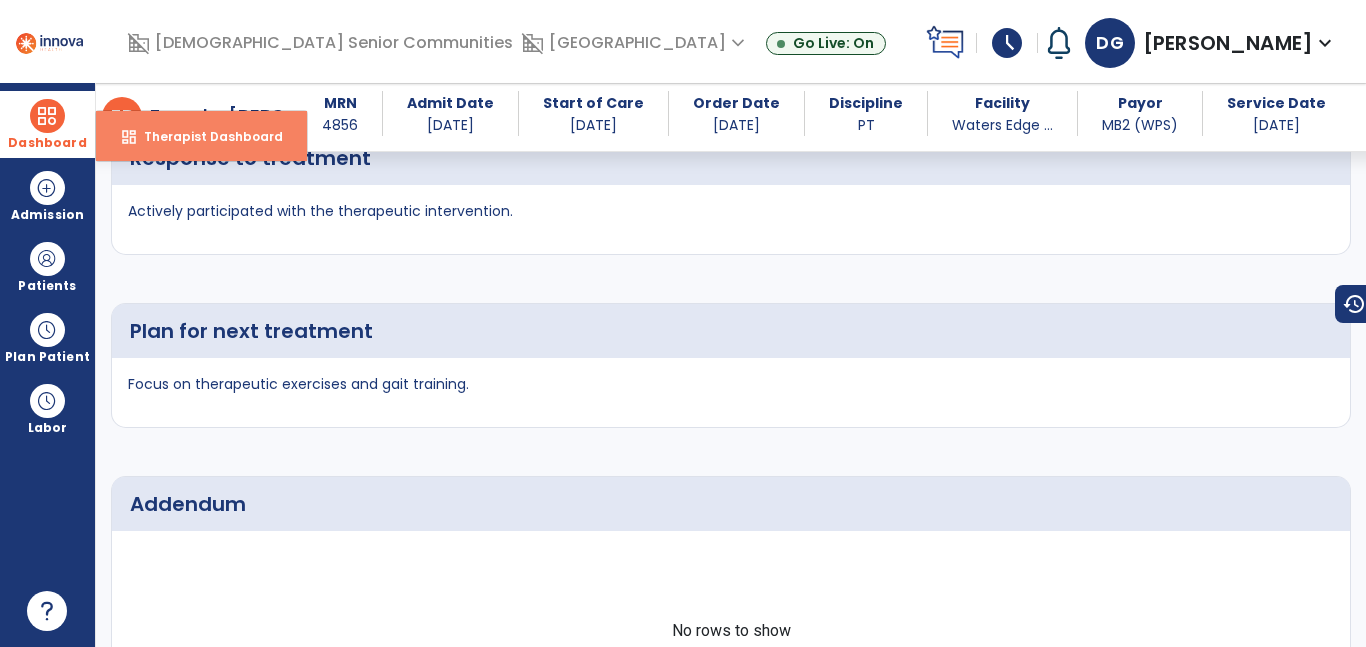 click on "dashboard" at bounding box center (129, 137) 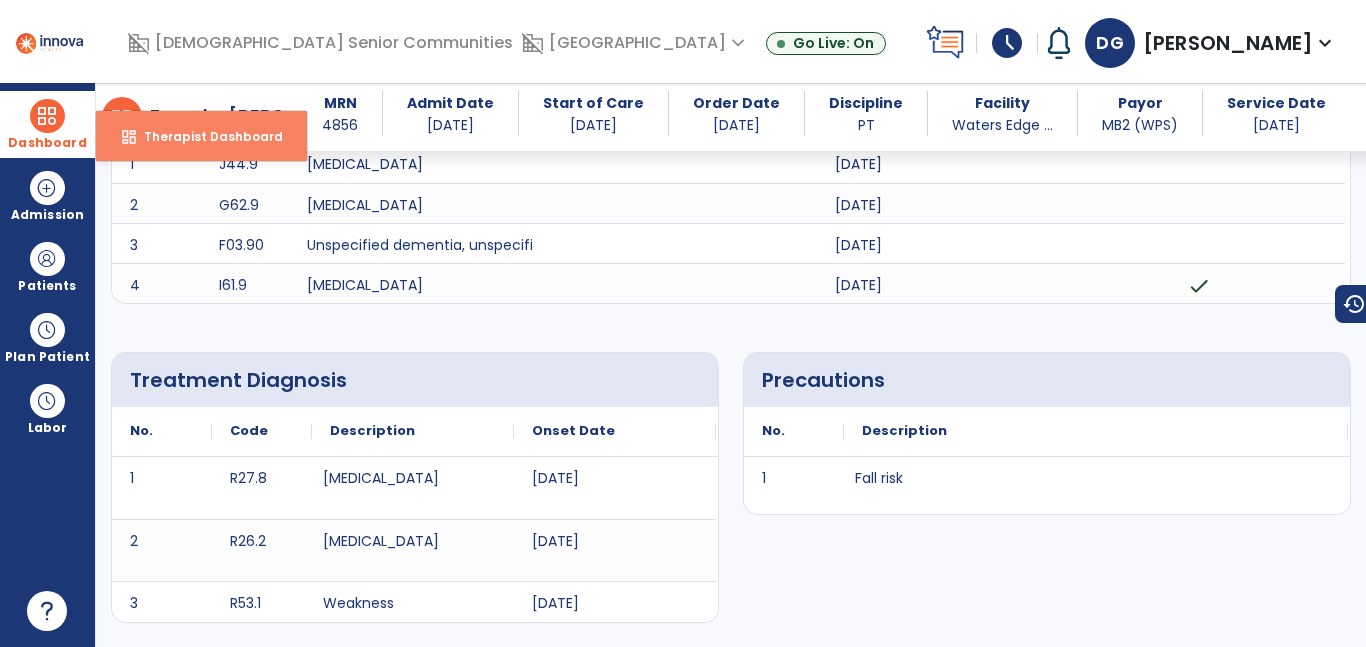 select on "****" 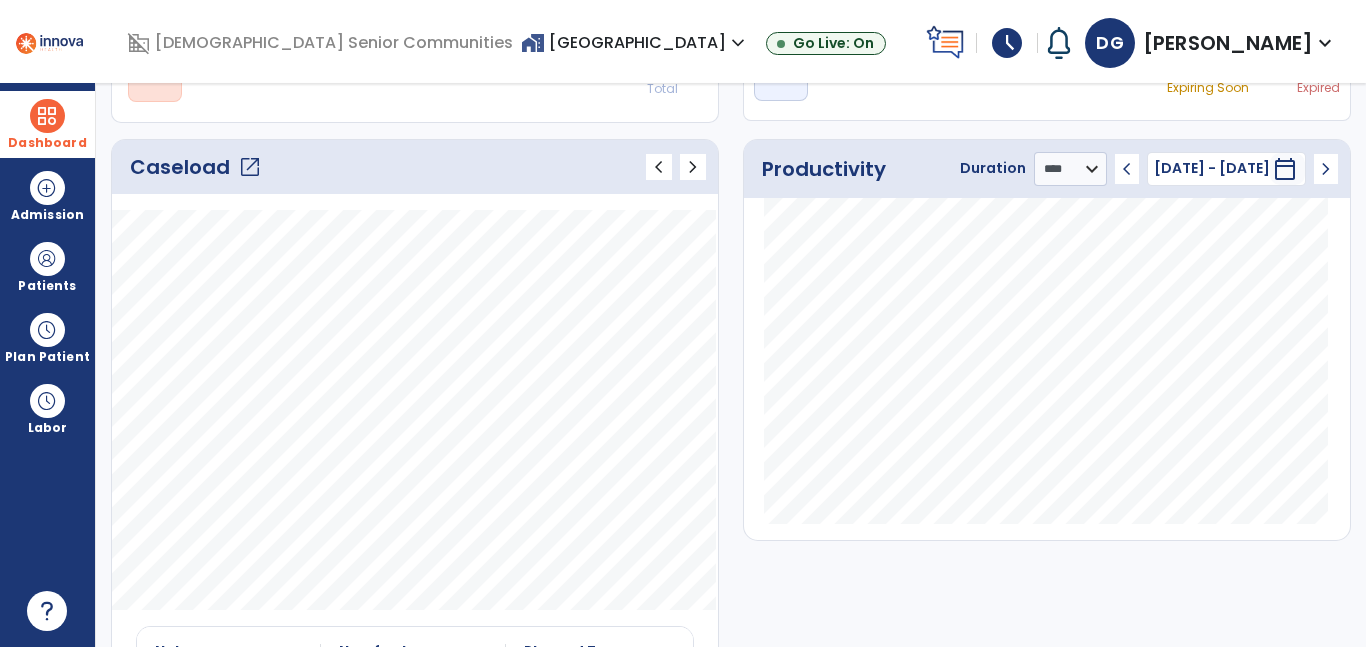 click on "open_in_new" 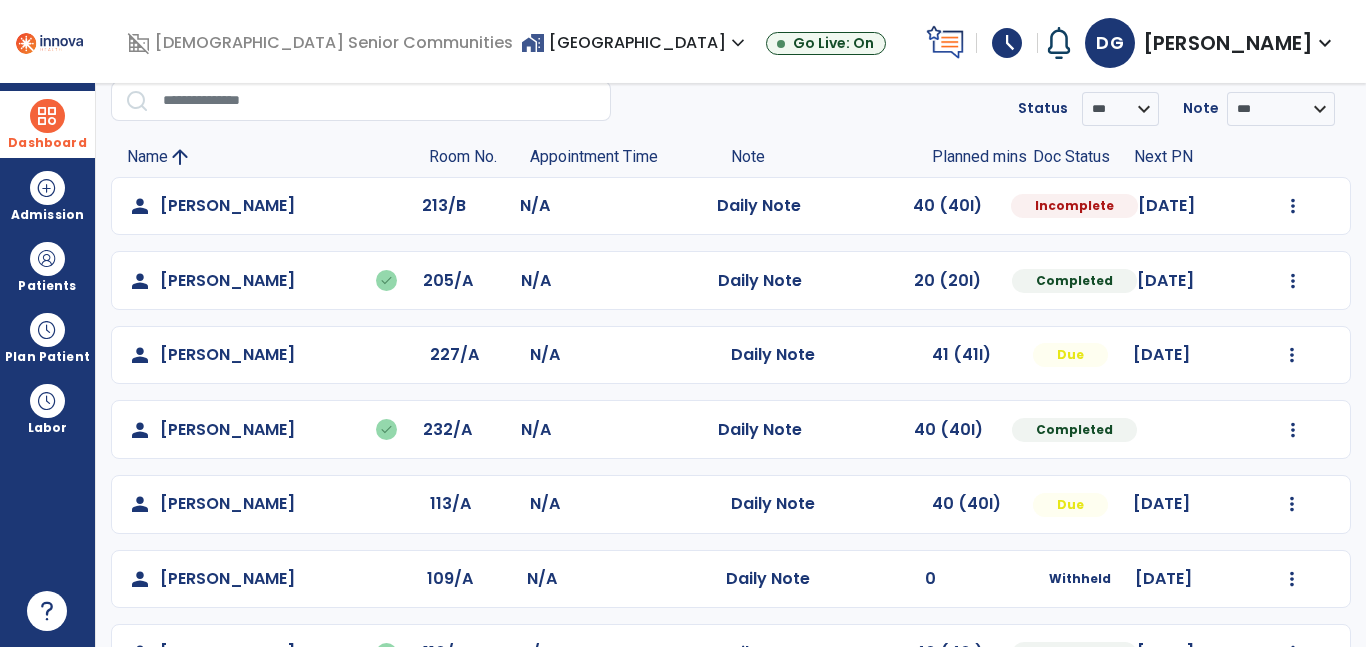 scroll, scrollTop: 80, scrollLeft: 0, axis: vertical 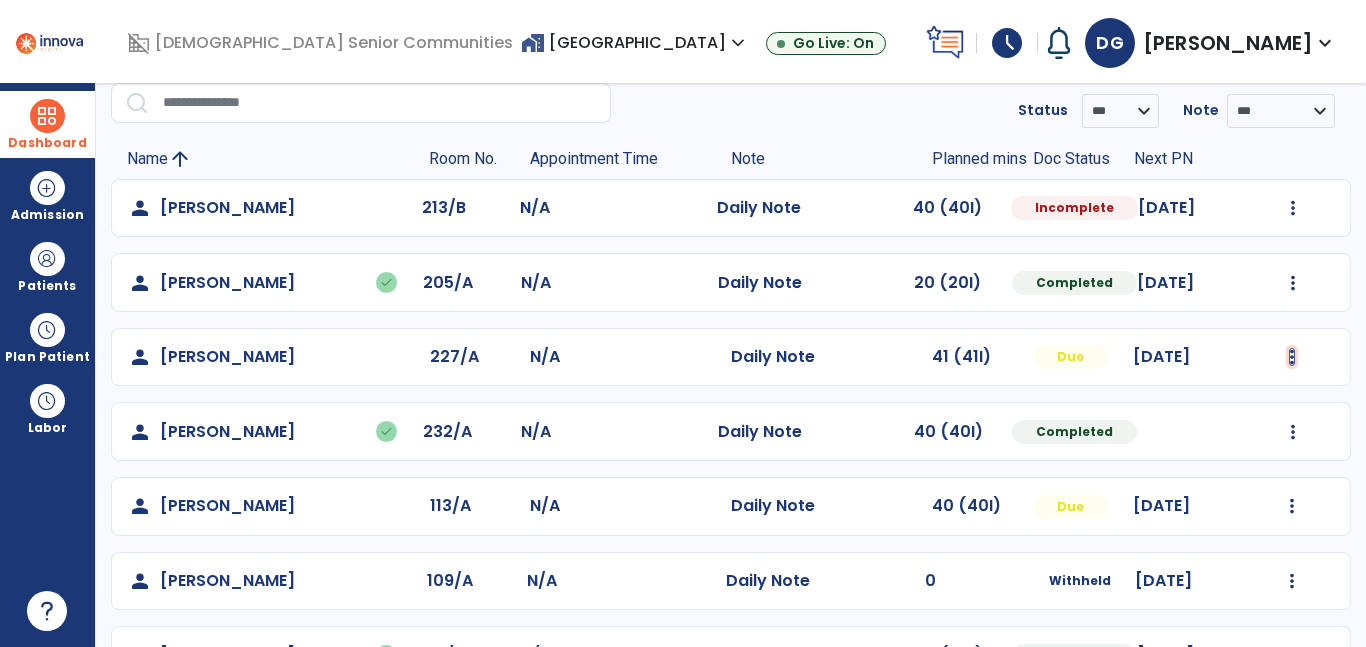click at bounding box center [1293, 208] 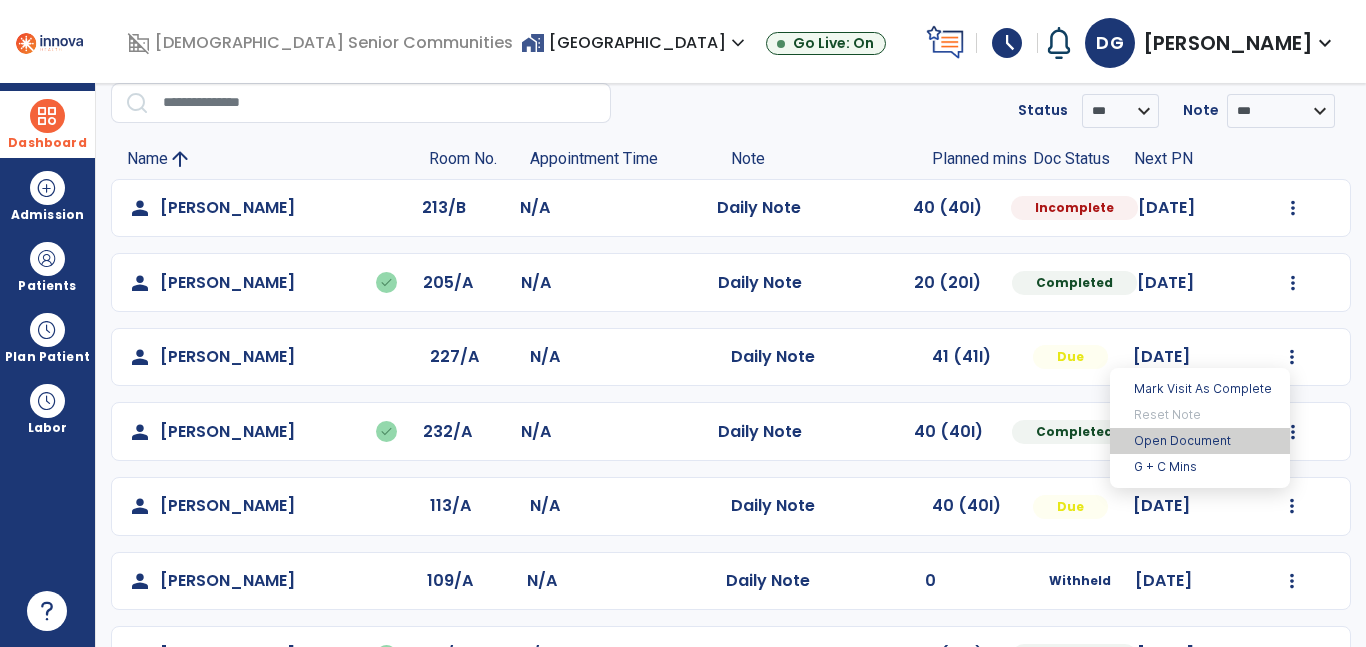 click on "Open Document" at bounding box center [1200, 441] 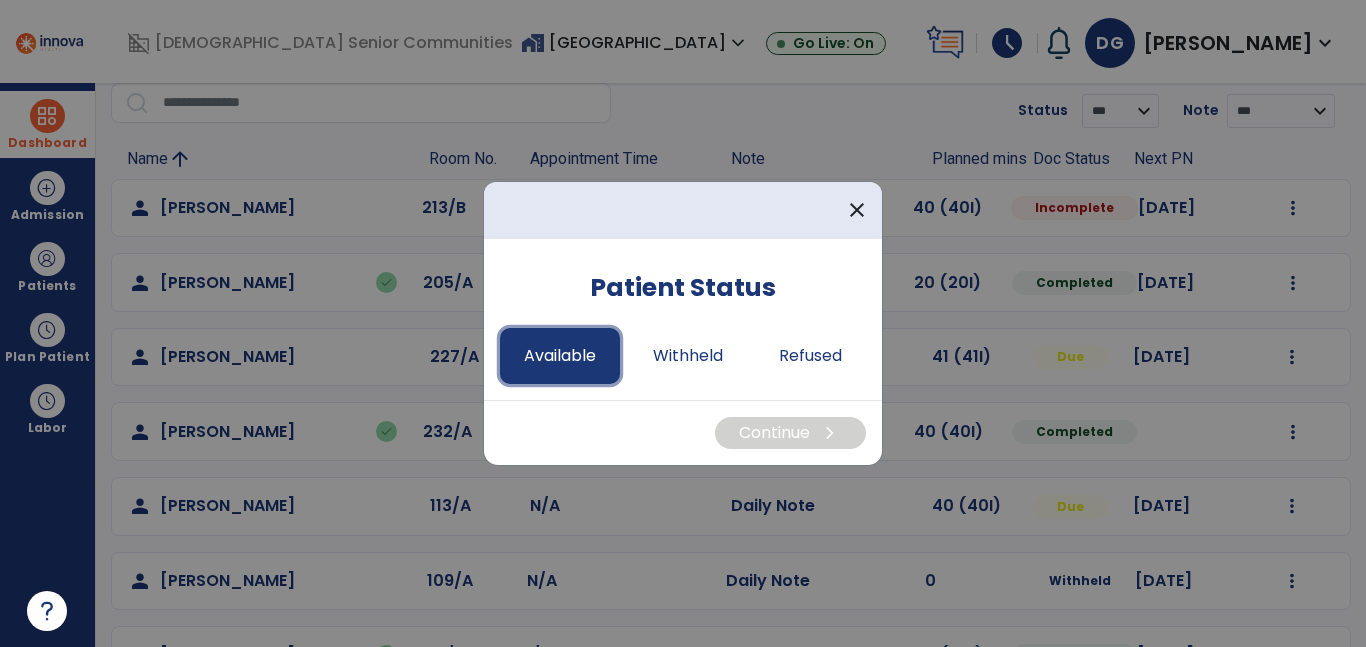 click on "Available" at bounding box center [560, 356] 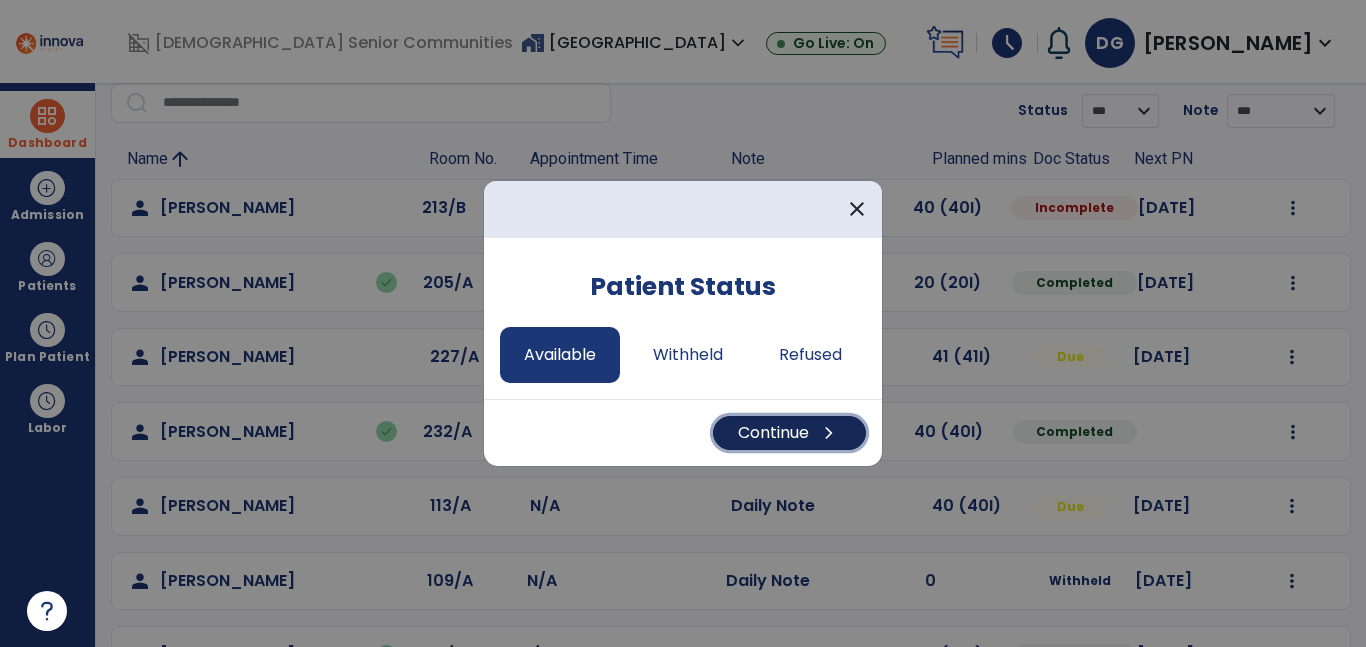 click on "Continue   chevron_right" at bounding box center [789, 433] 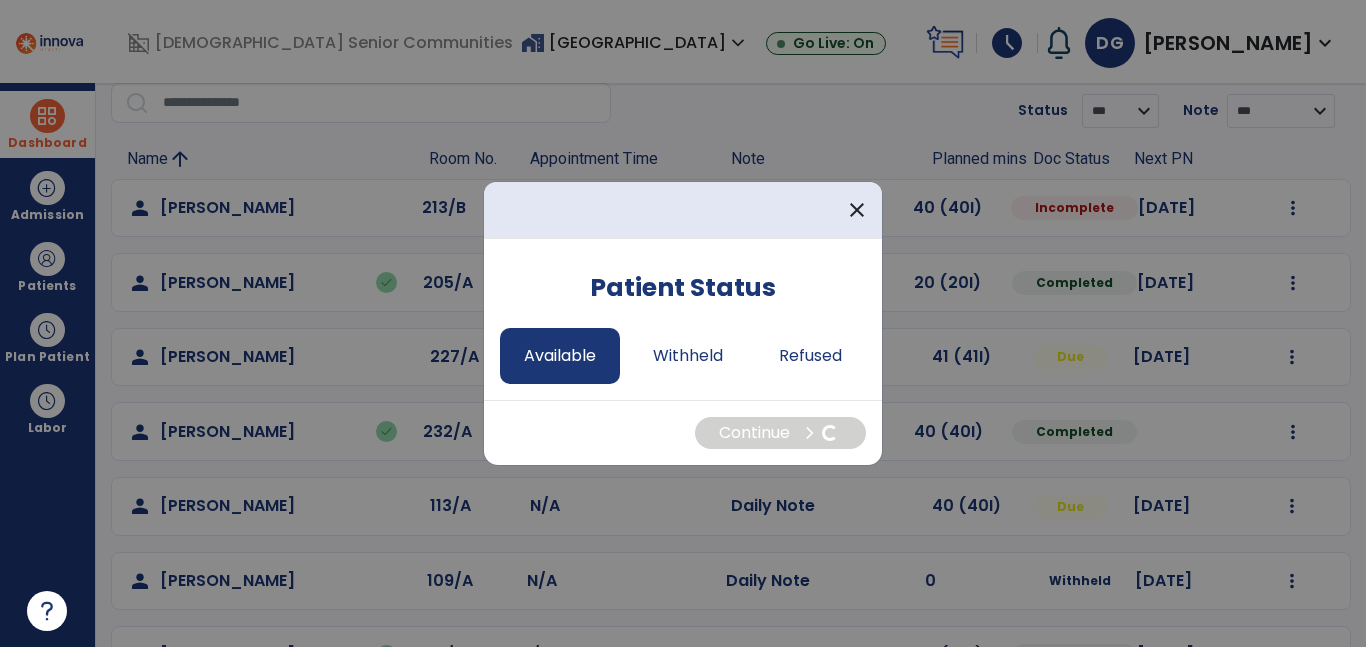 select on "*" 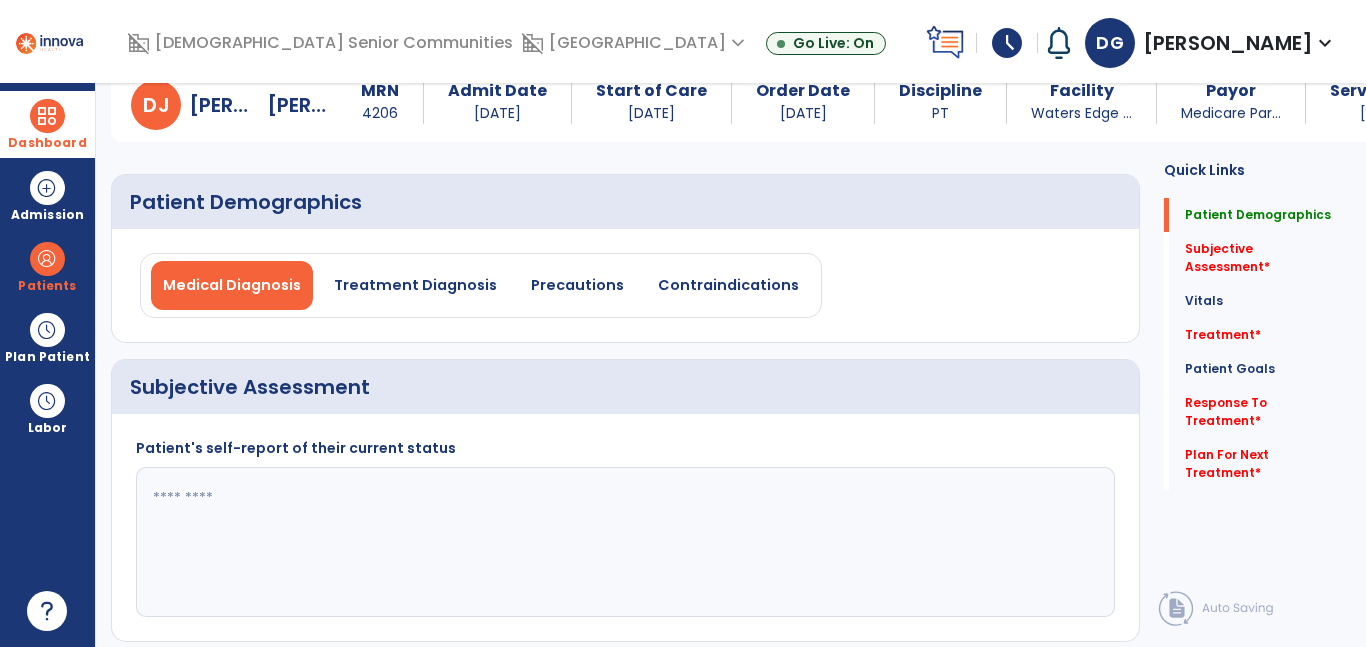 click on "Subjective Assessment   *  Subjective Assessment   *" 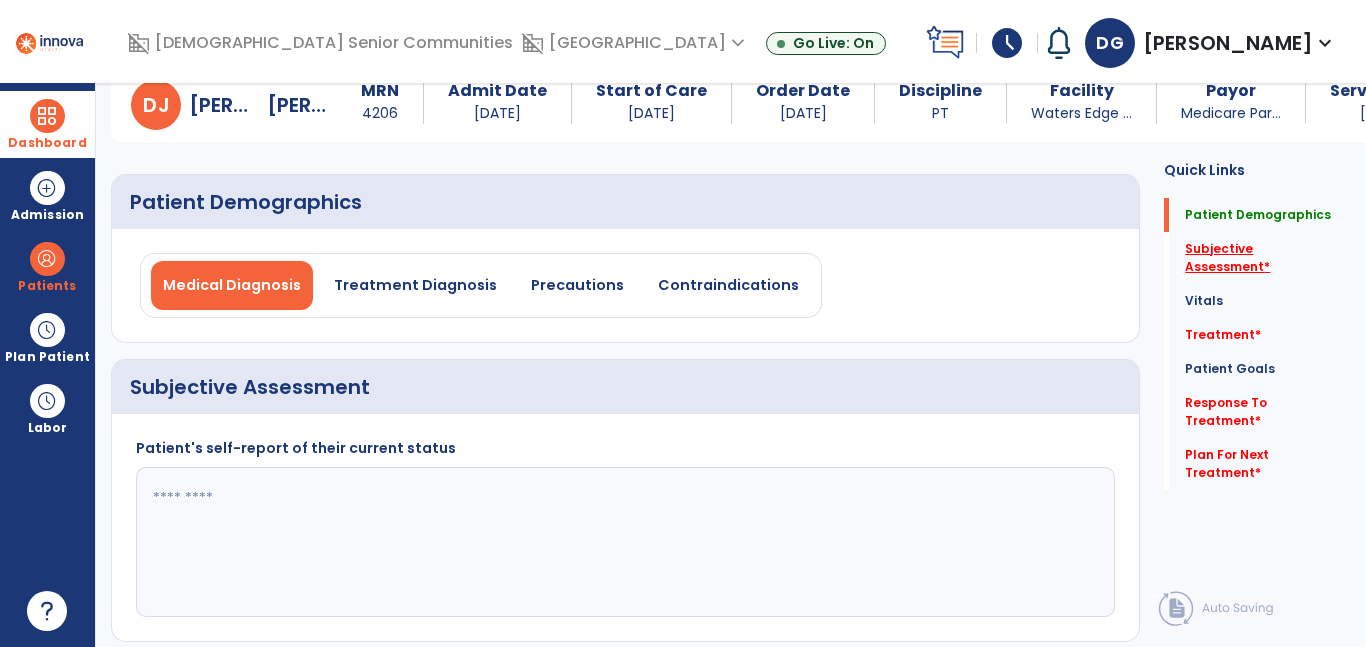 click on "Subjective Assessment   *" 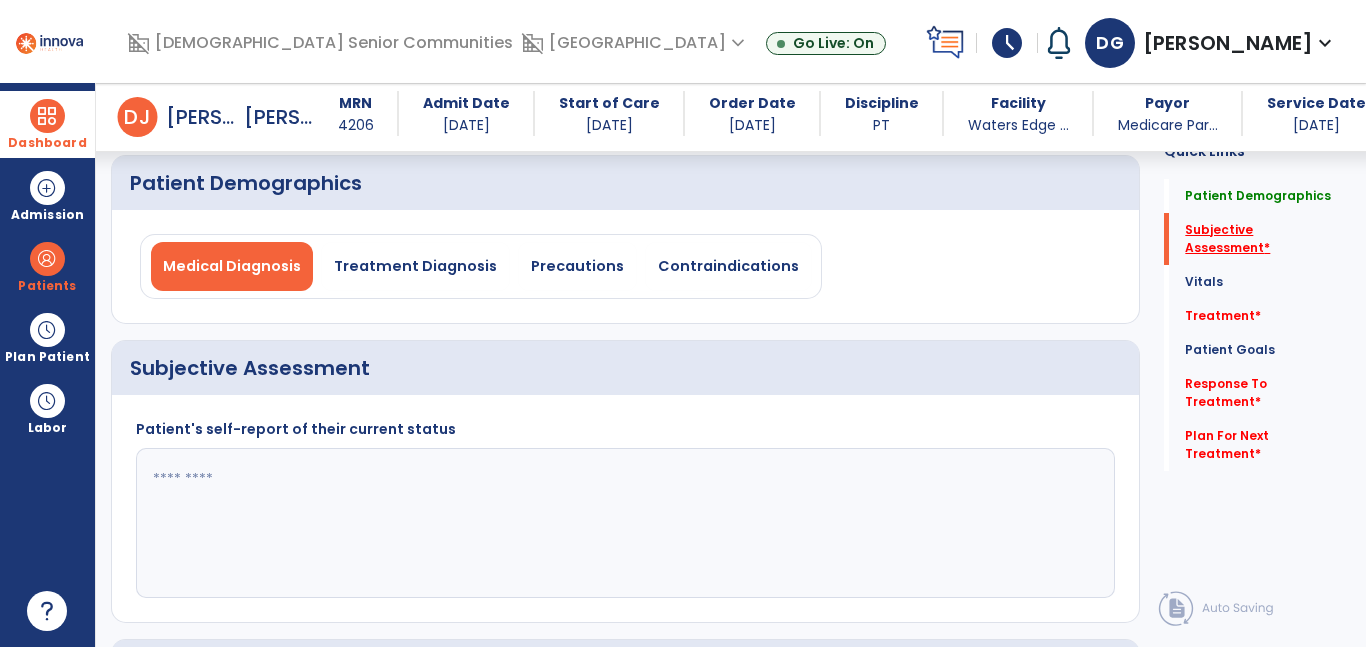 scroll, scrollTop: 215, scrollLeft: 0, axis: vertical 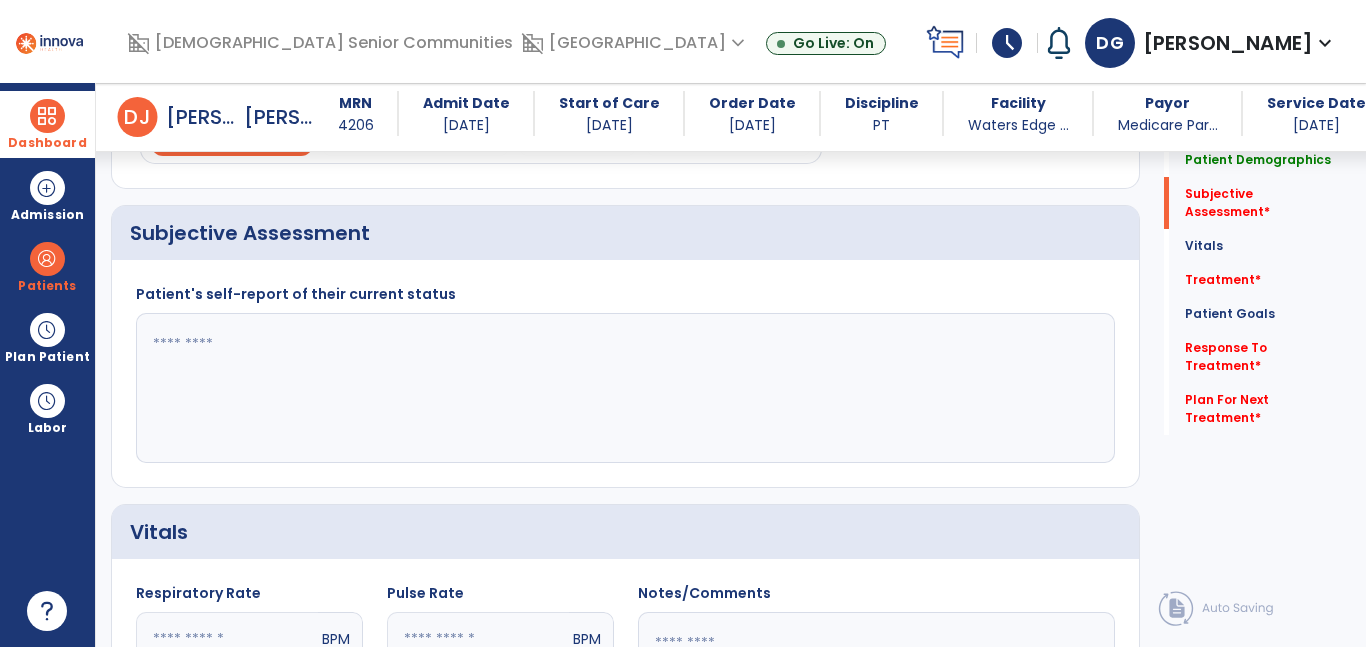 click 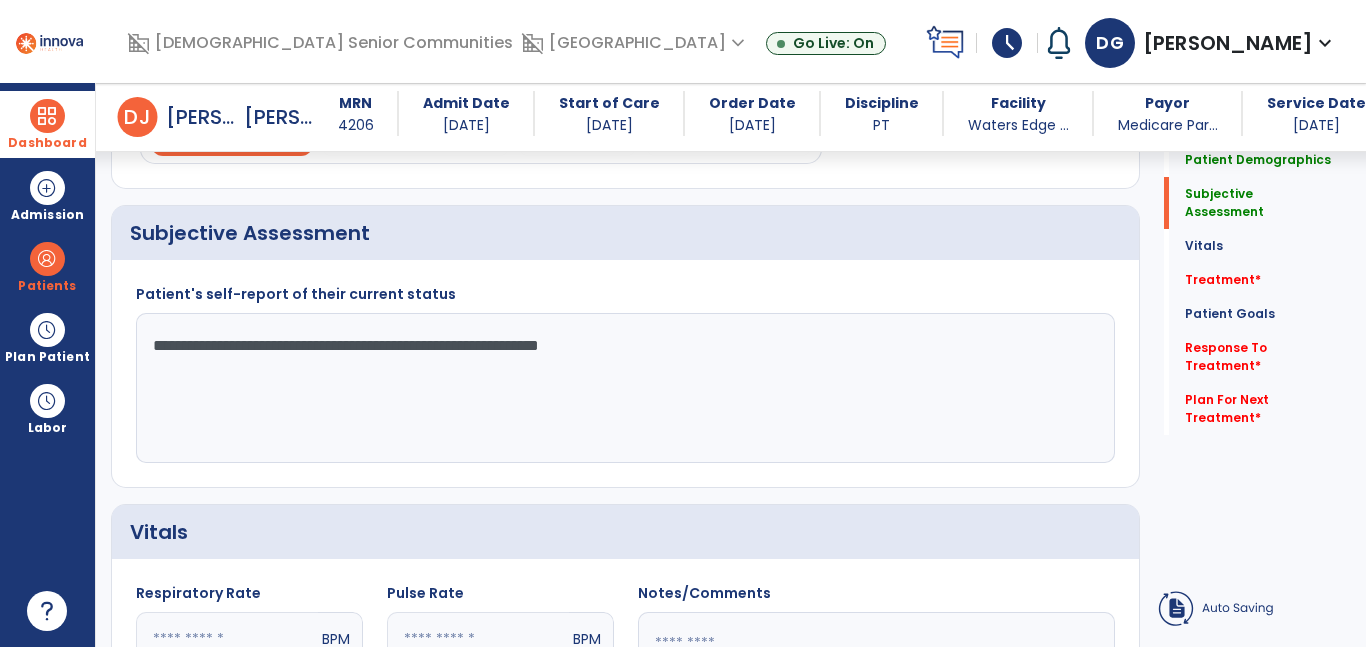type on "**********" 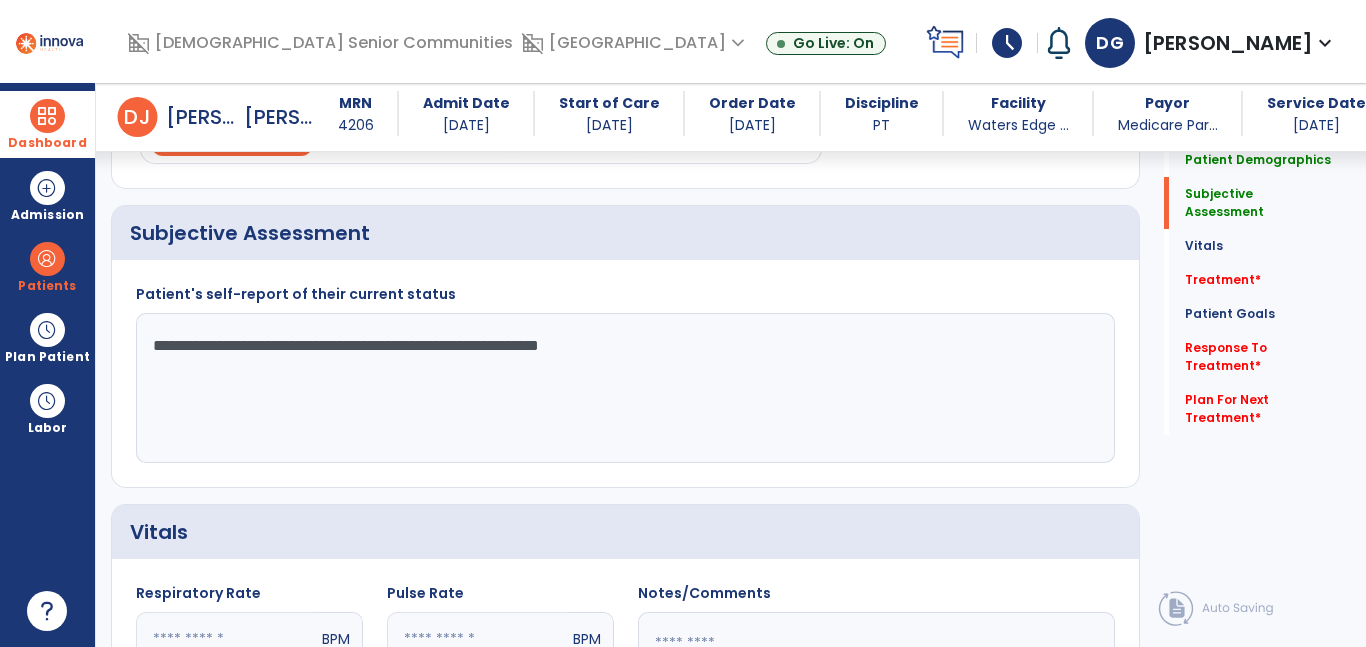 click on "Treatment   *  Treatment   *" 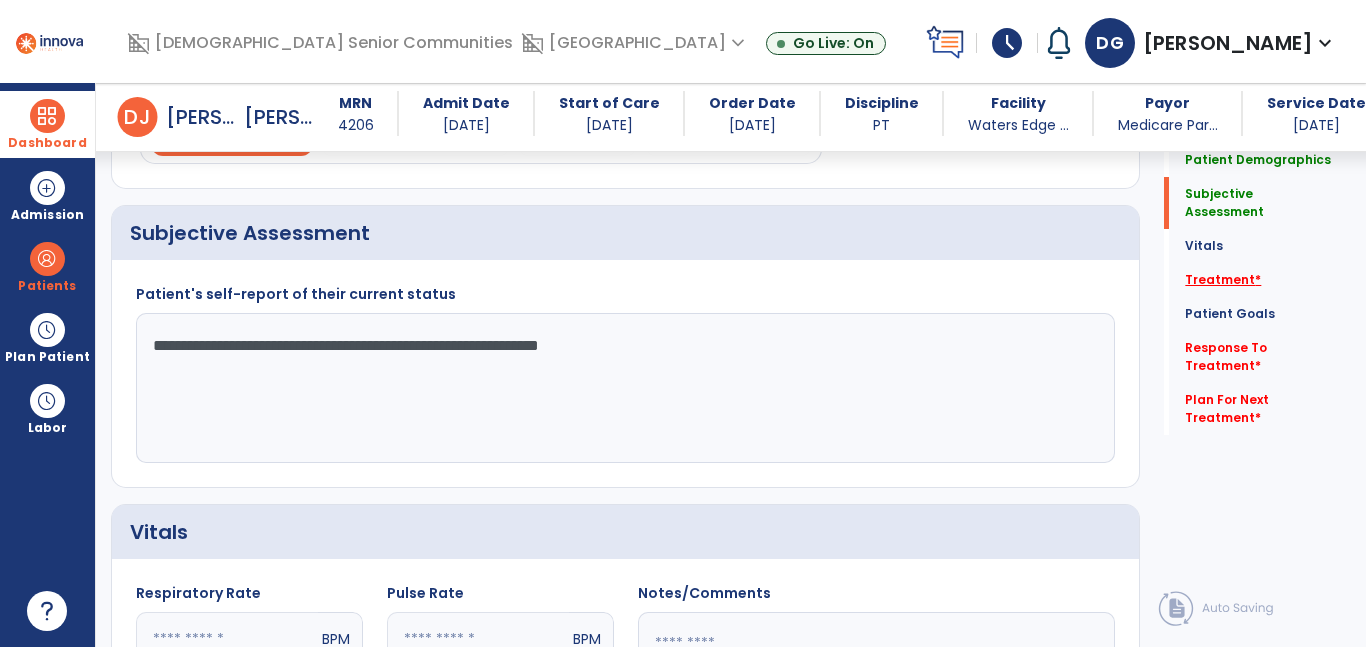 click on "Treatment   *" 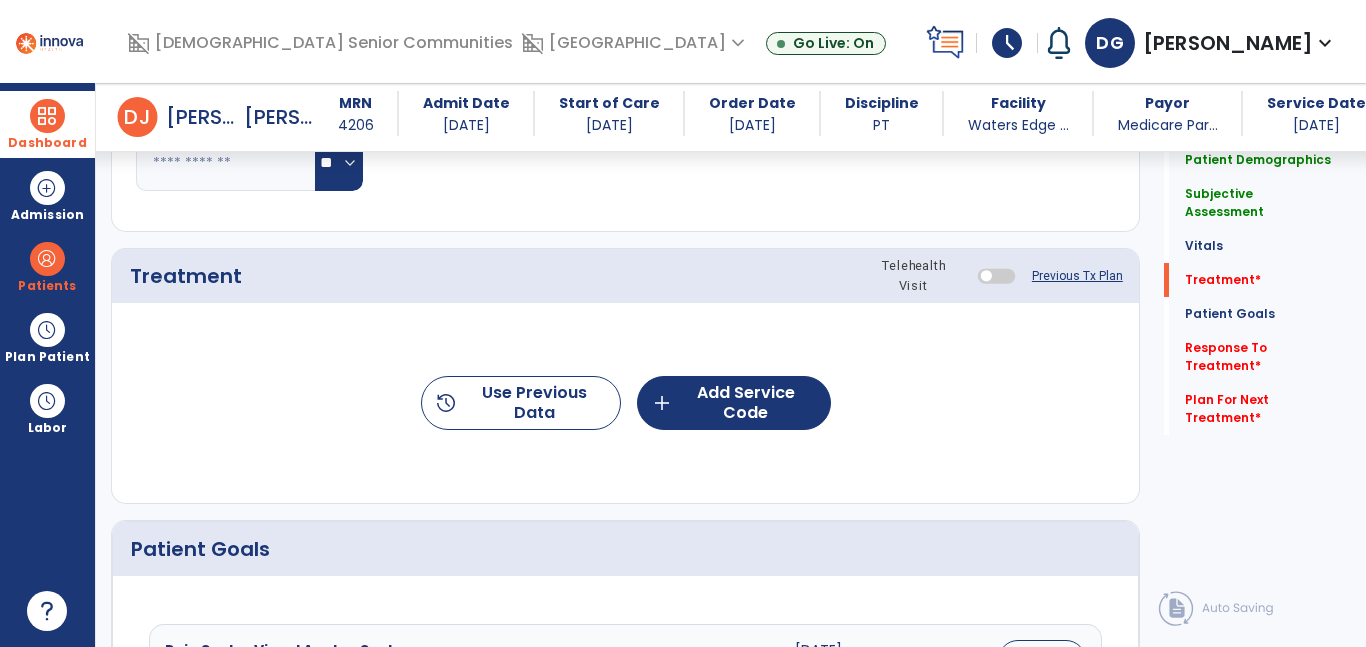 scroll, scrollTop: 904, scrollLeft: 0, axis: vertical 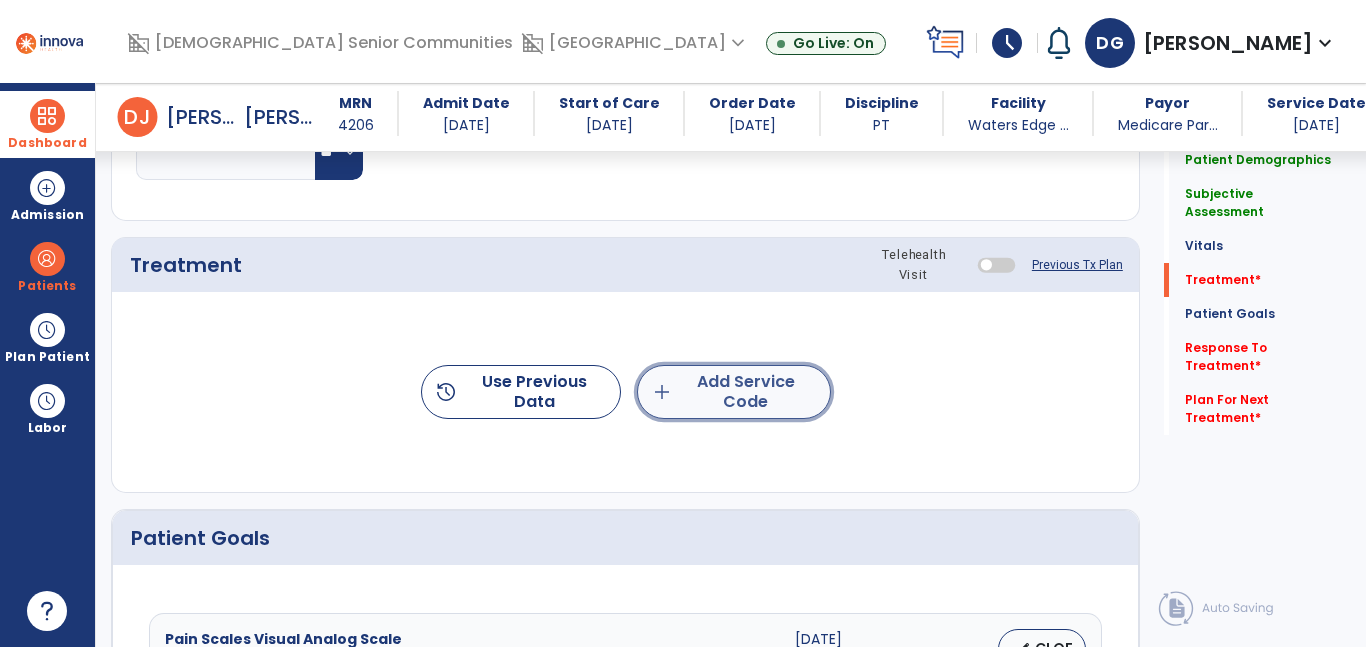 click on "add  Add Service Code" 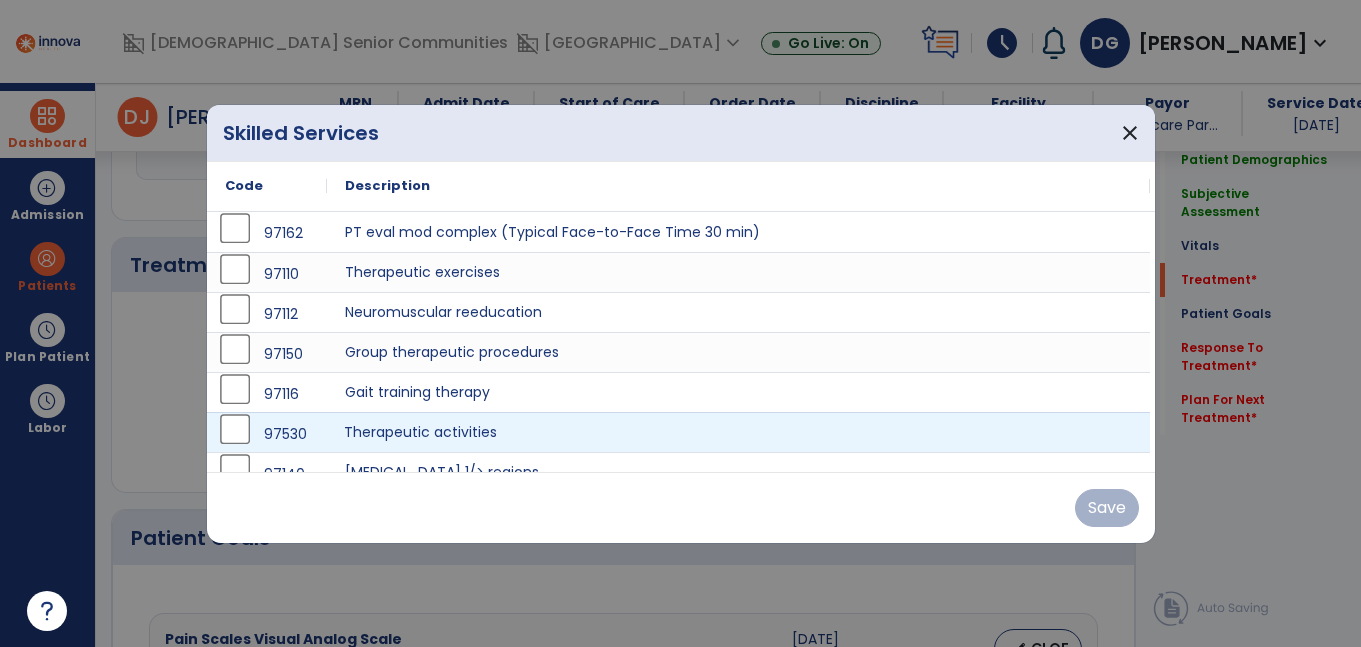 click on "Therapeutic activities" at bounding box center [738, 432] 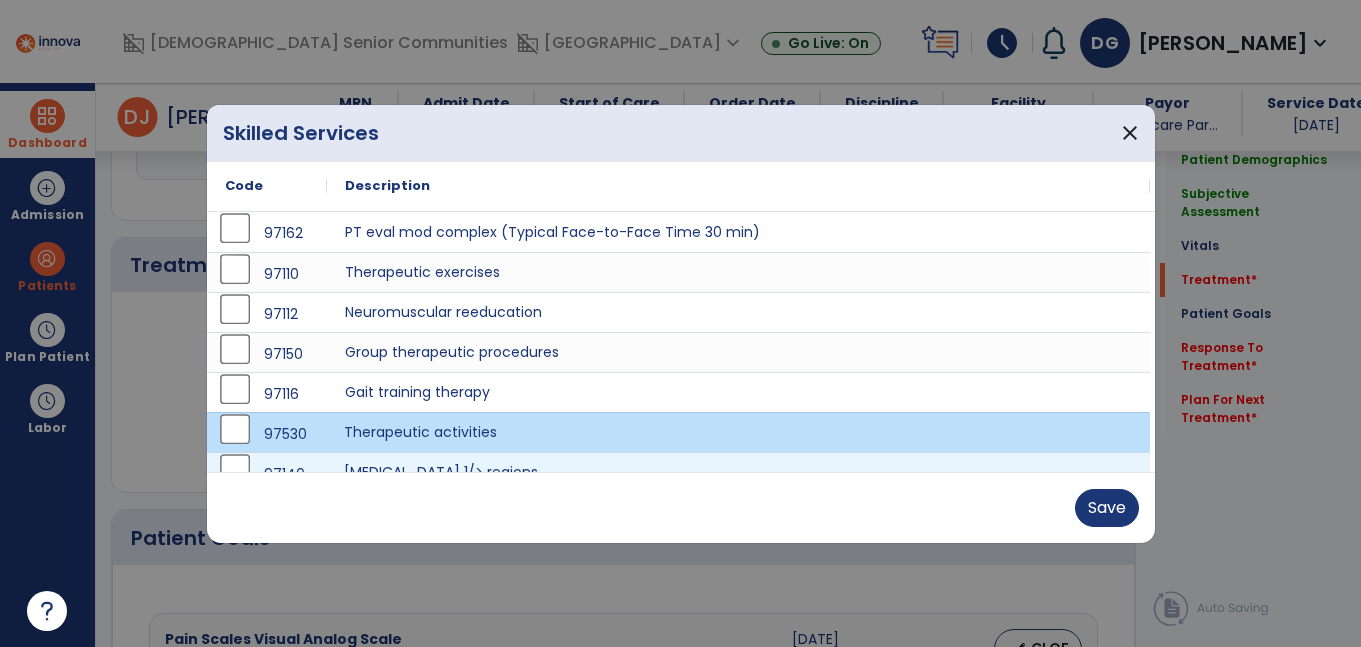 click on "[MEDICAL_DATA] 1/> regions" at bounding box center (738, 472) 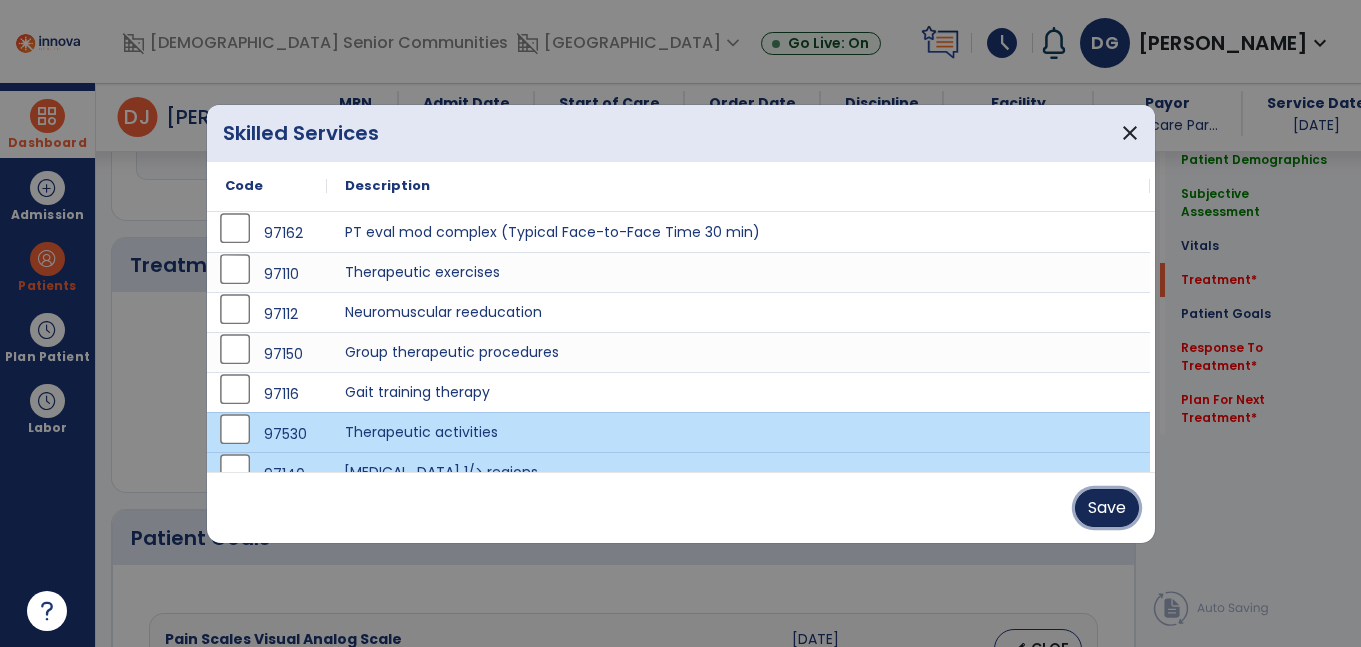 click on "Save" at bounding box center (1107, 508) 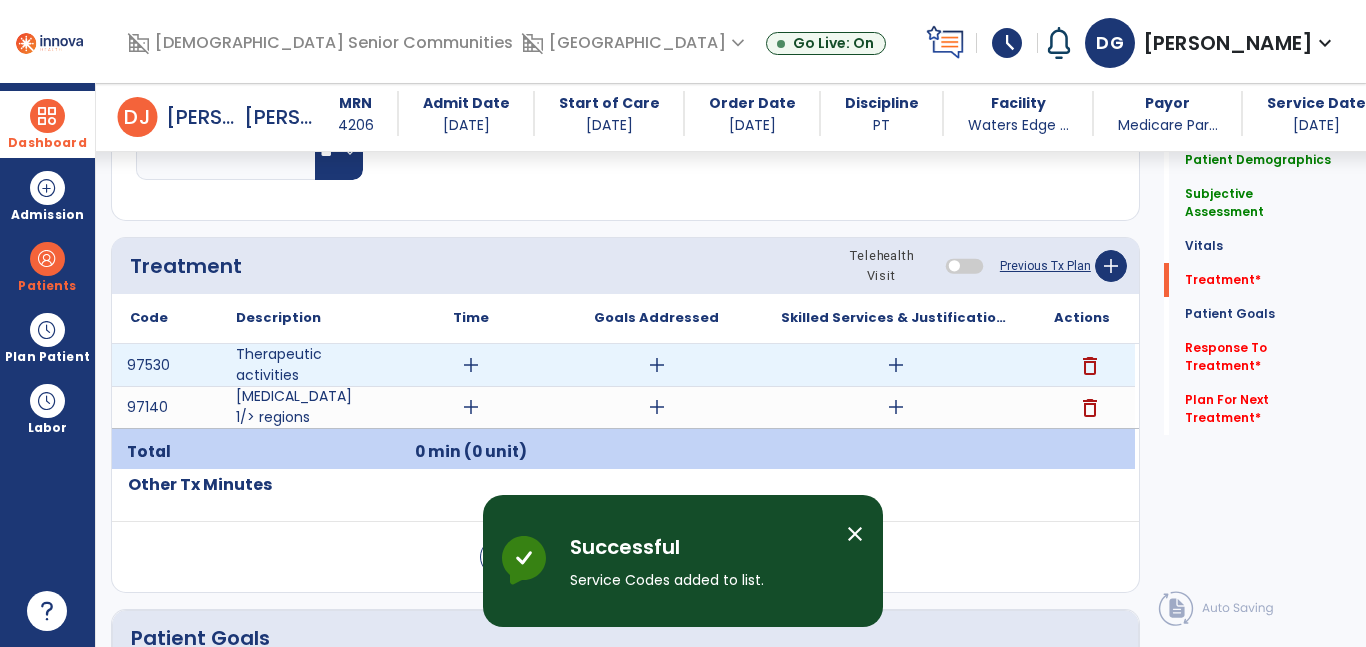 click on "add" at bounding box center [471, 365] 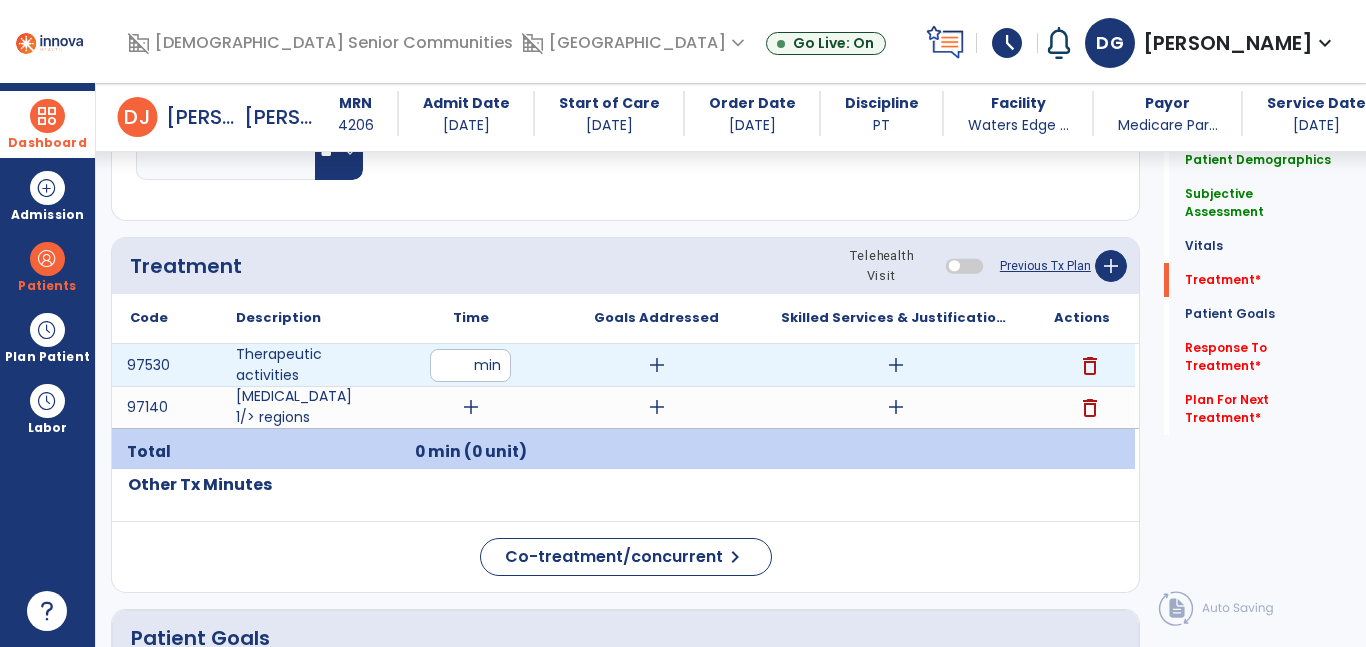click on "**" at bounding box center (470, 365) 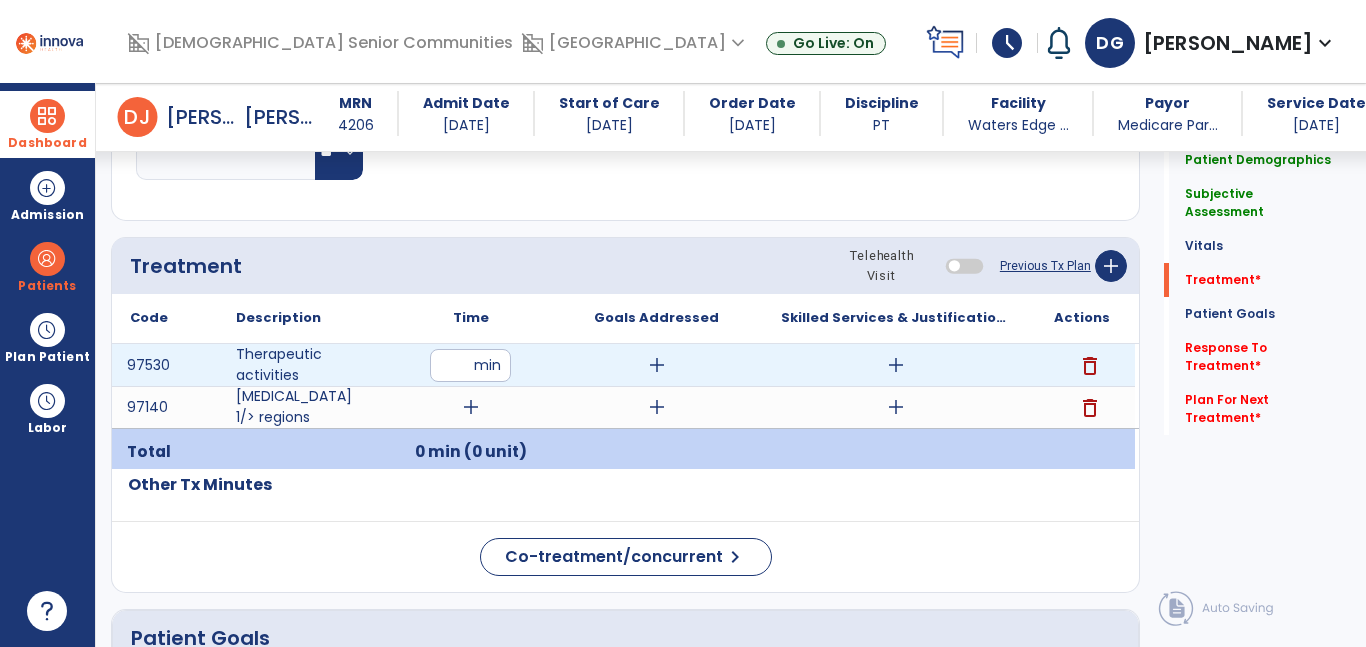 type on "**" 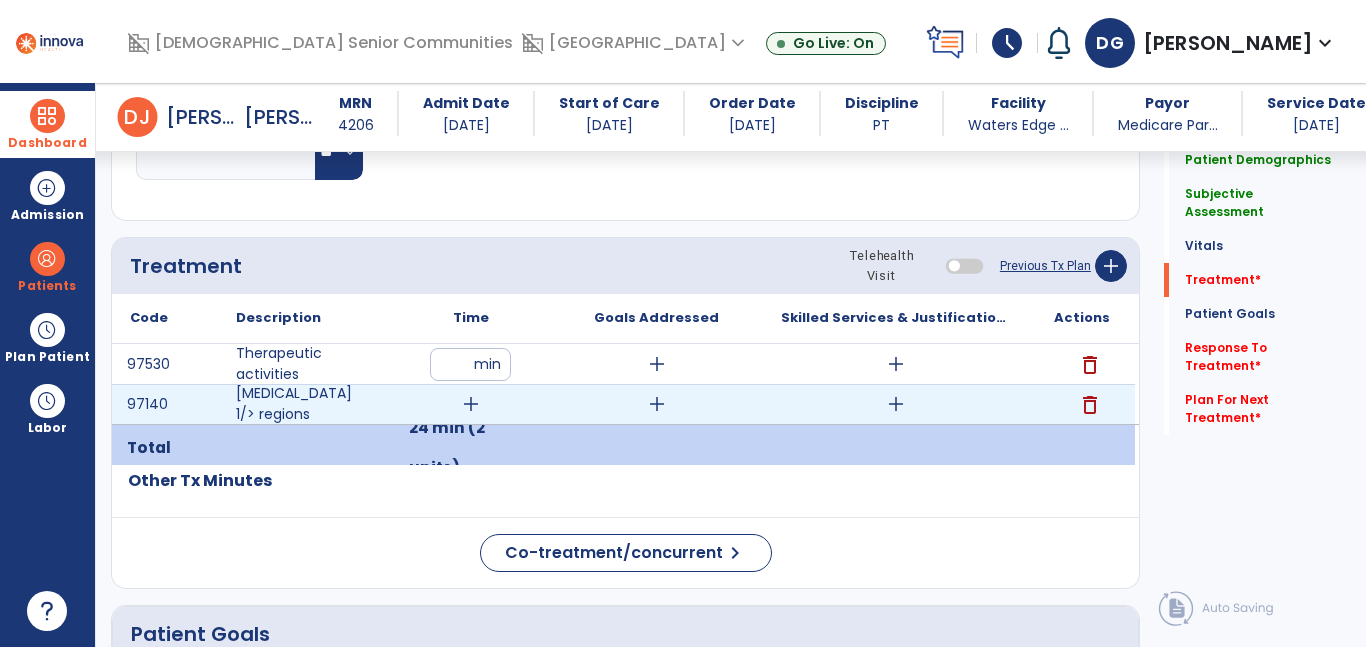 click on "add" at bounding box center [471, 404] 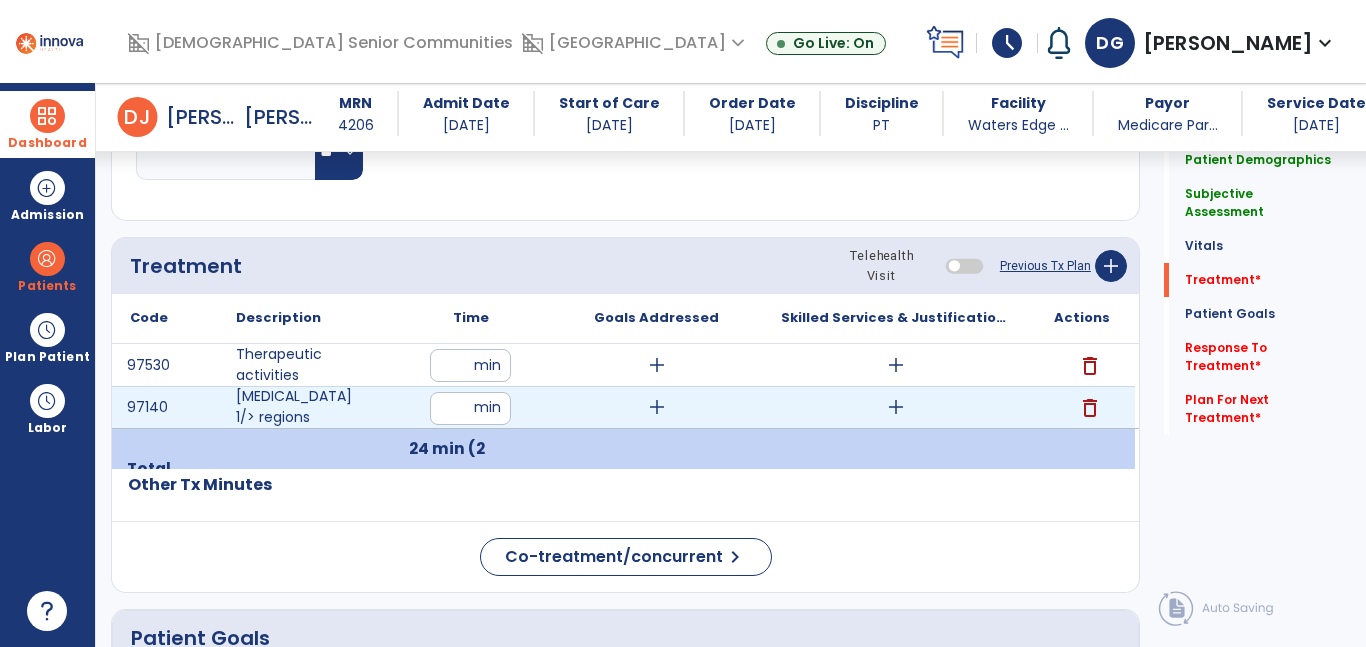 type on "**" 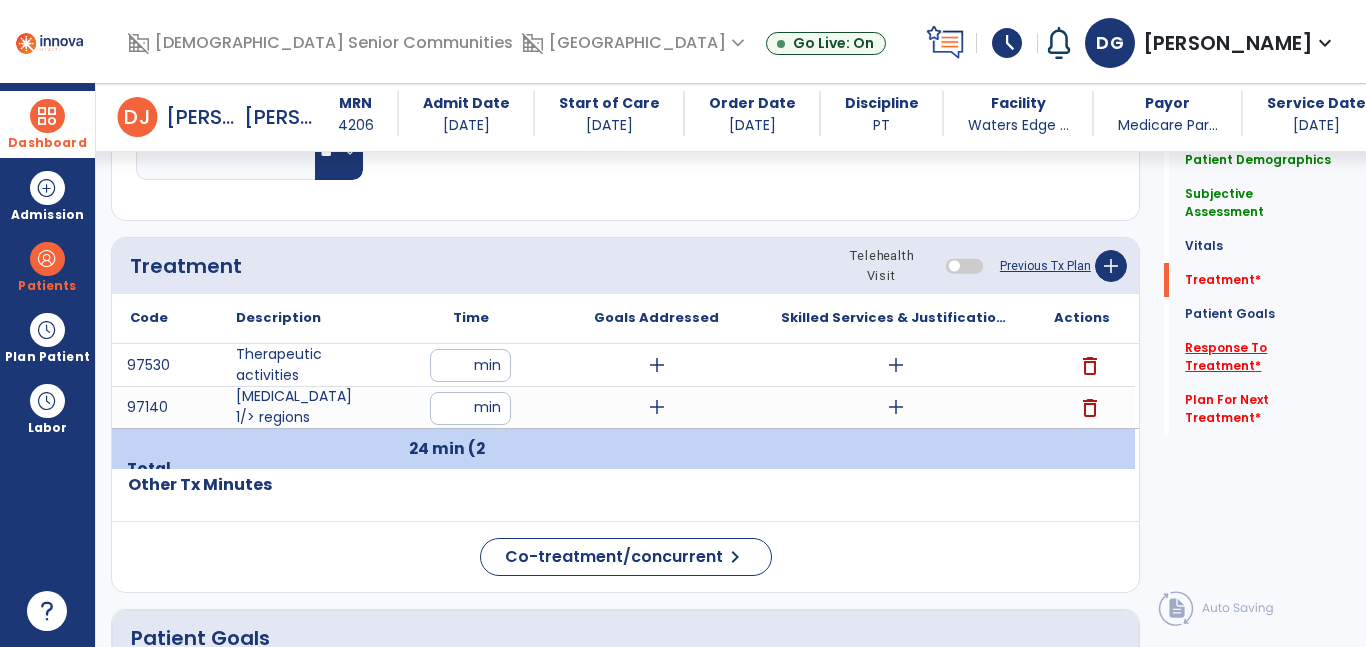 click on "Response To Treatment   *" 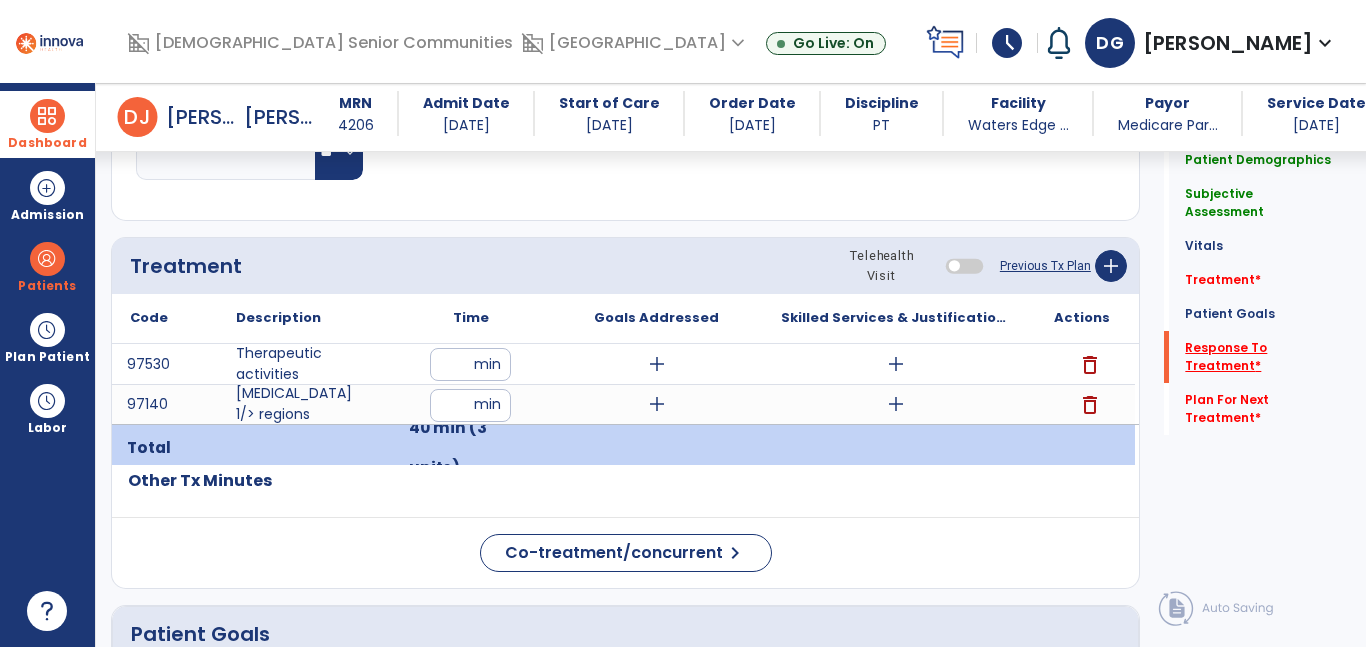 click on "Response To Treatment   *" 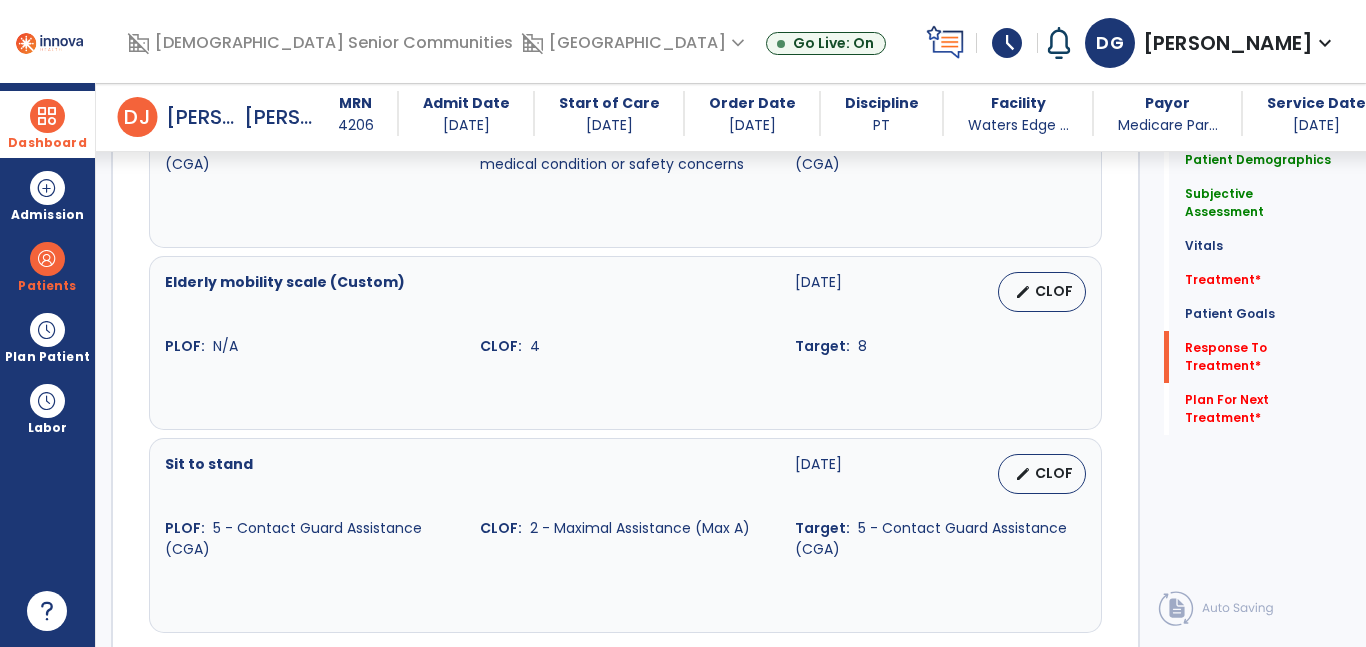 scroll, scrollTop: 3216, scrollLeft: 0, axis: vertical 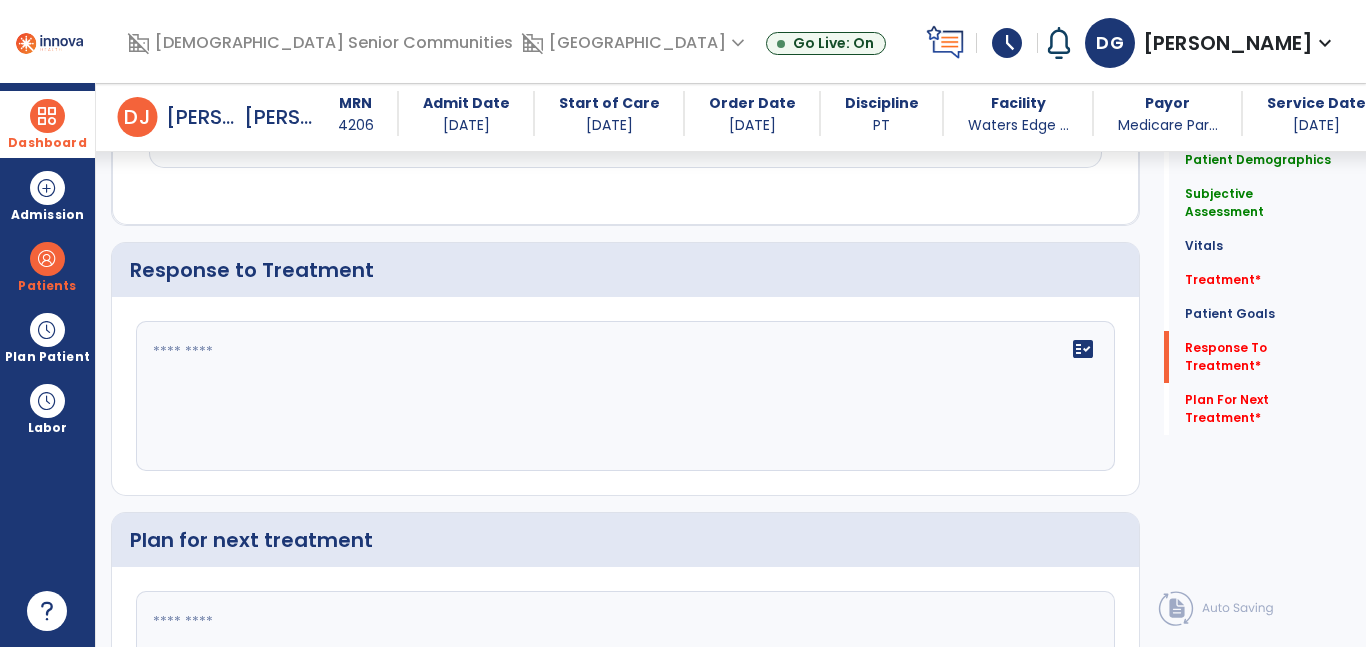 click on "fact_check" 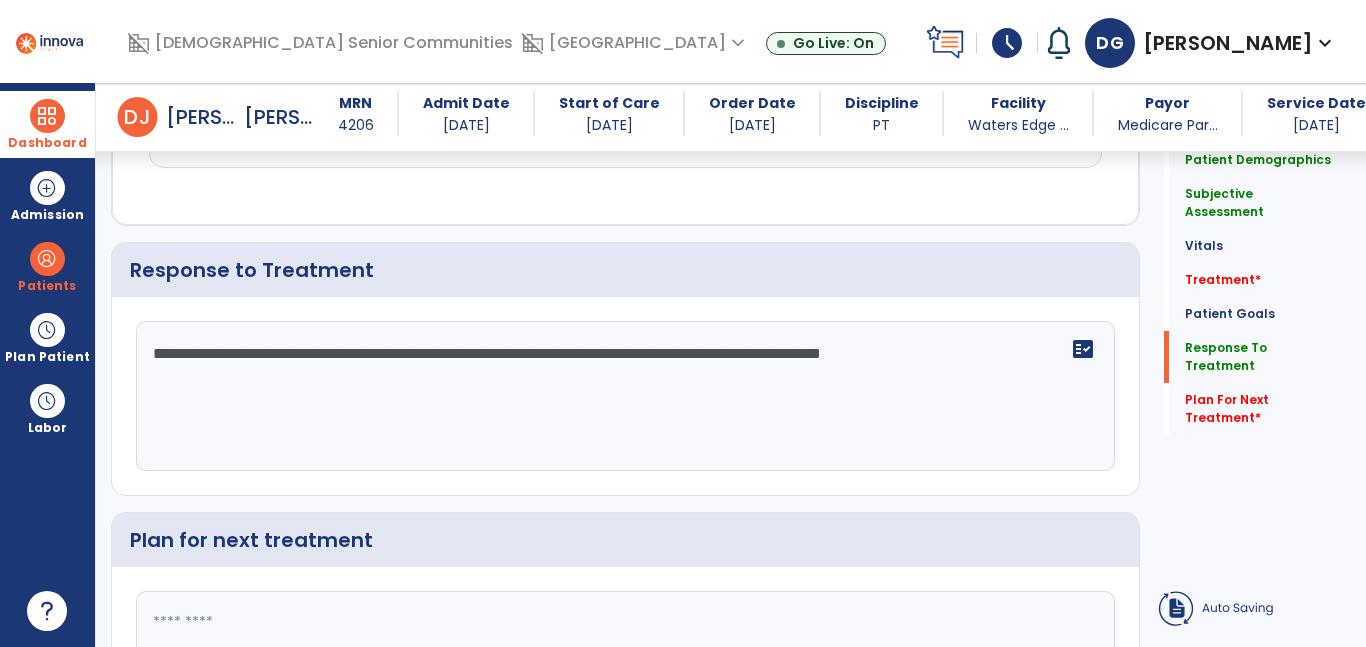 type on "**********" 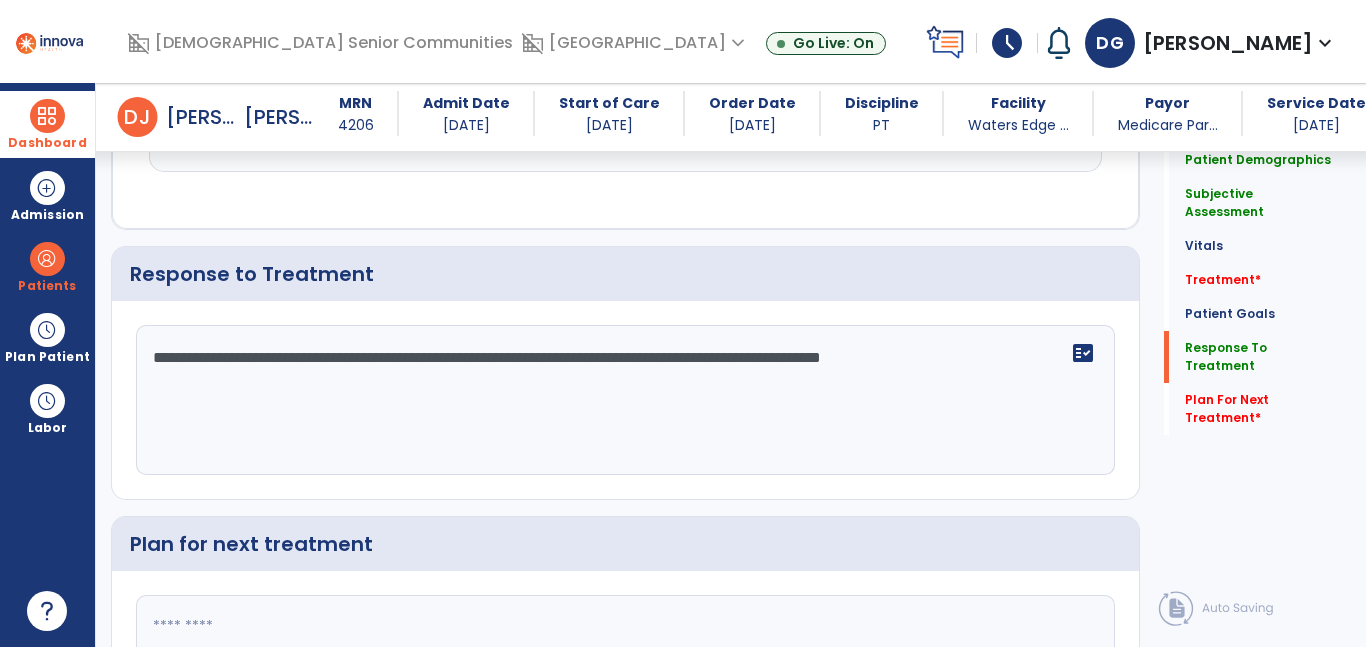 scroll, scrollTop: 3216, scrollLeft: 0, axis: vertical 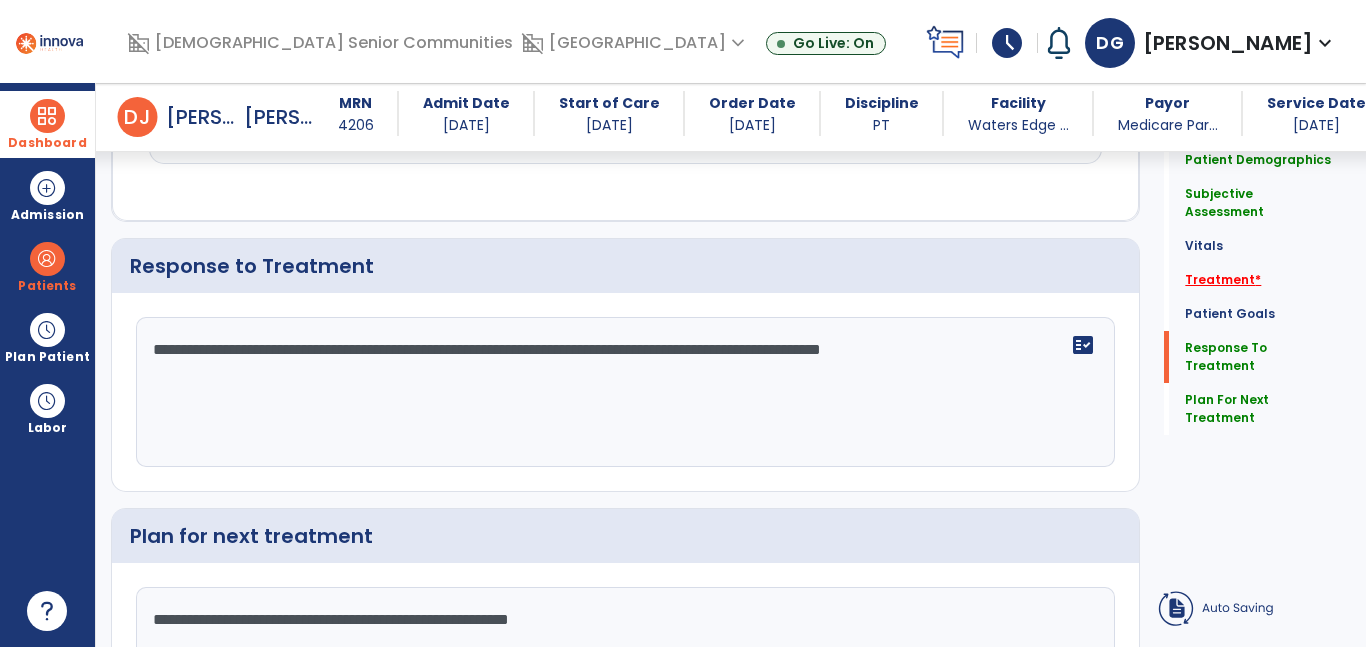 type on "**********" 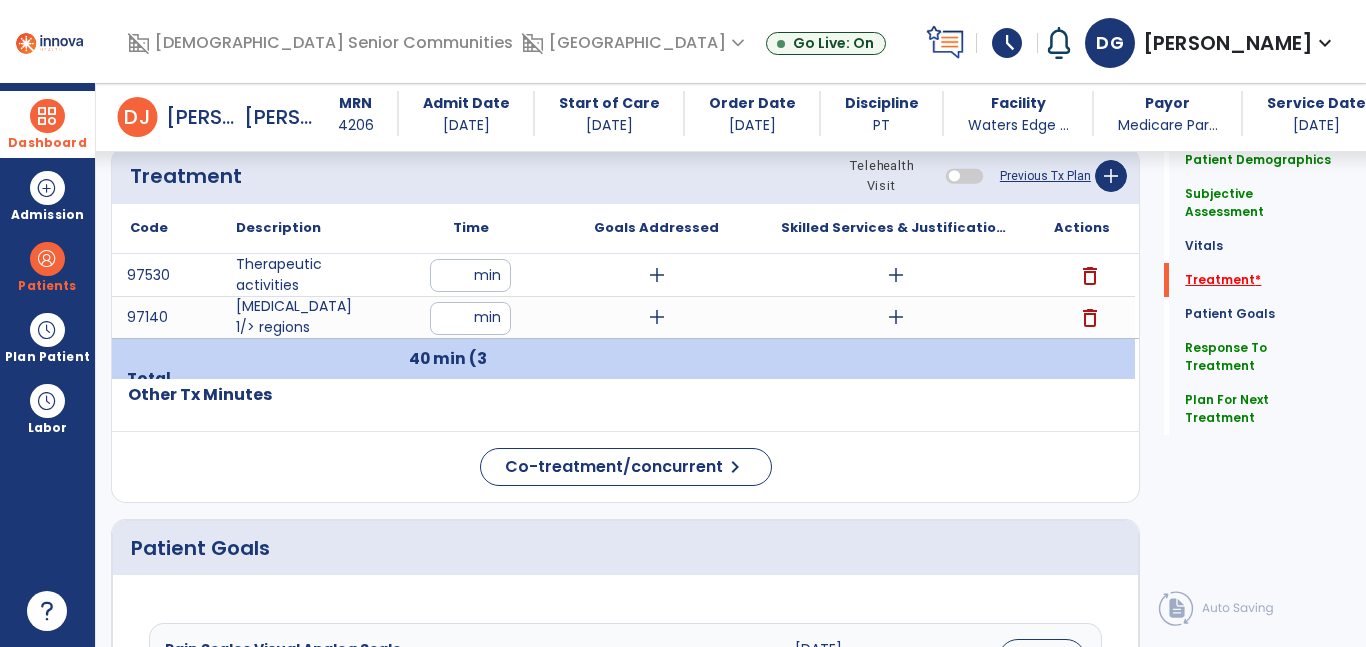 scroll, scrollTop: 952, scrollLeft: 0, axis: vertical 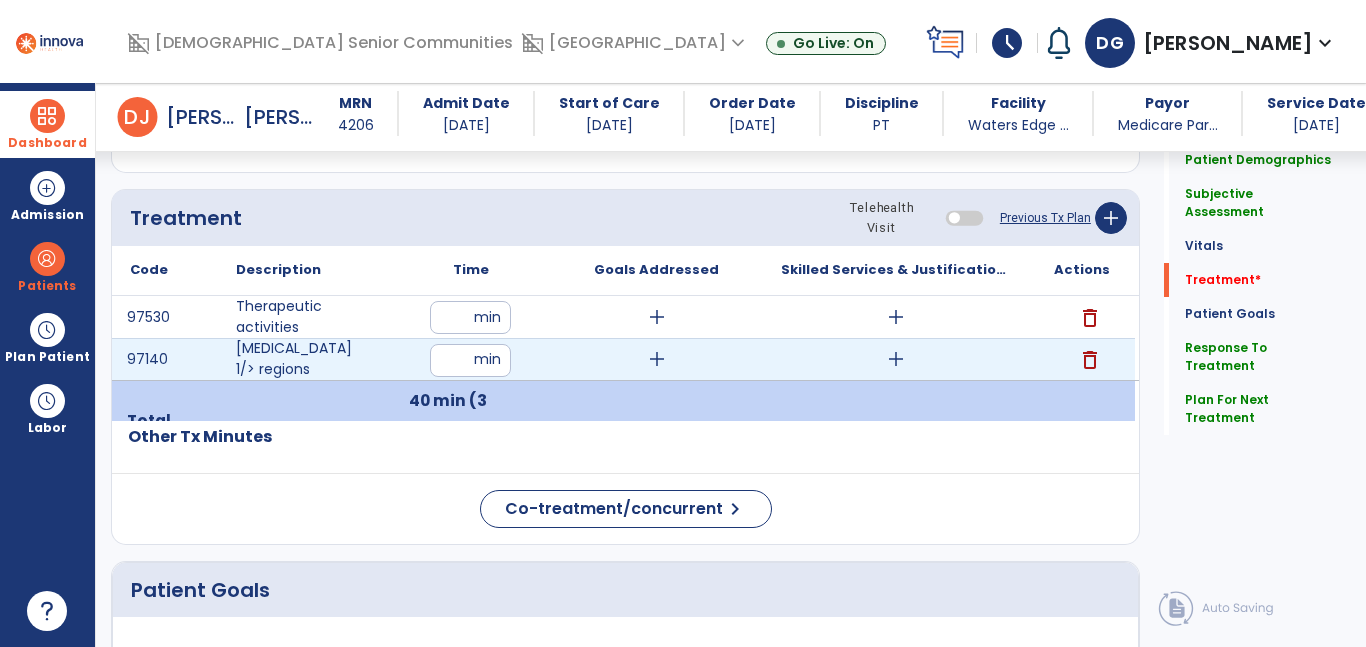 click on "add" at bounding box center [896, 359] 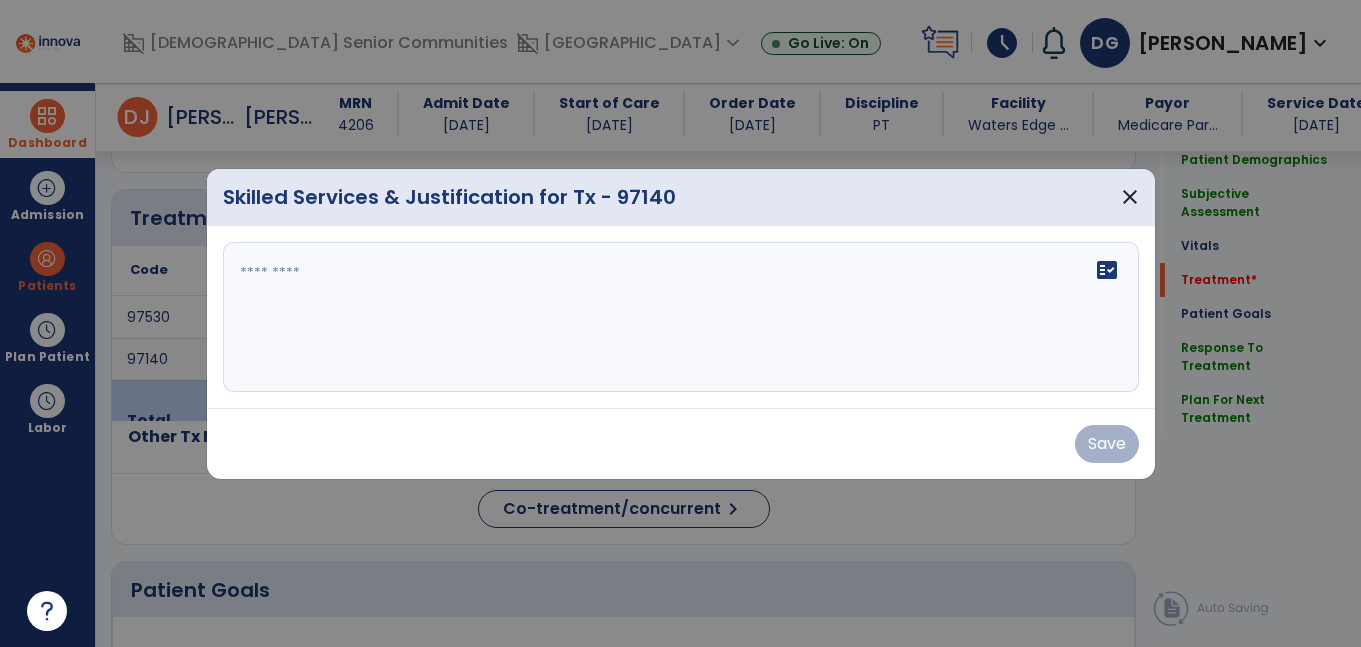 click on "fact_check" at bounding box center (681, 317) 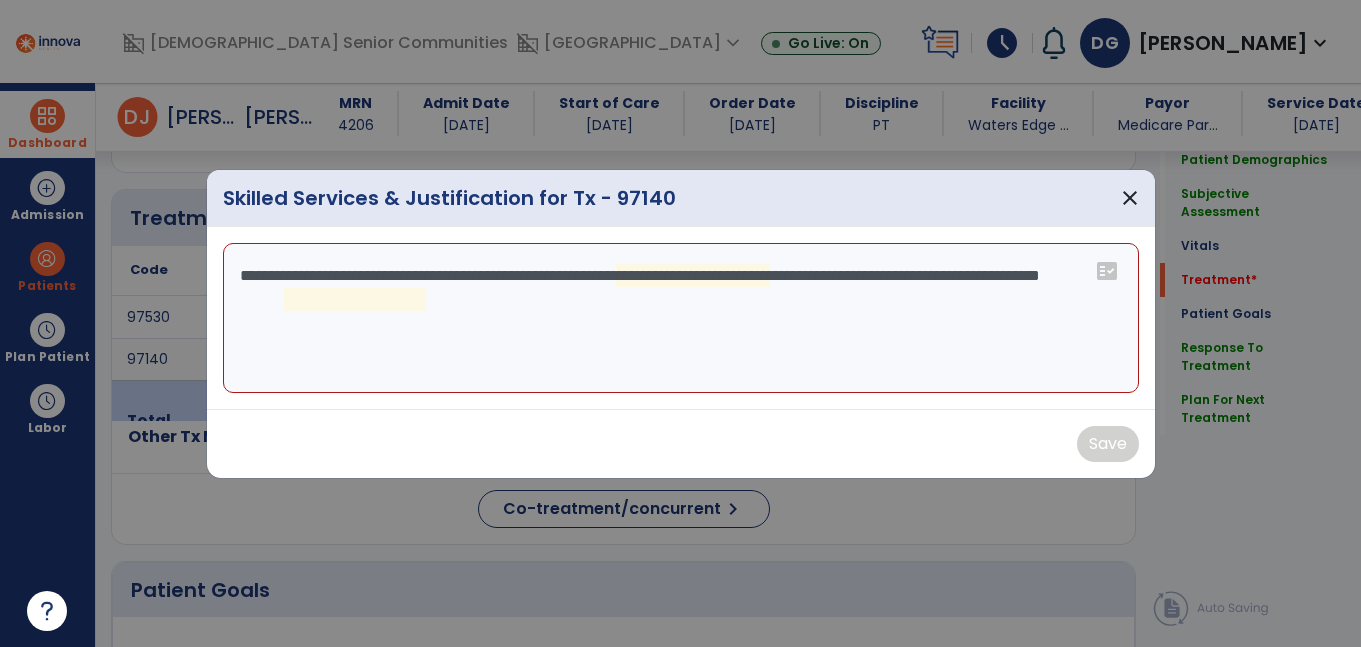 click on "**********" at bounding box center [681, 318] 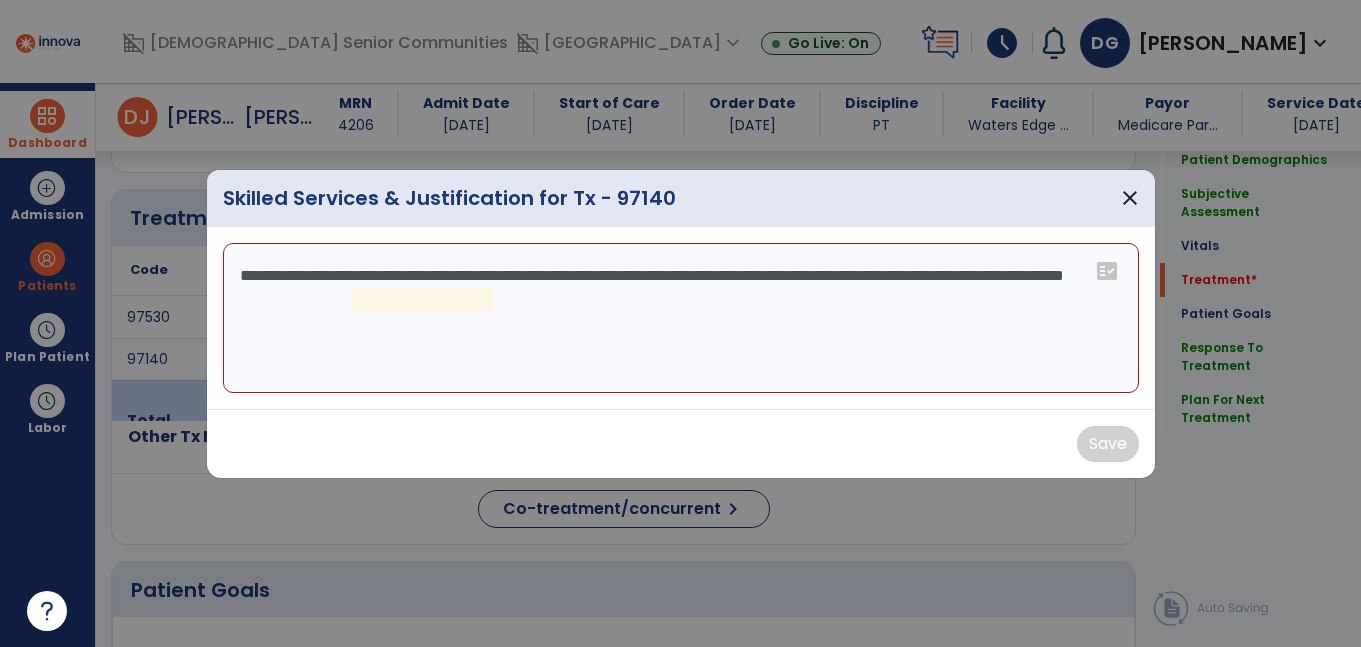 click on "**********" at bounding box center [681, 318] 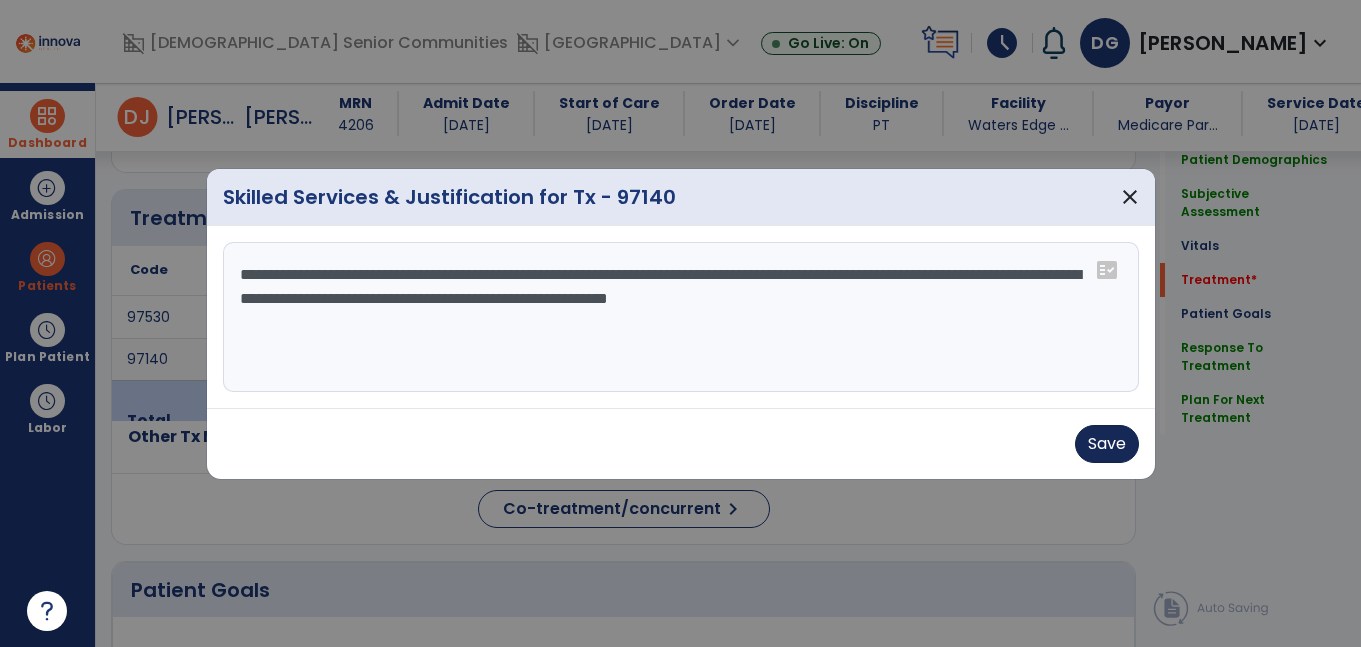 type on "**********" 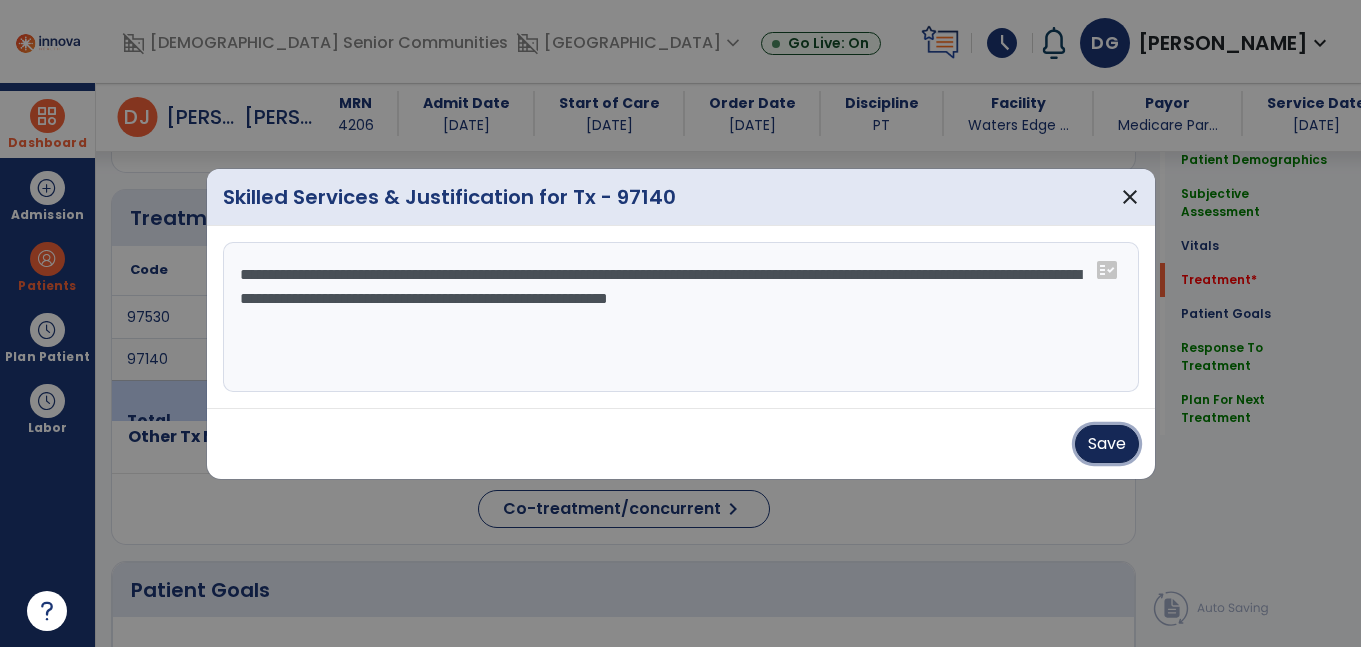 click on "Save" at bounding box center (1107, 444) 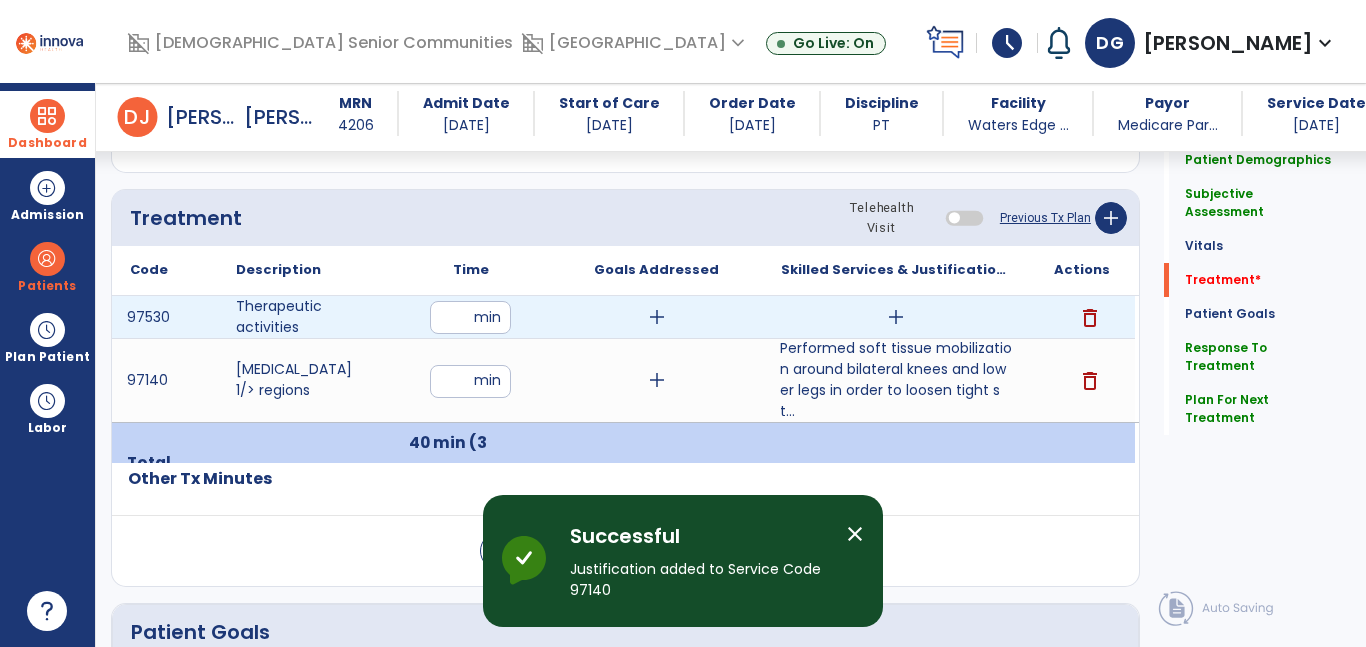 click on "add" at bounding box center (896, 317) 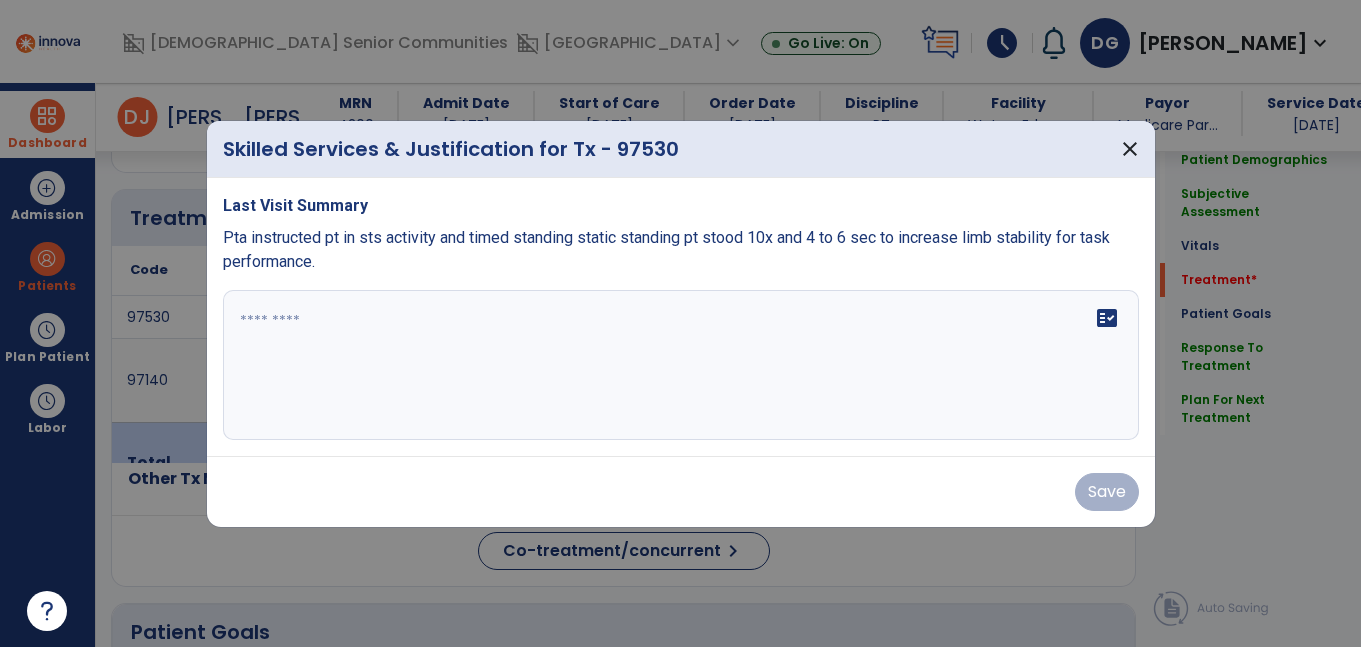 click at bounding box center [681, 365] 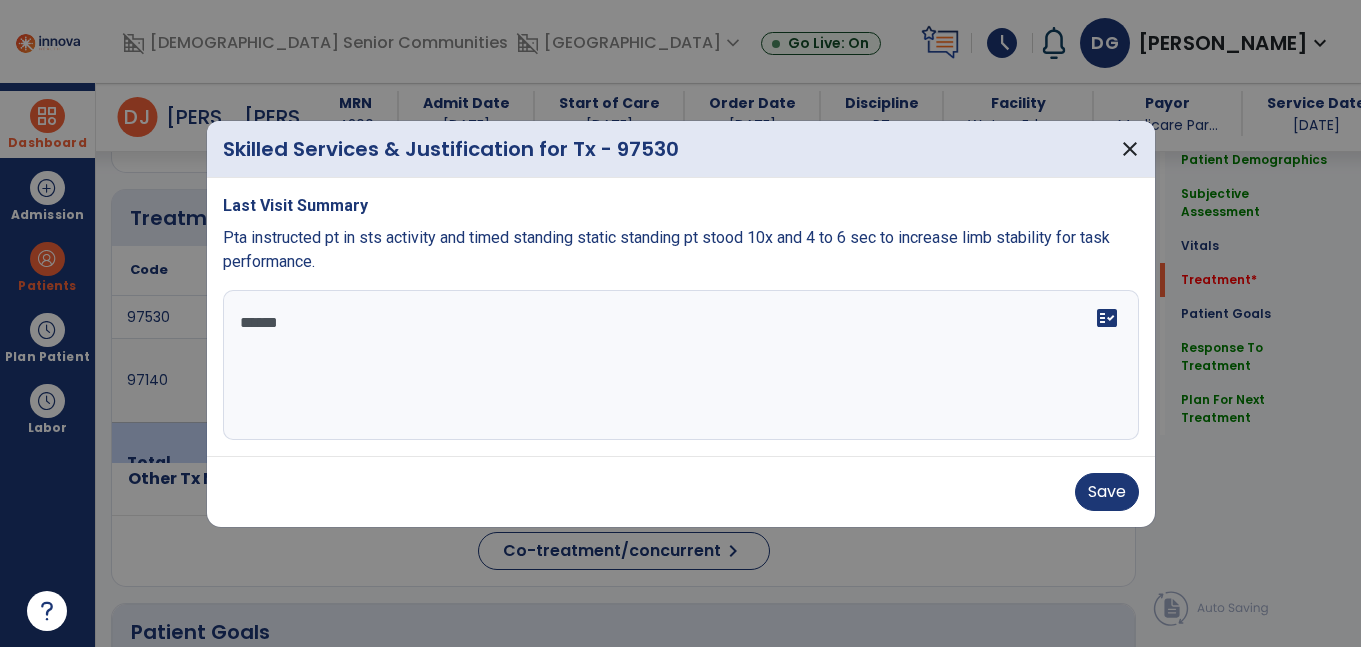 type on "*******" 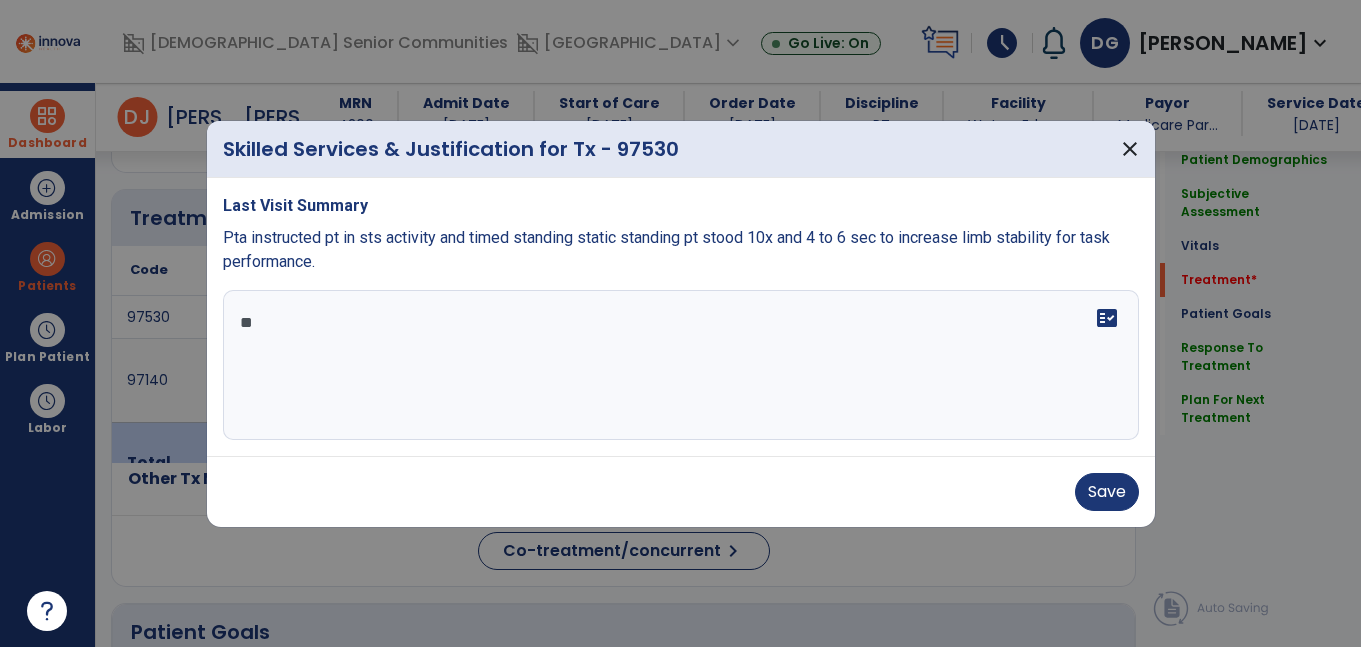 type on "*" 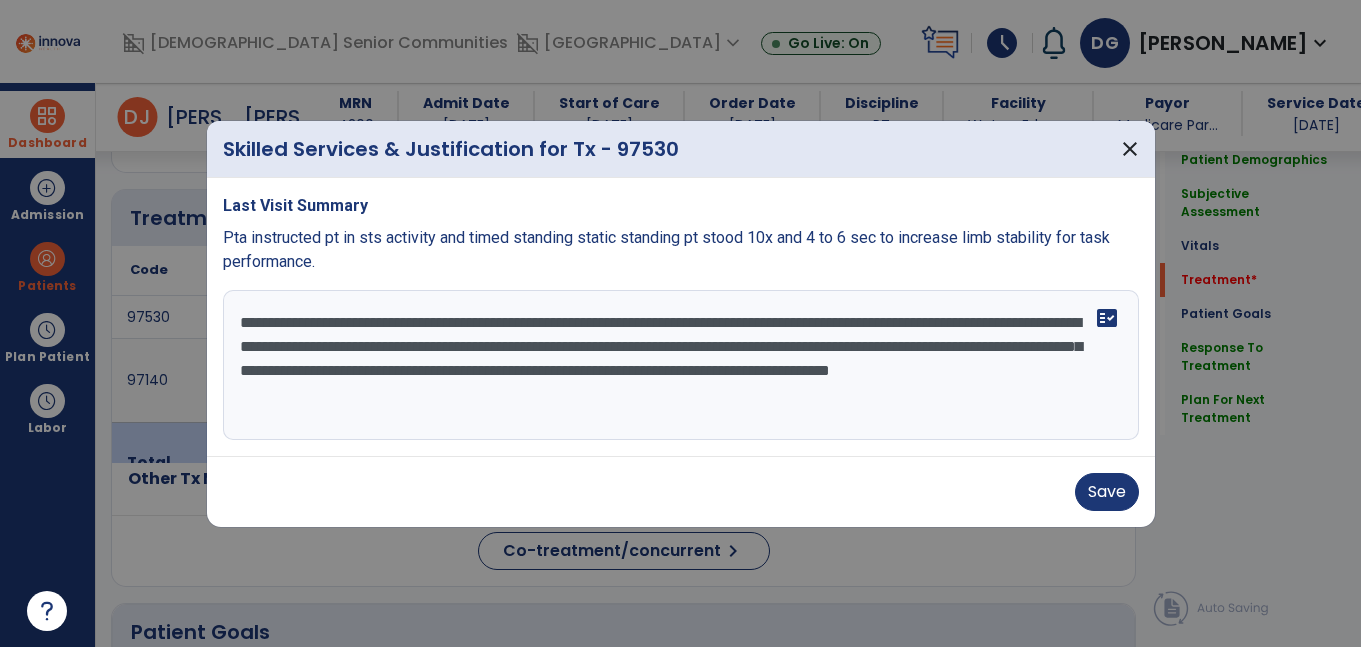 type on "**********" 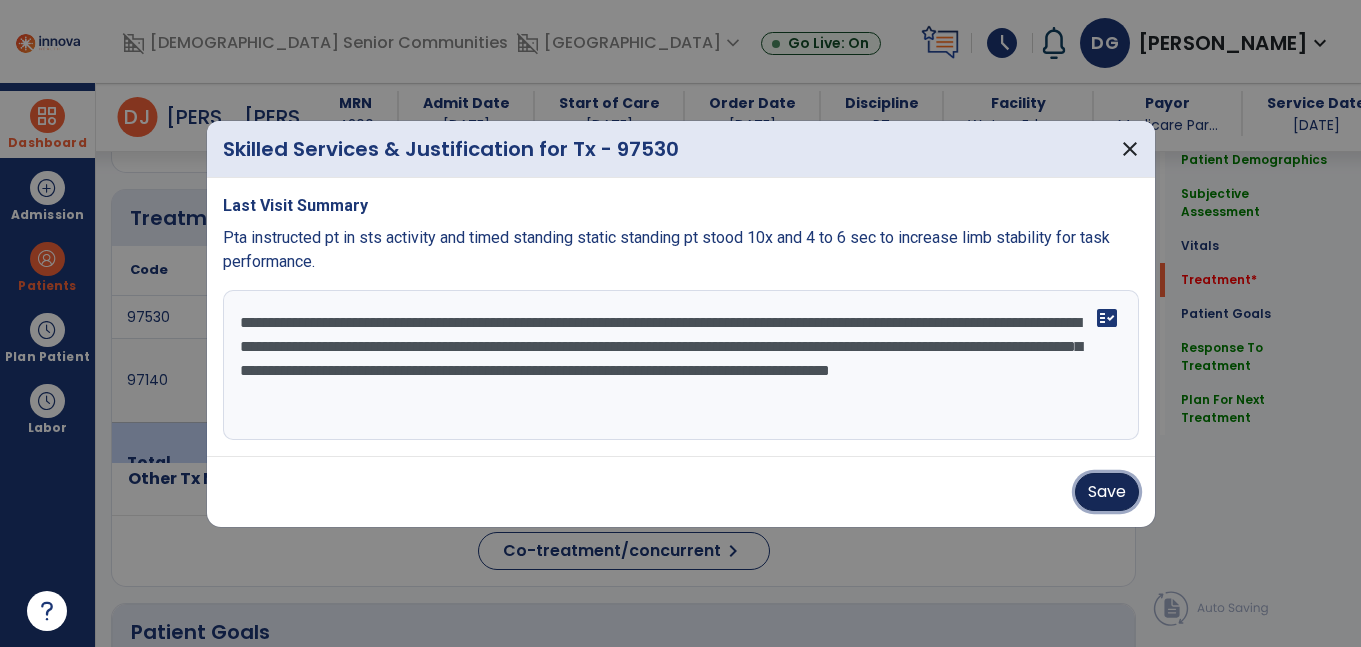 click on "Save" at bounding box center (1107, 492) 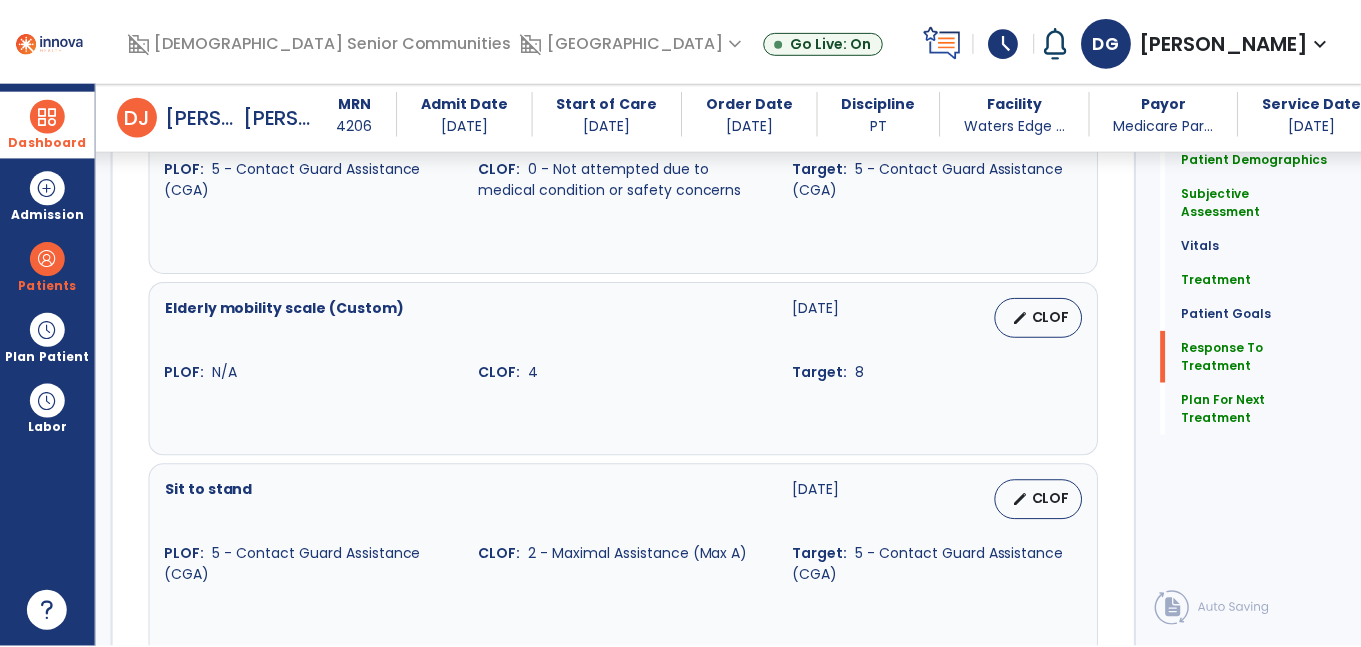 scroll, scrollTop: 3464, scrollLeft: 0, axis: vertical 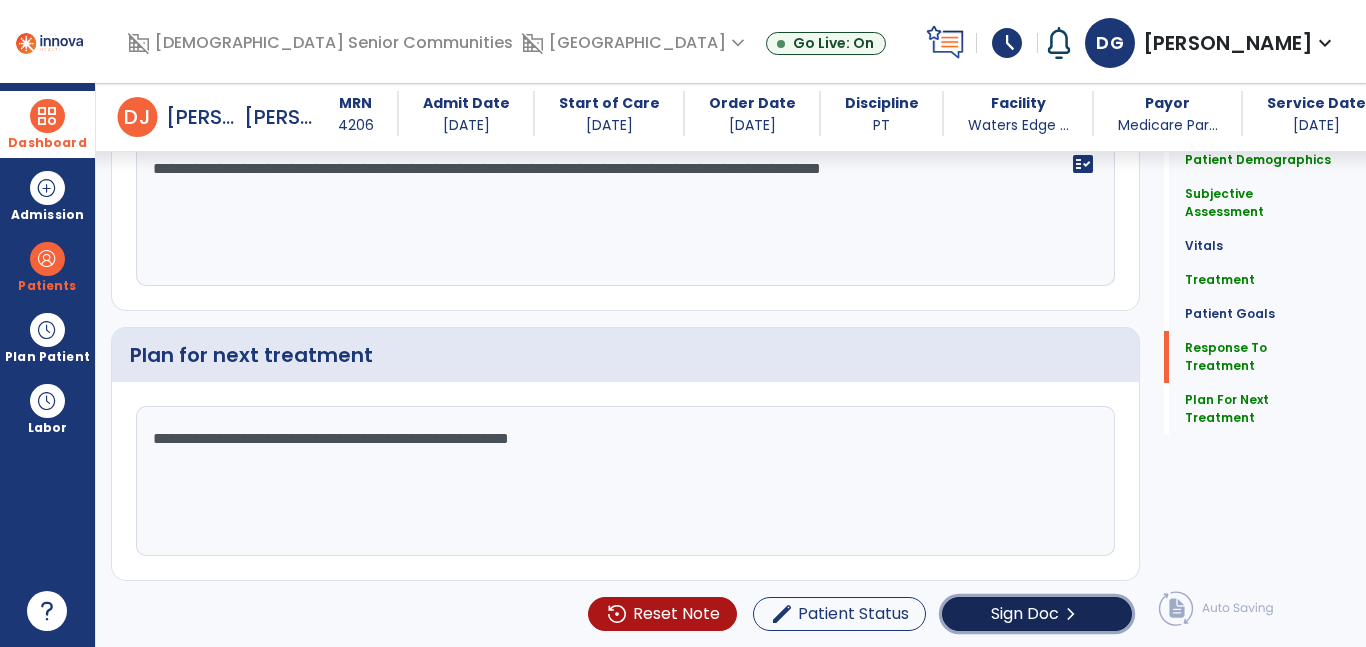click on "Sign Doc  chevron_right" 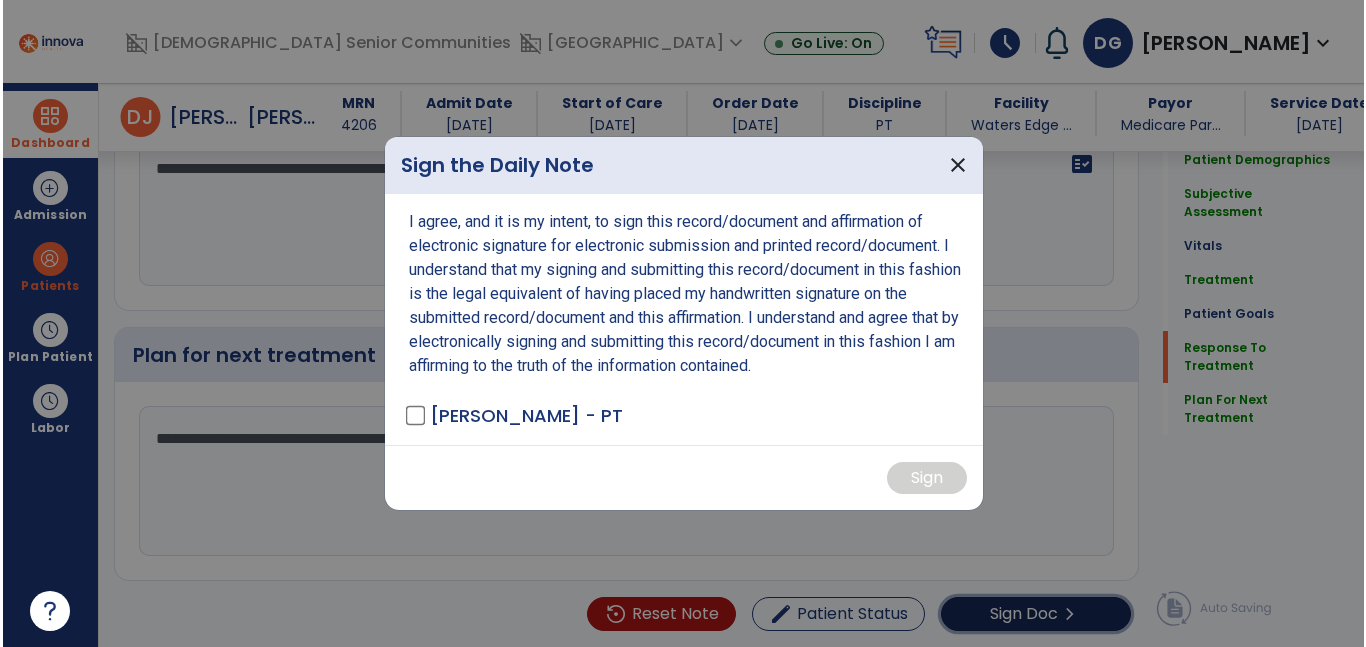 scroll, scrollTop: 3464, scrollLeft: 0, axis: vertical 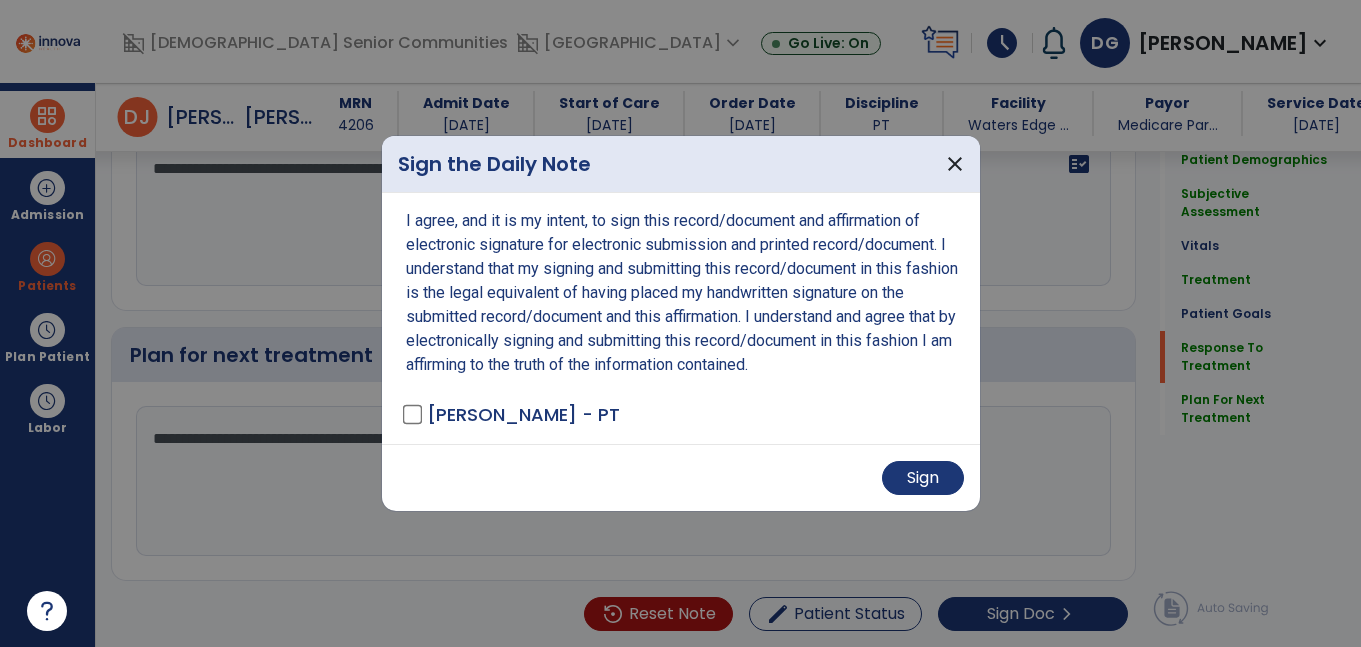 click at bounding box center [680, 323] 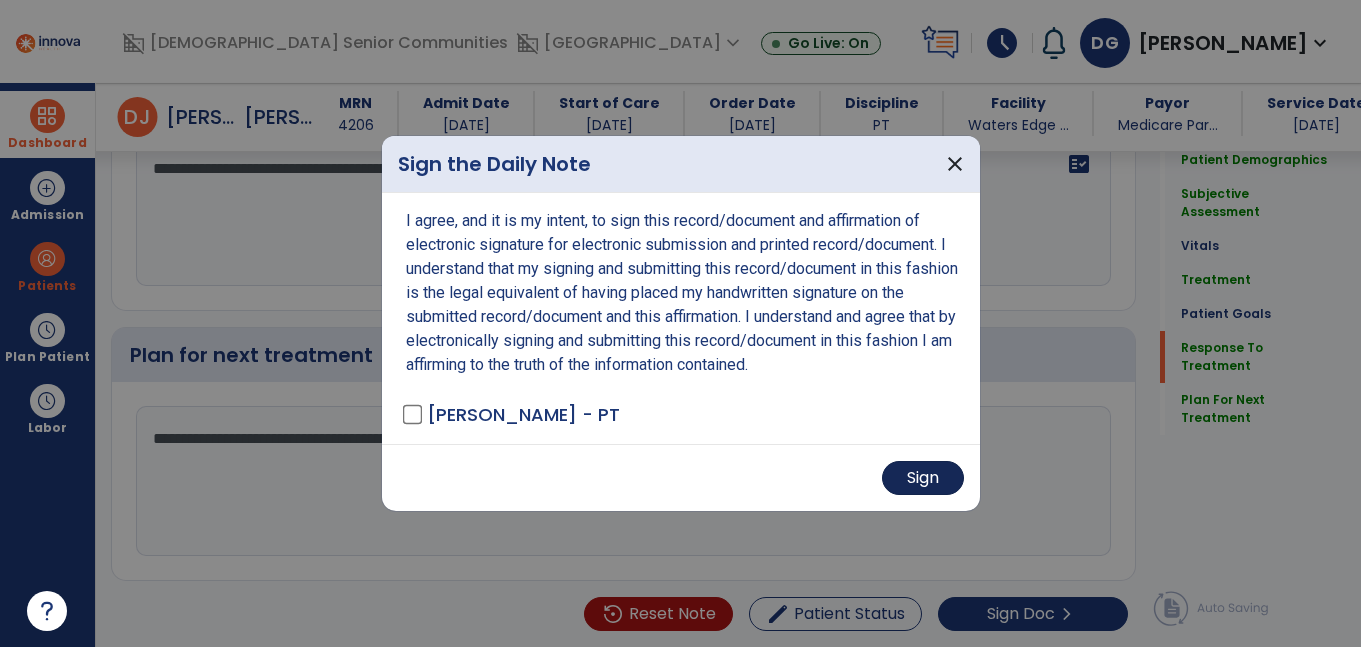 click on "Sign" at bounding box center (923, 478) 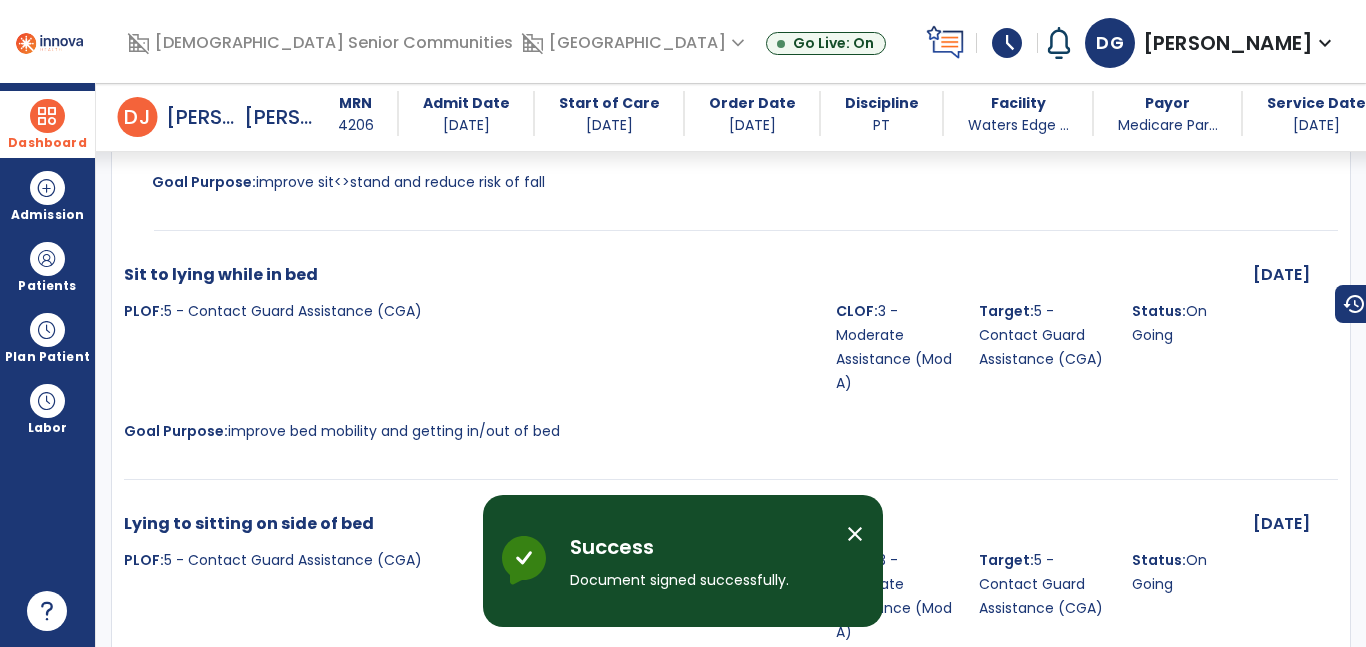 scroll, scrollTop: 4536, scrollLeft: 0, axis: vertical 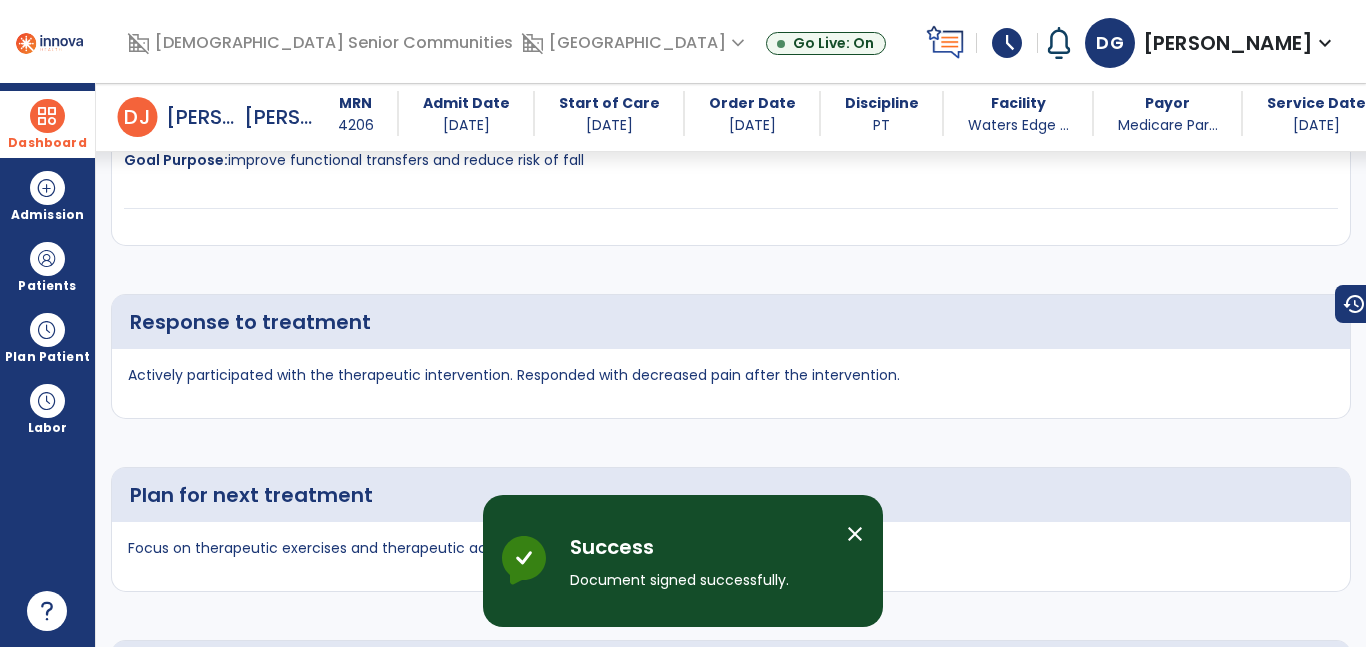 click on "Dashboard" at bounding box center (47, 124) 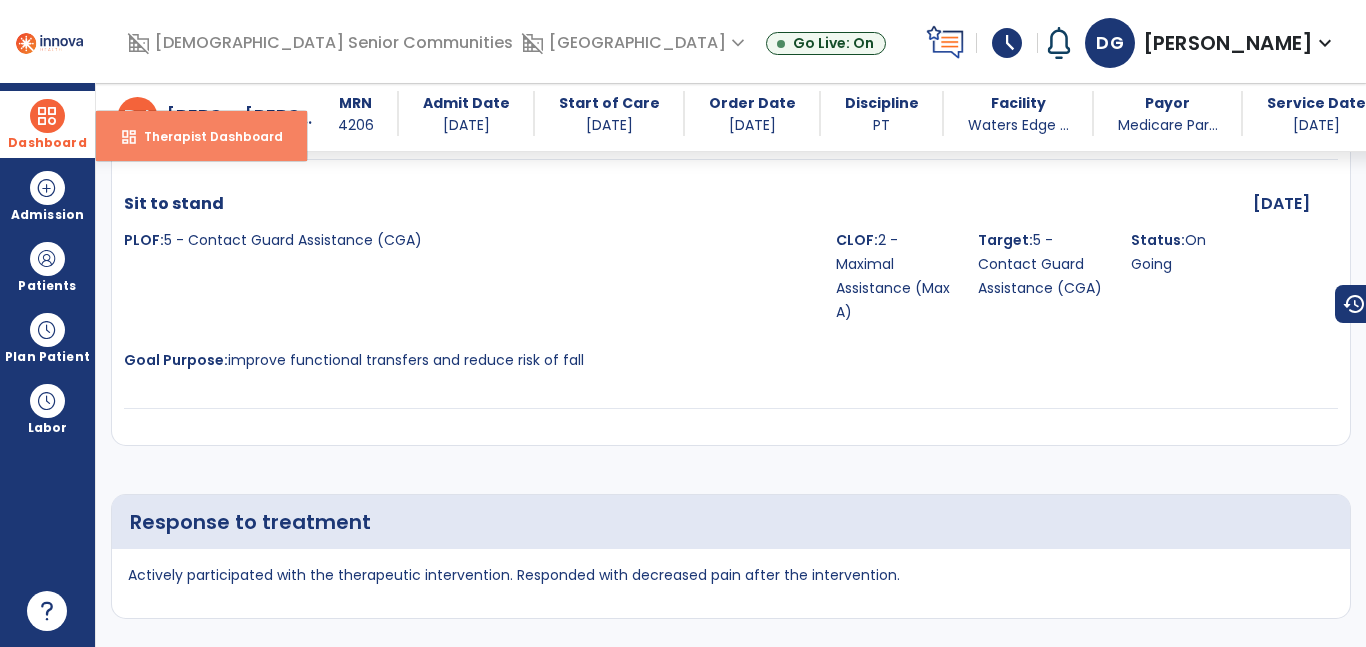 click on "Therapist Dashboard" at bounding box center [205, 136] 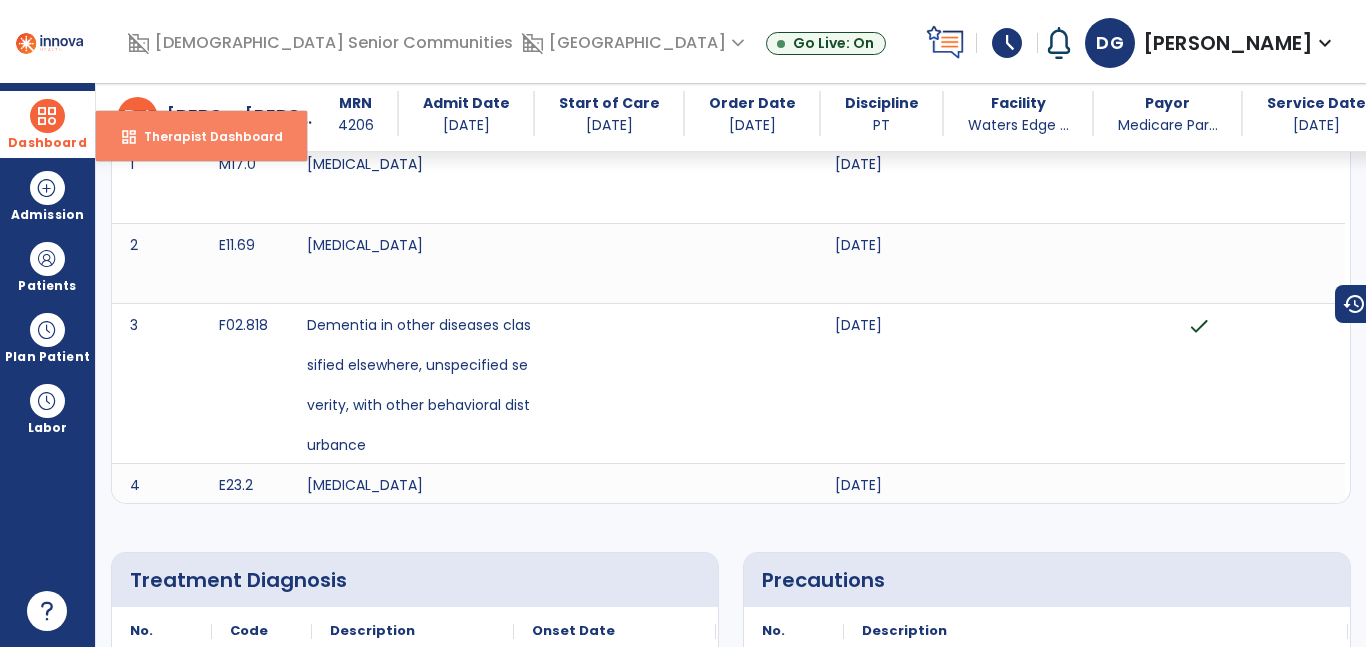 select on "****" 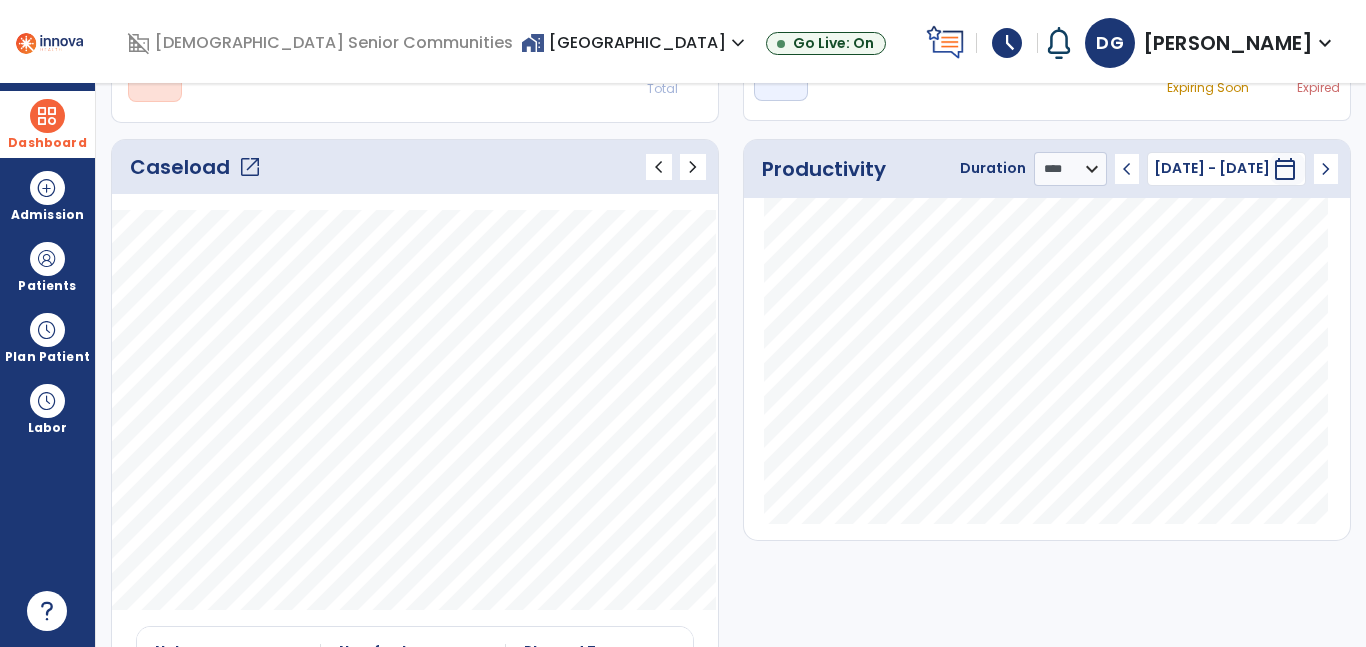 click on "open_in_new" 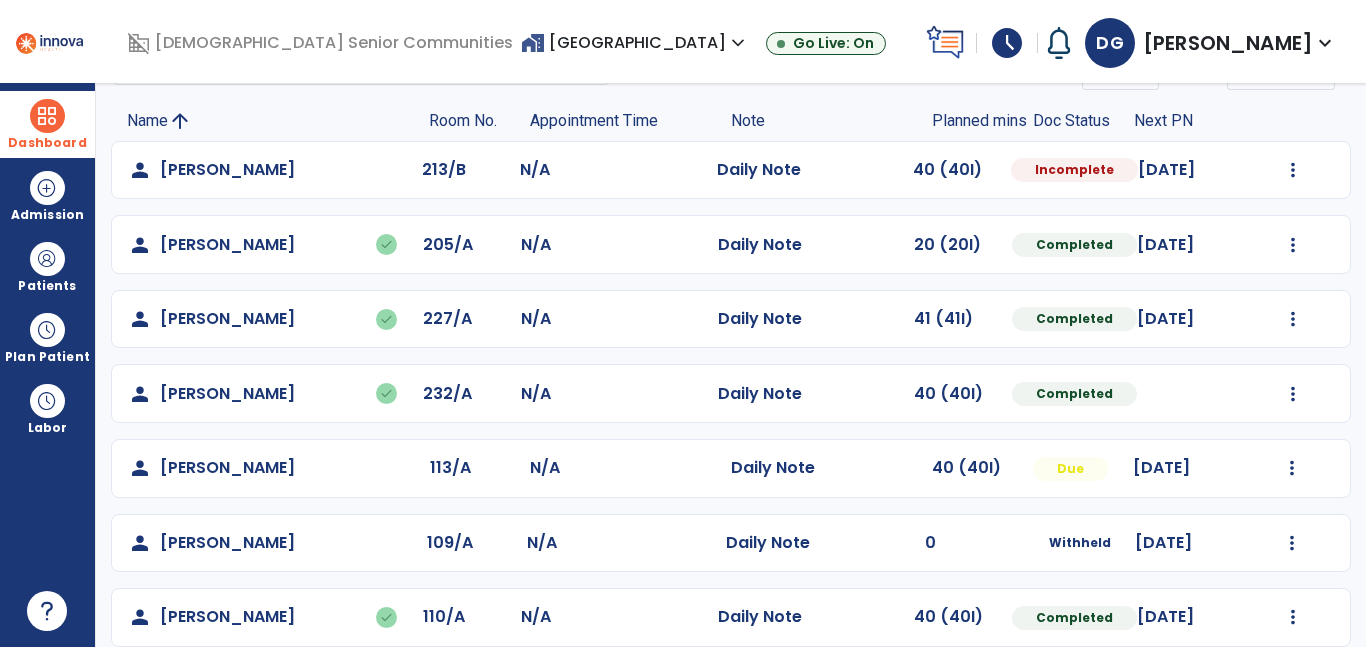 scroll, scrollTop: 120, scrollLeft: 0, axis: vertical 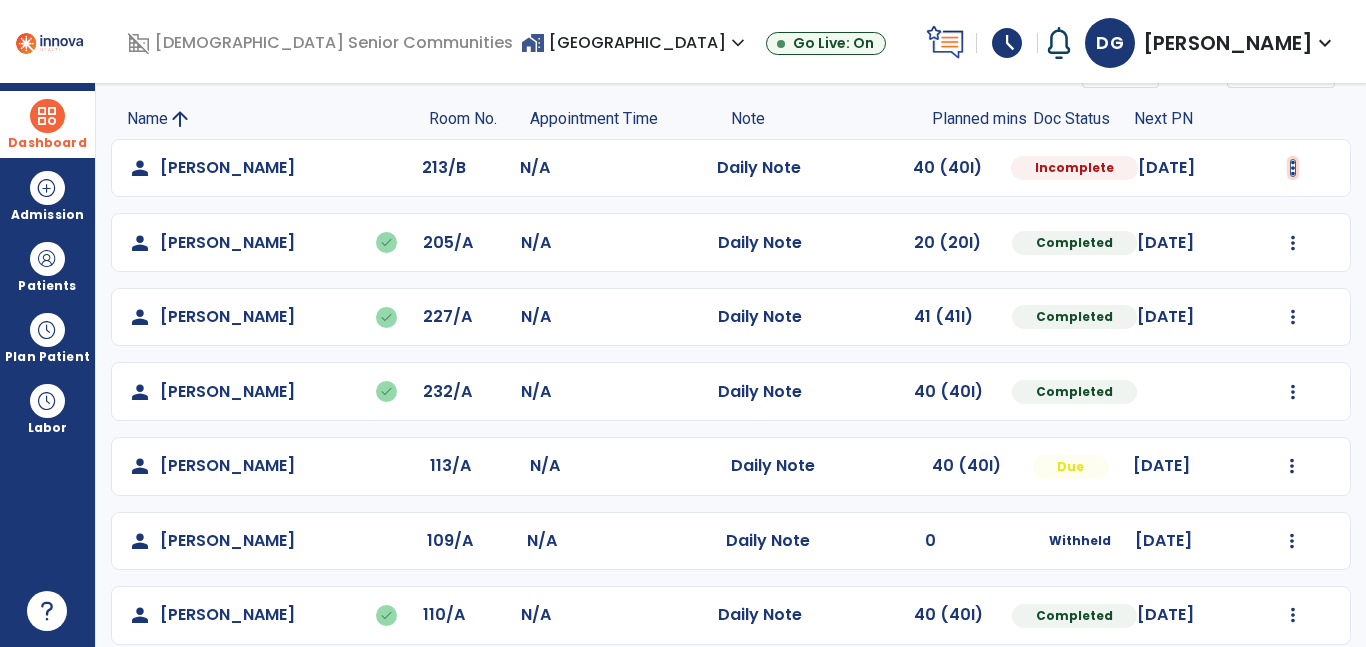 click at bounding box center (1293, 168) 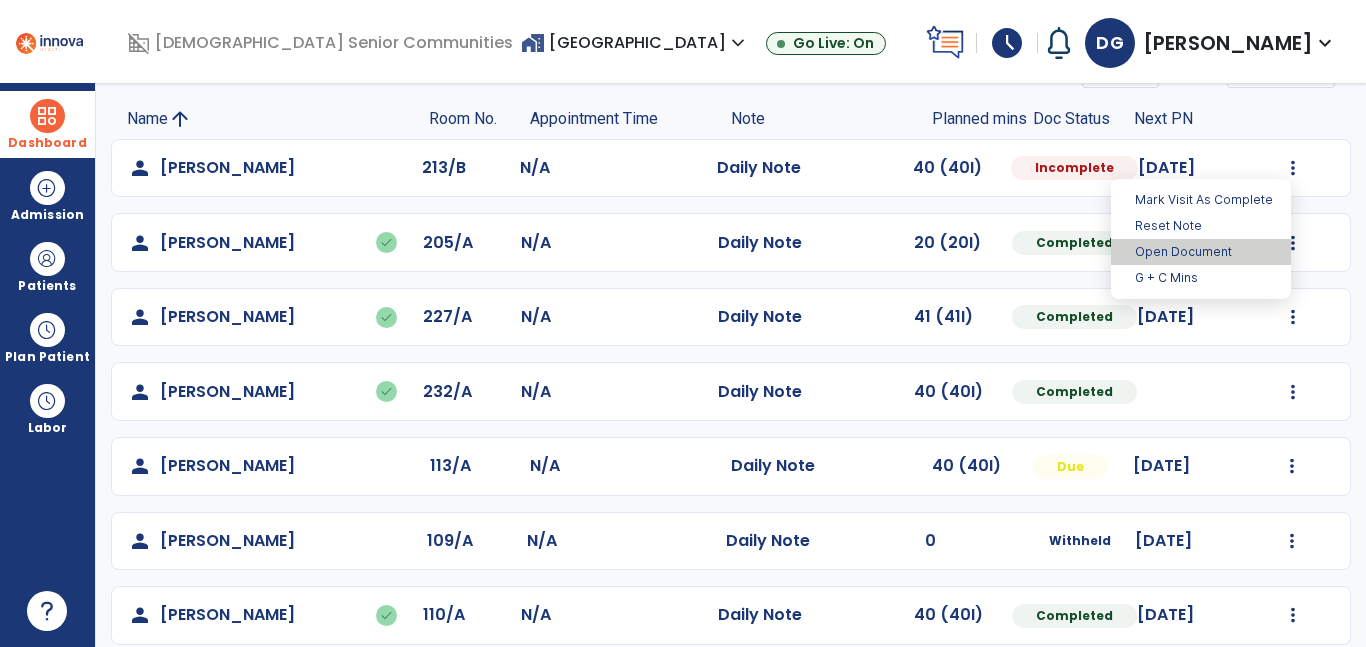 click on "Open Document" at bounding box center (1201, 252) 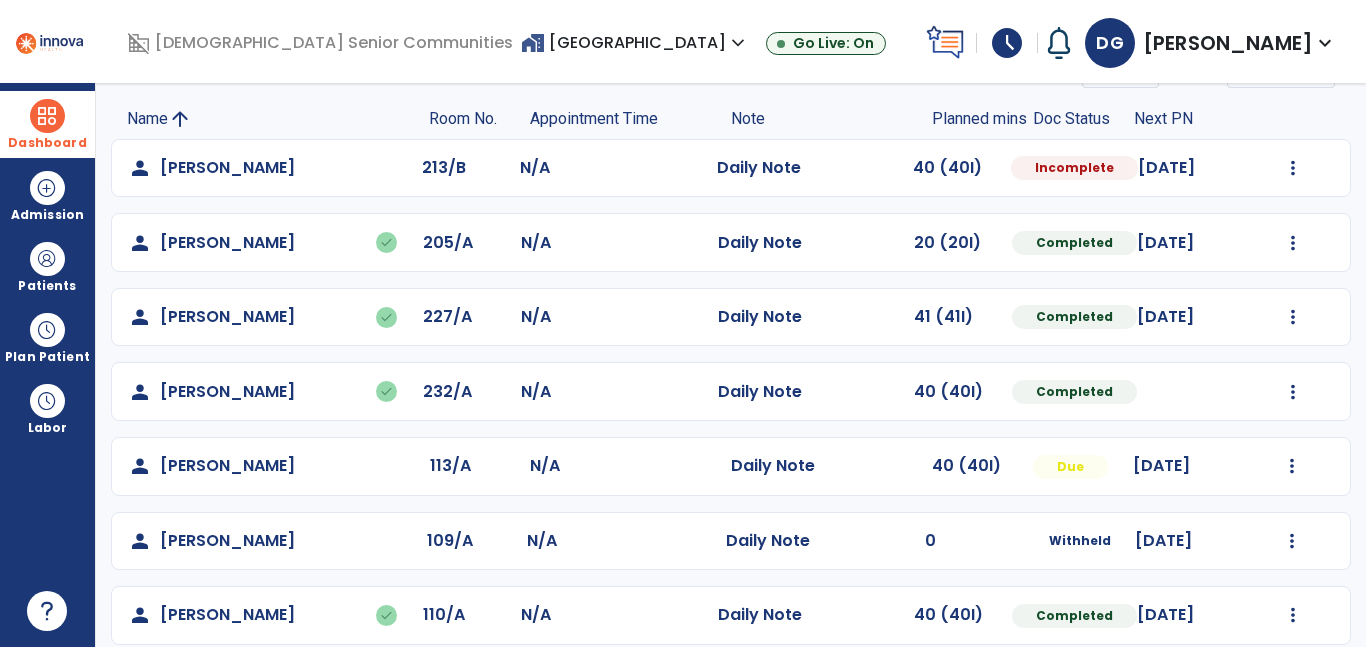 select on "*" 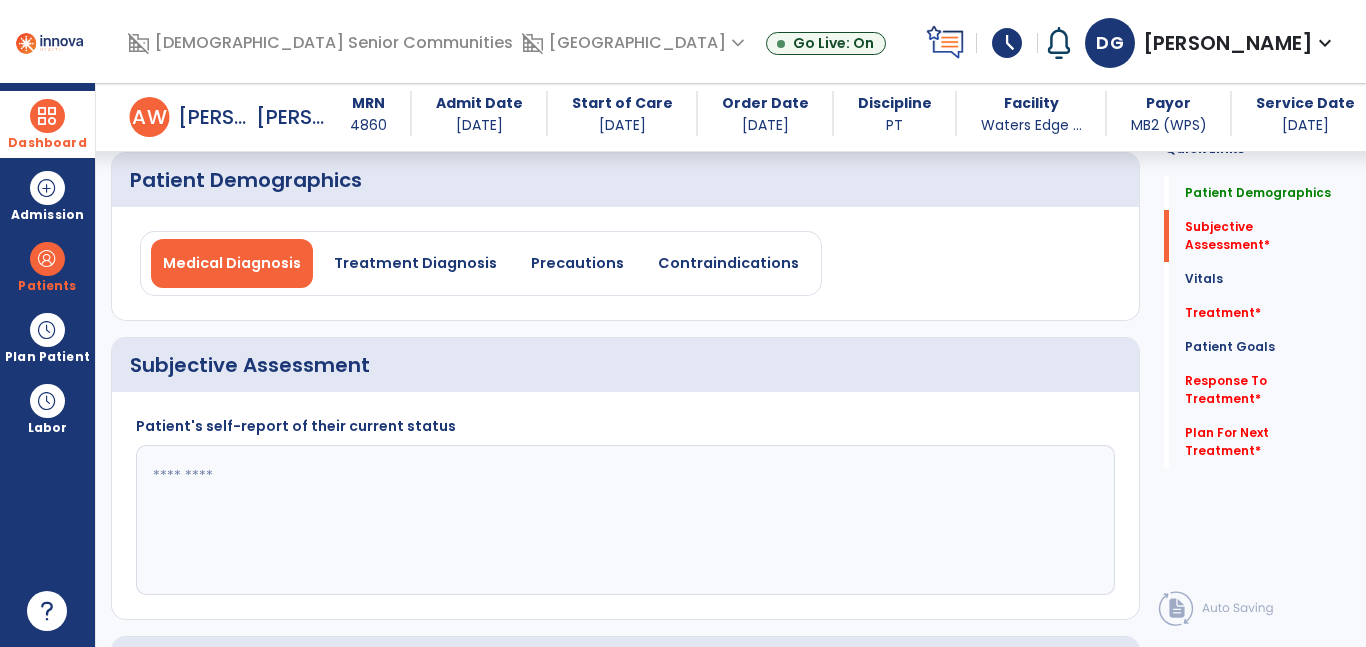 scroll, scrollTop: 0, scrollLeft: 0, axis: both 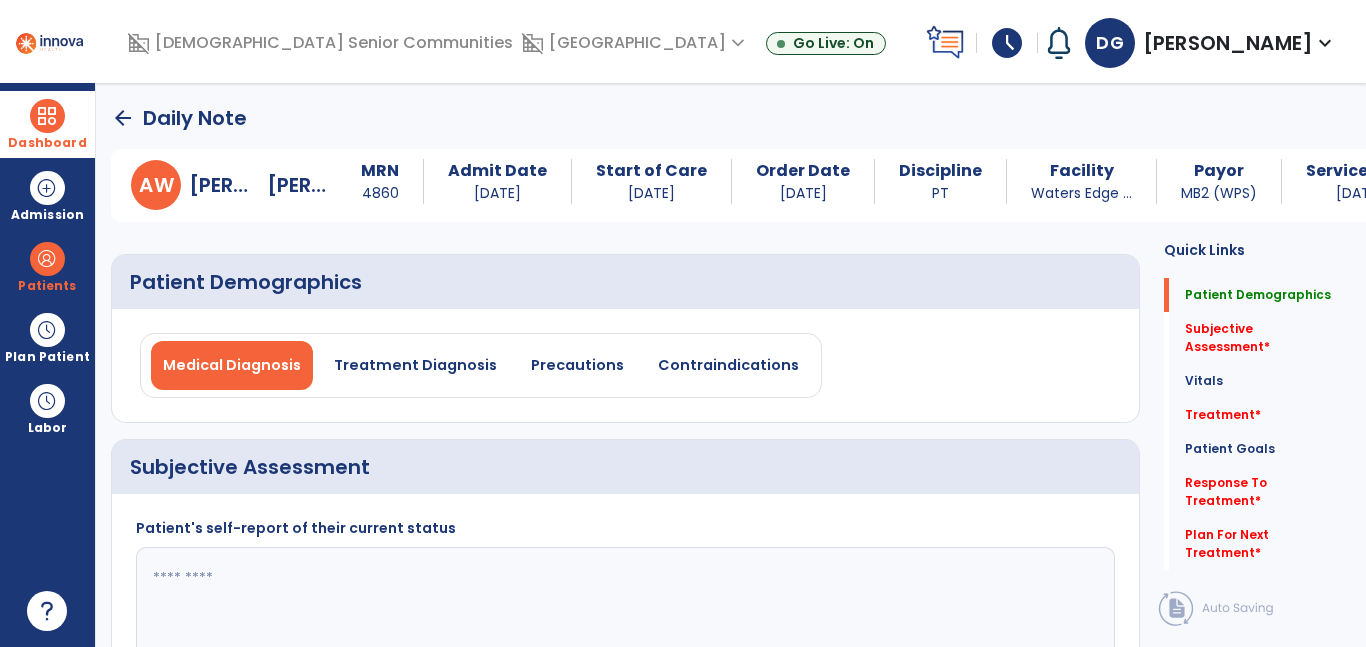 click on "arrow_back" 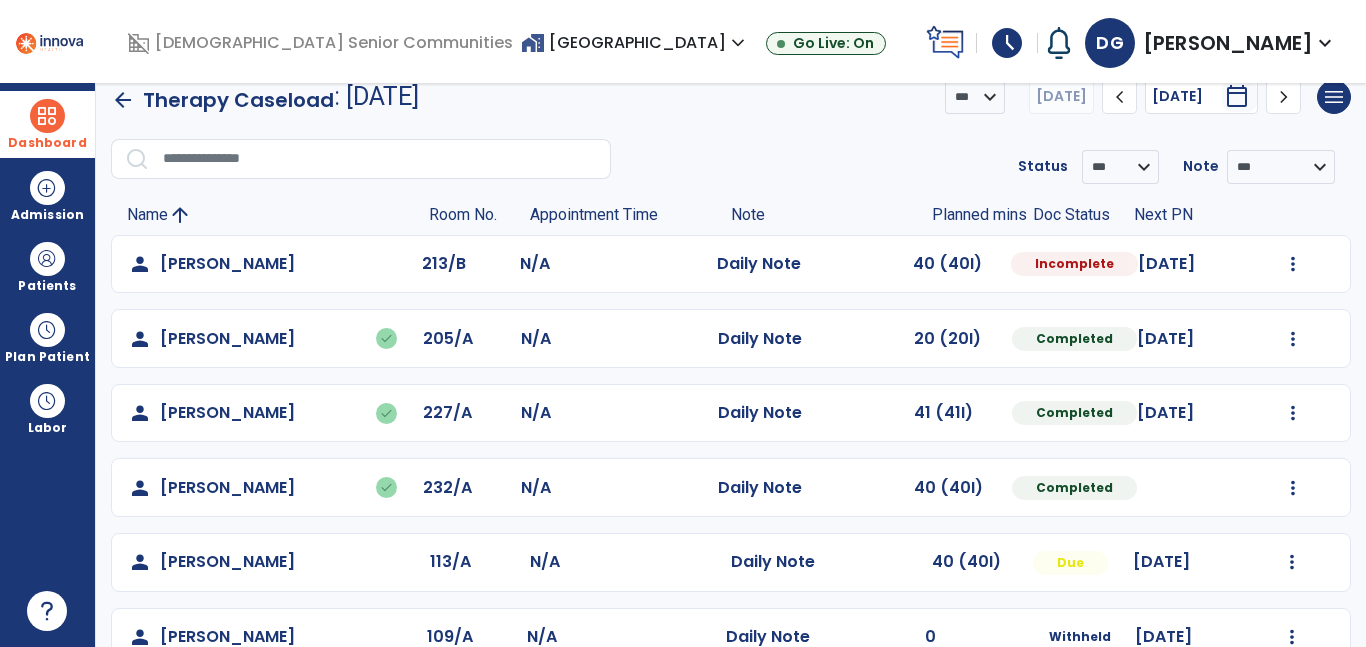 scroll, scrollTop: 46, scrollLeft: 0, axis: vertical 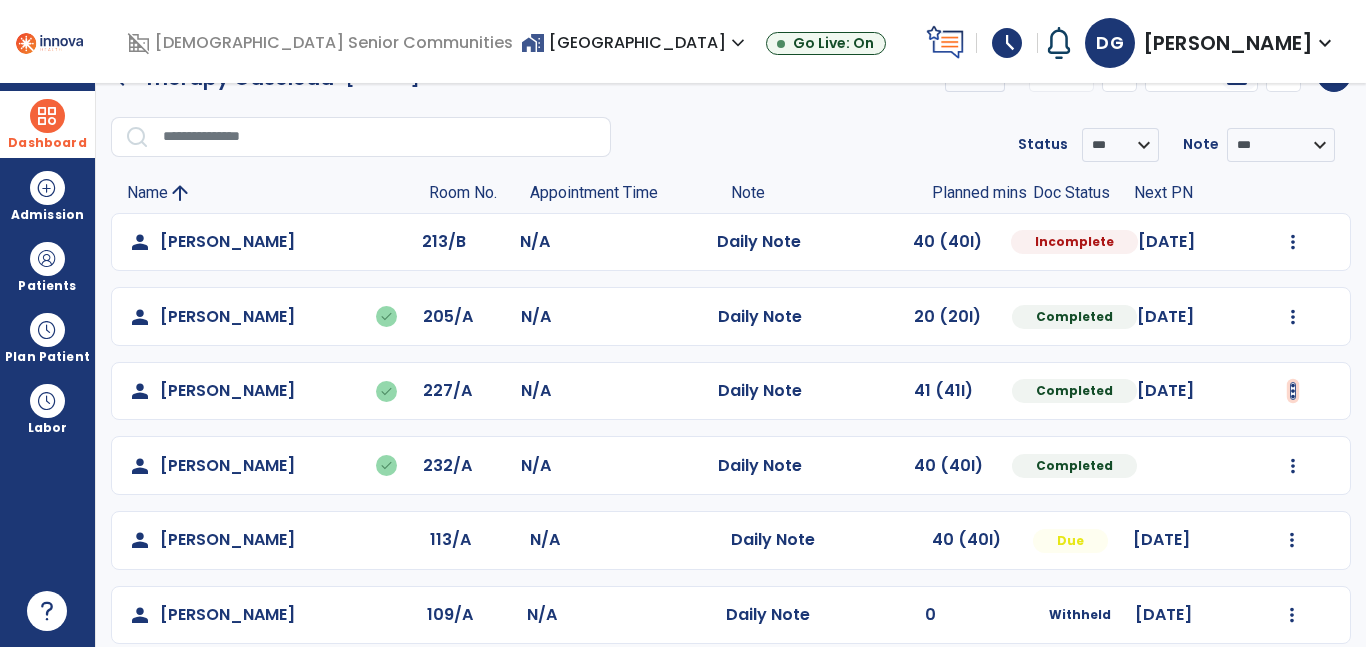 click at bounding box center (1293, 242) 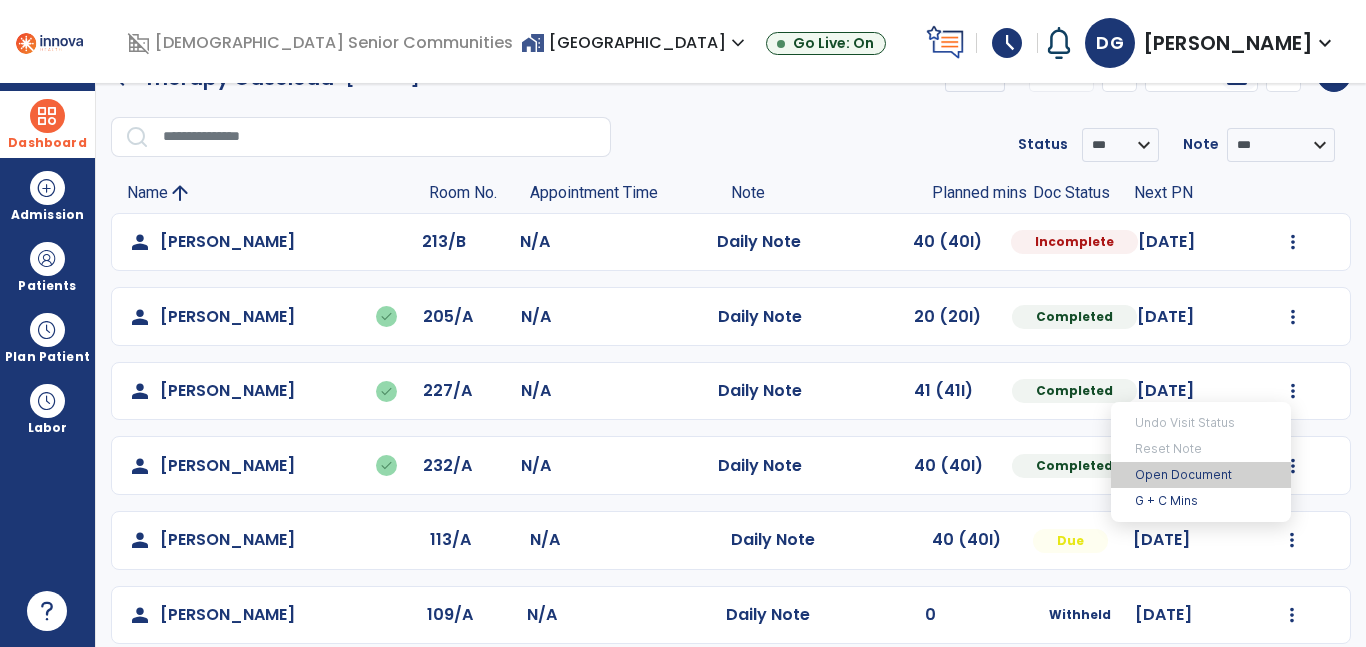 click on "Open Document" at bounding box center [1201, 475] 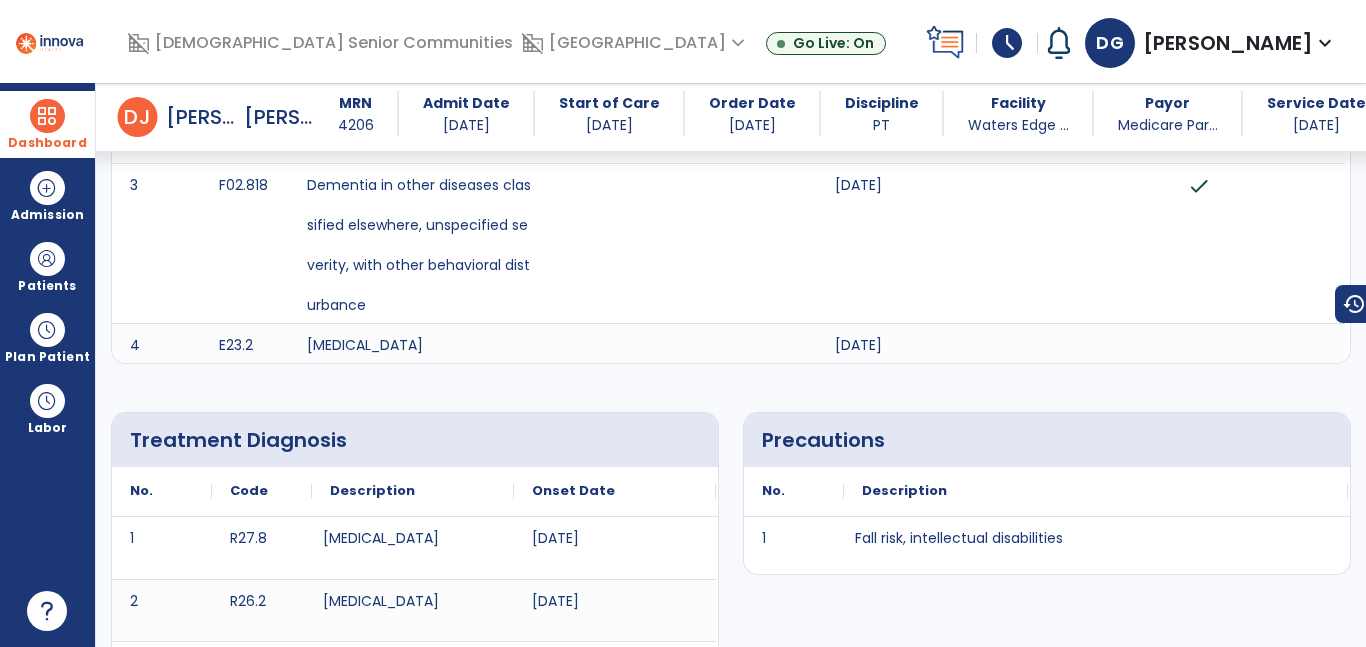 scroll, scrollTop: 0, scrollLeft: 0, axis: both 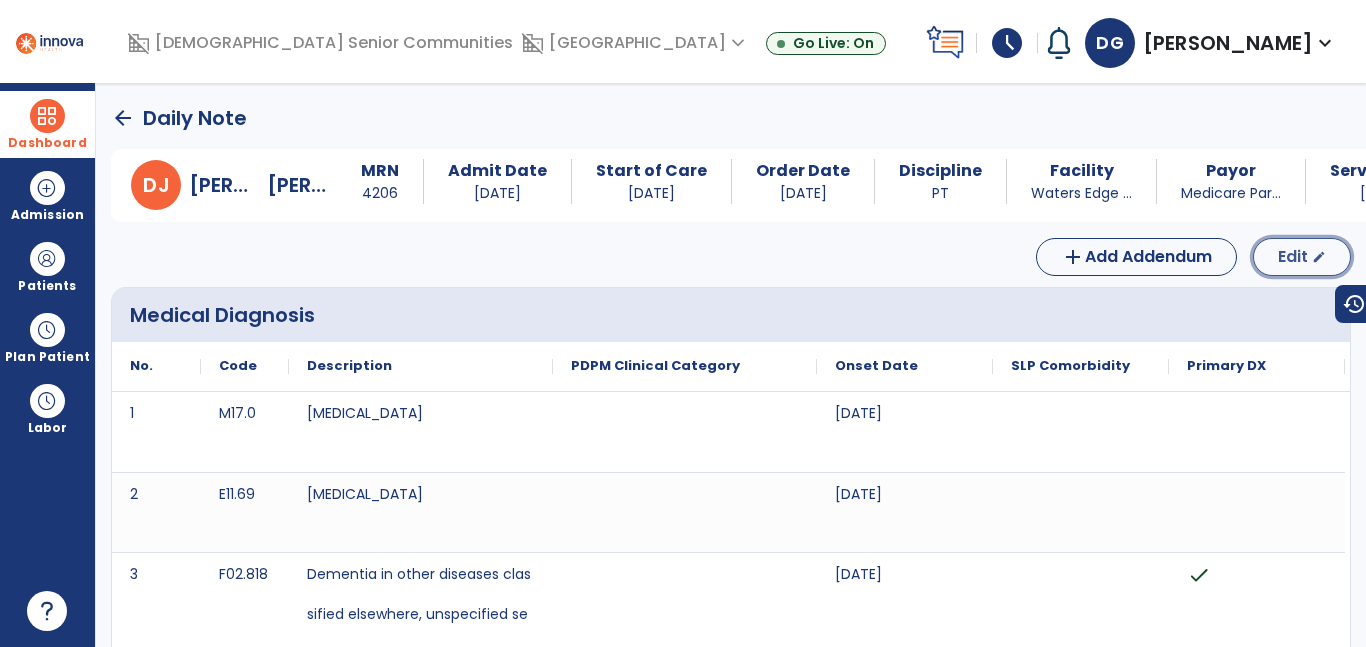 click on "edit" 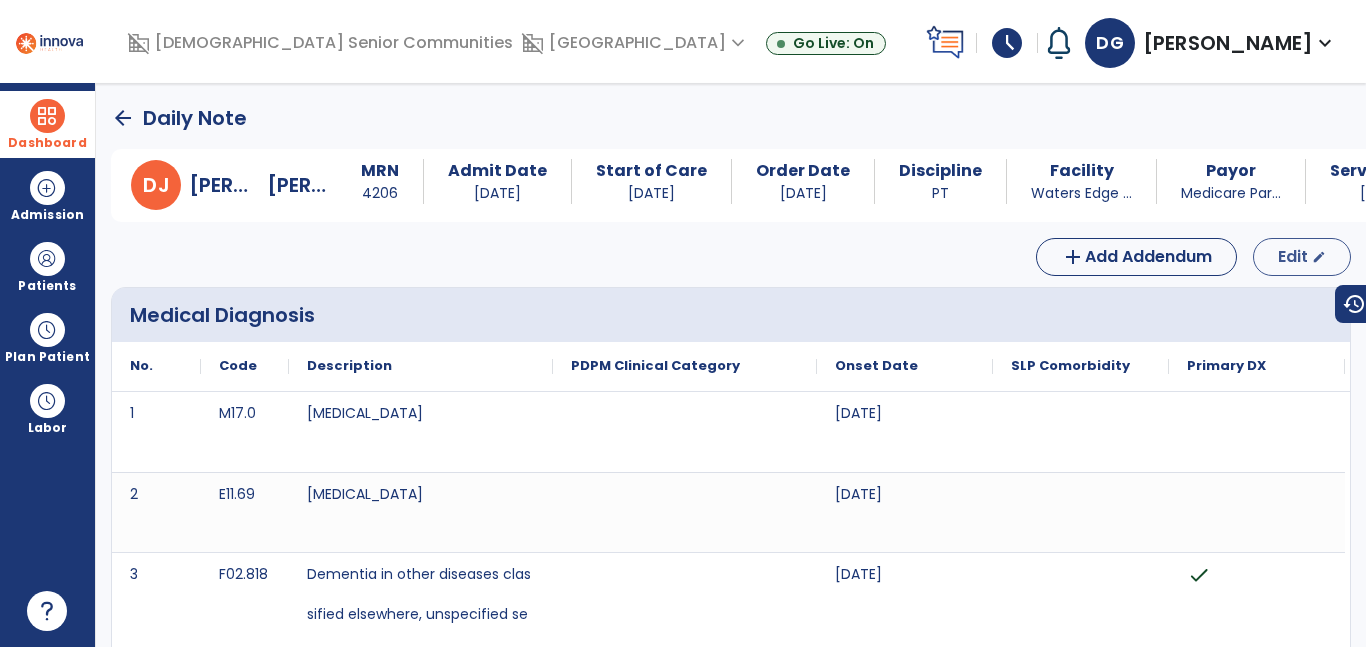 select on "*" 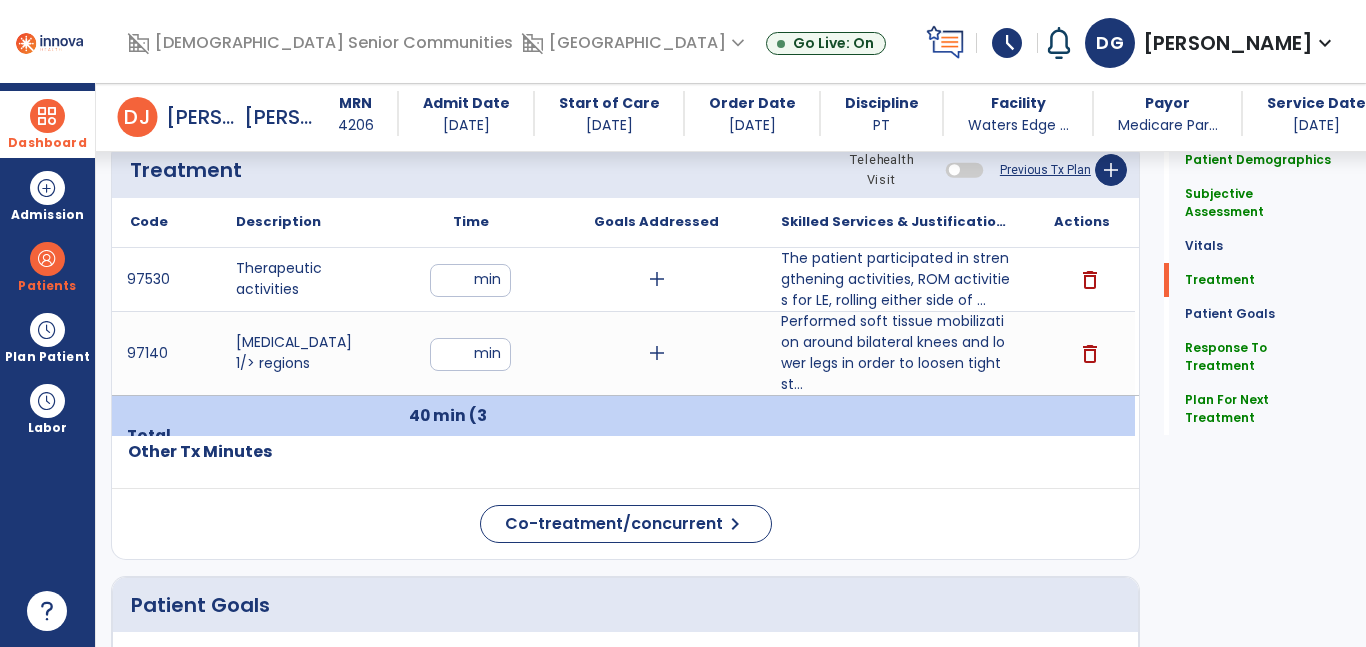 scroll, scrollTop: 997, scrollLeft: 0, axis: vertical 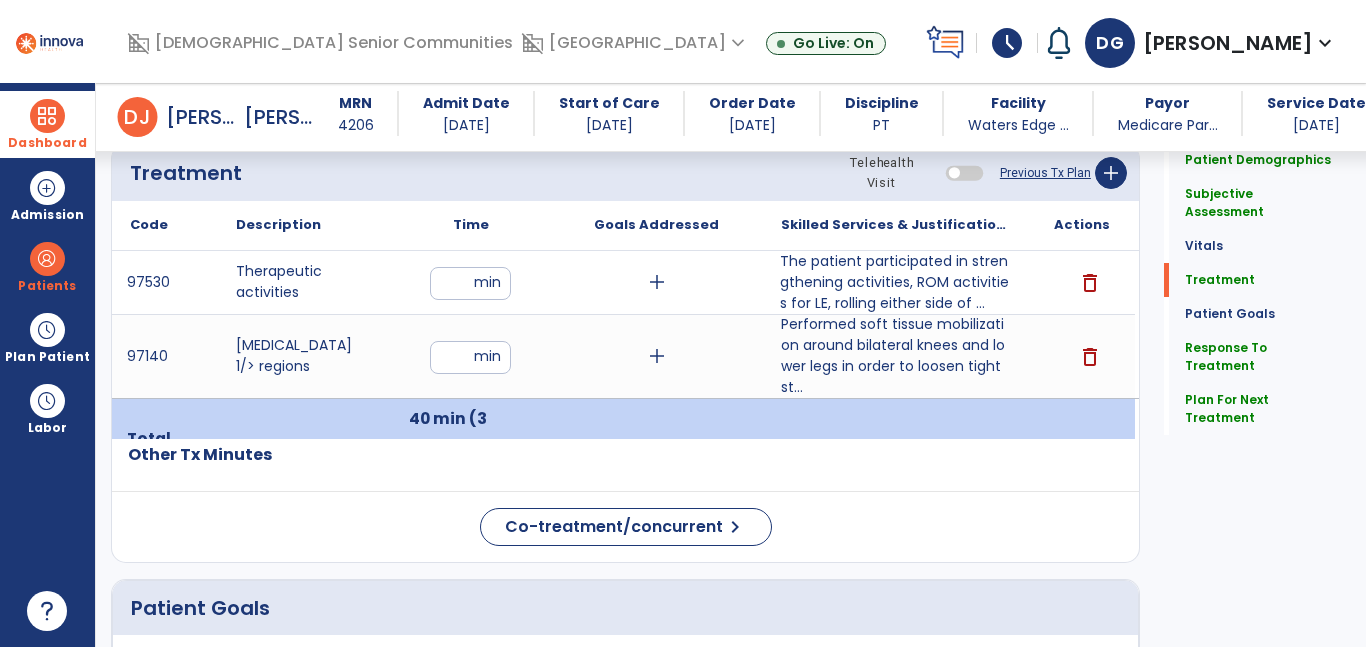 click on "The patient participated in strengthening activities, ROM activities for LE, rolling either side of ..." at bounding box center (896, 282) 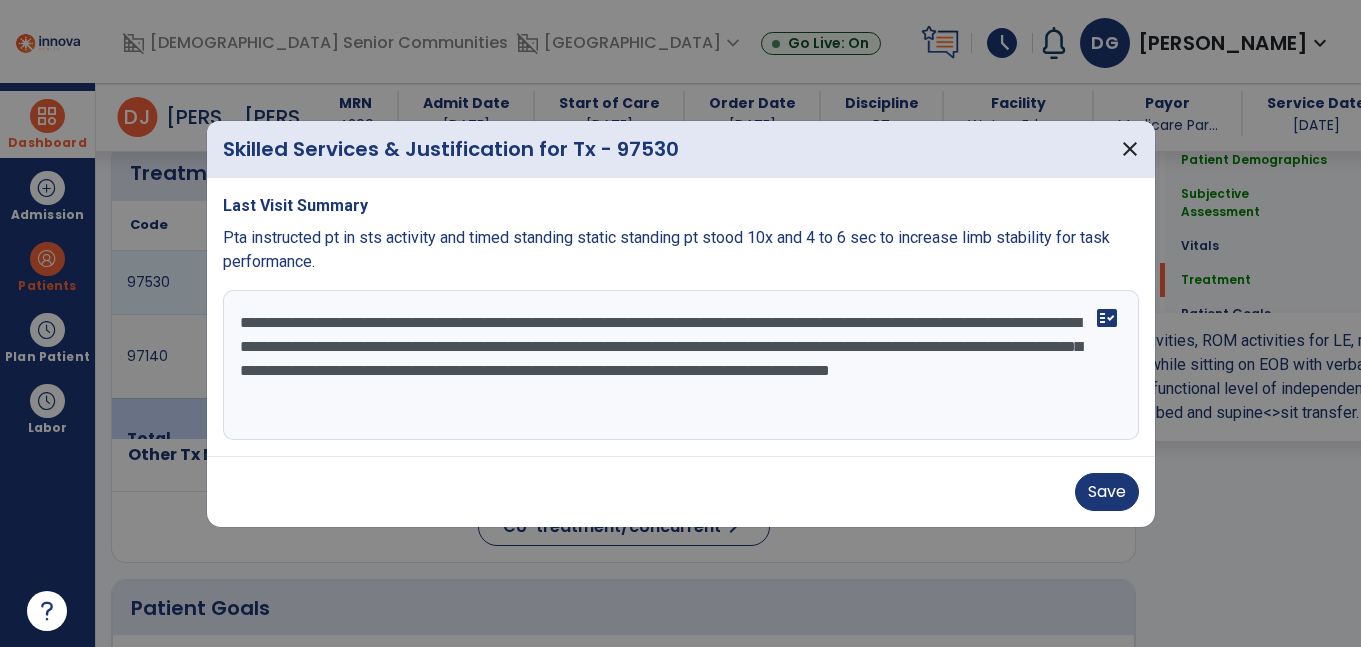 click on "**********" at bounding box center [681, 365] 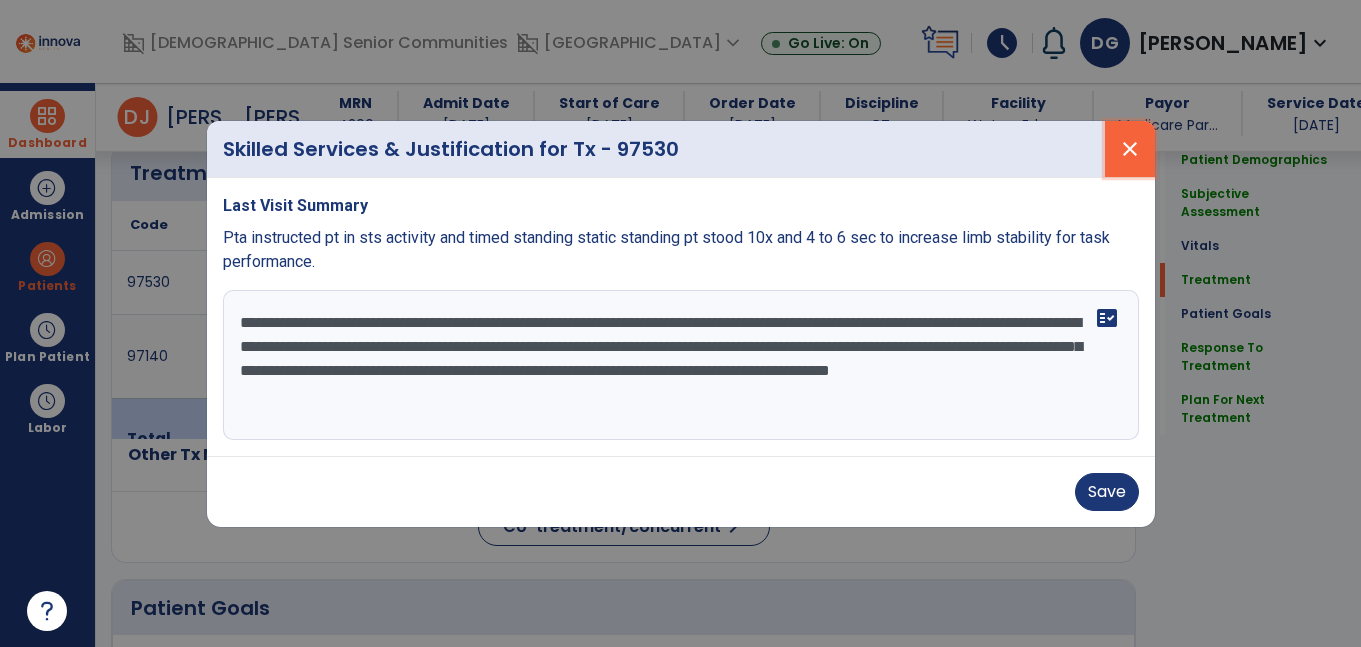 click on "close" at bounding box center (1130, 149) 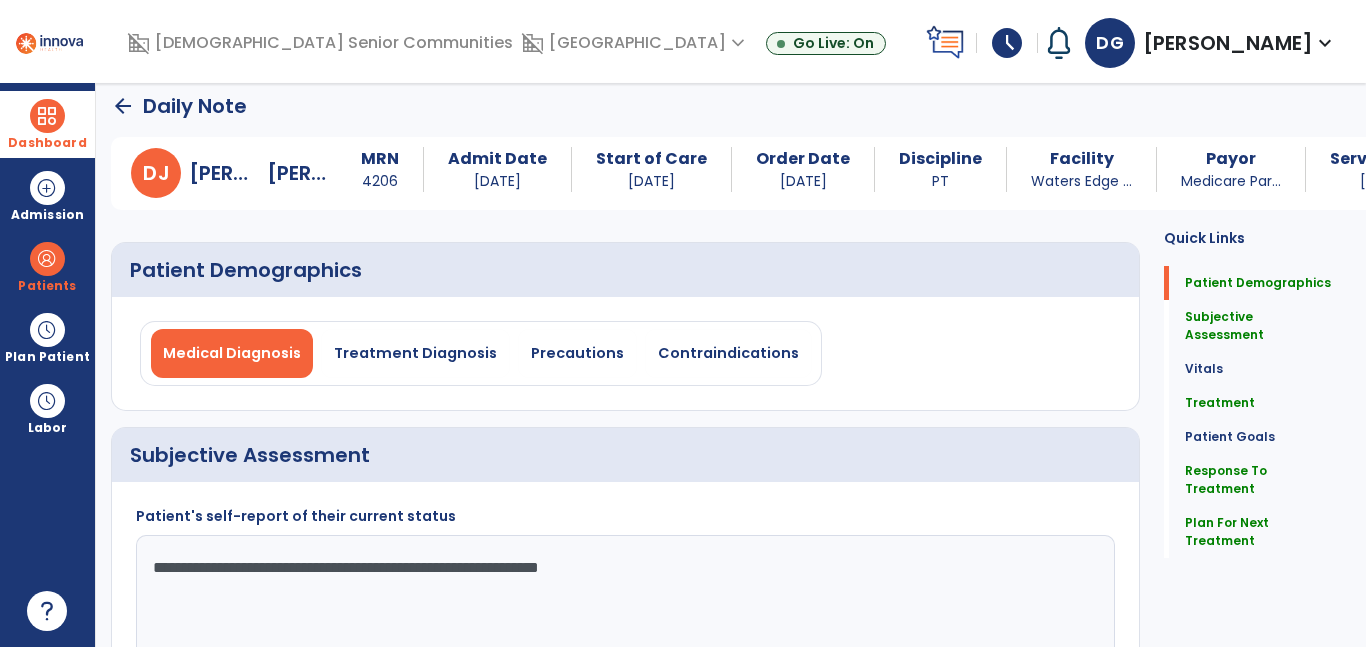 scroll, scrollTop: 0, scrollLeft: 0, axis: both 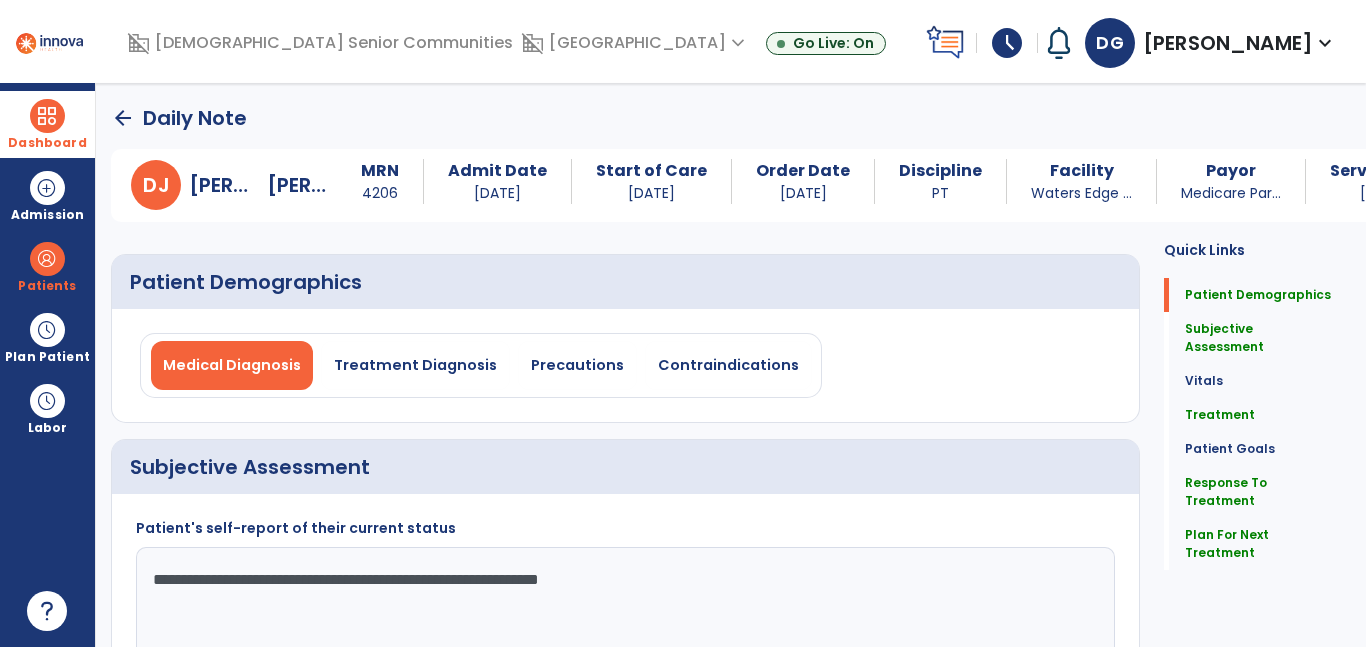 click on "arrow_back" 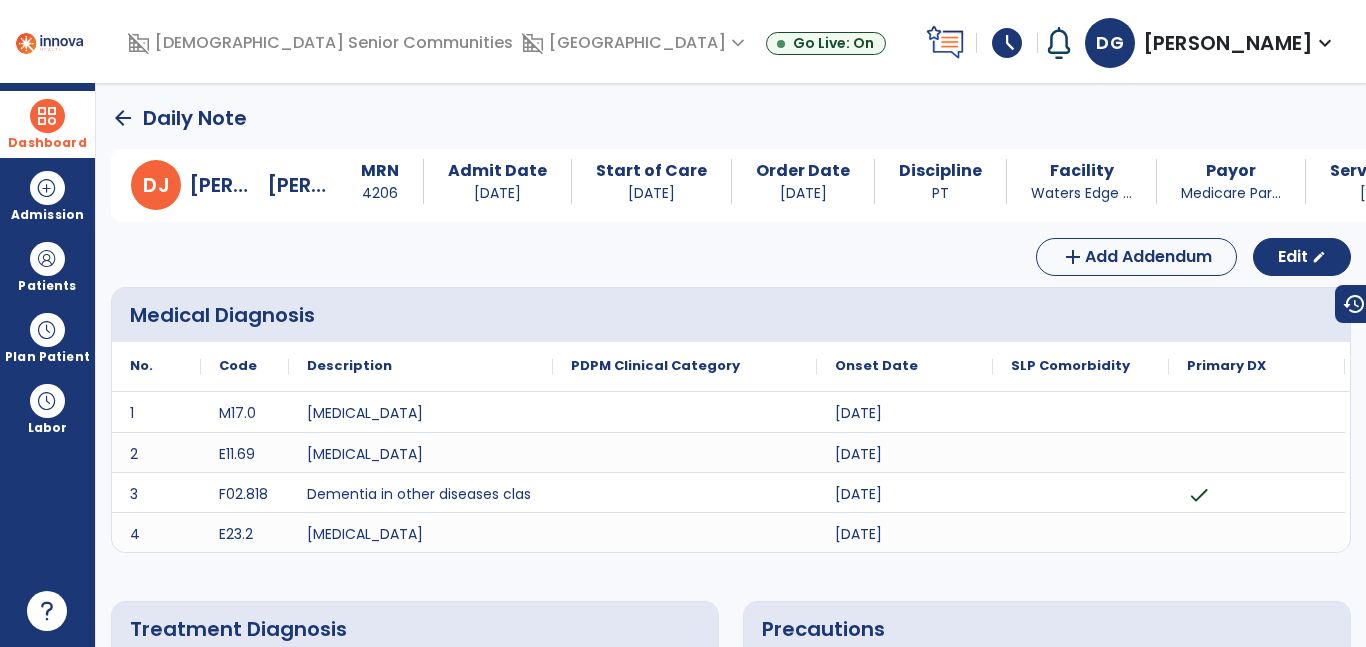 click on "arrow_back" 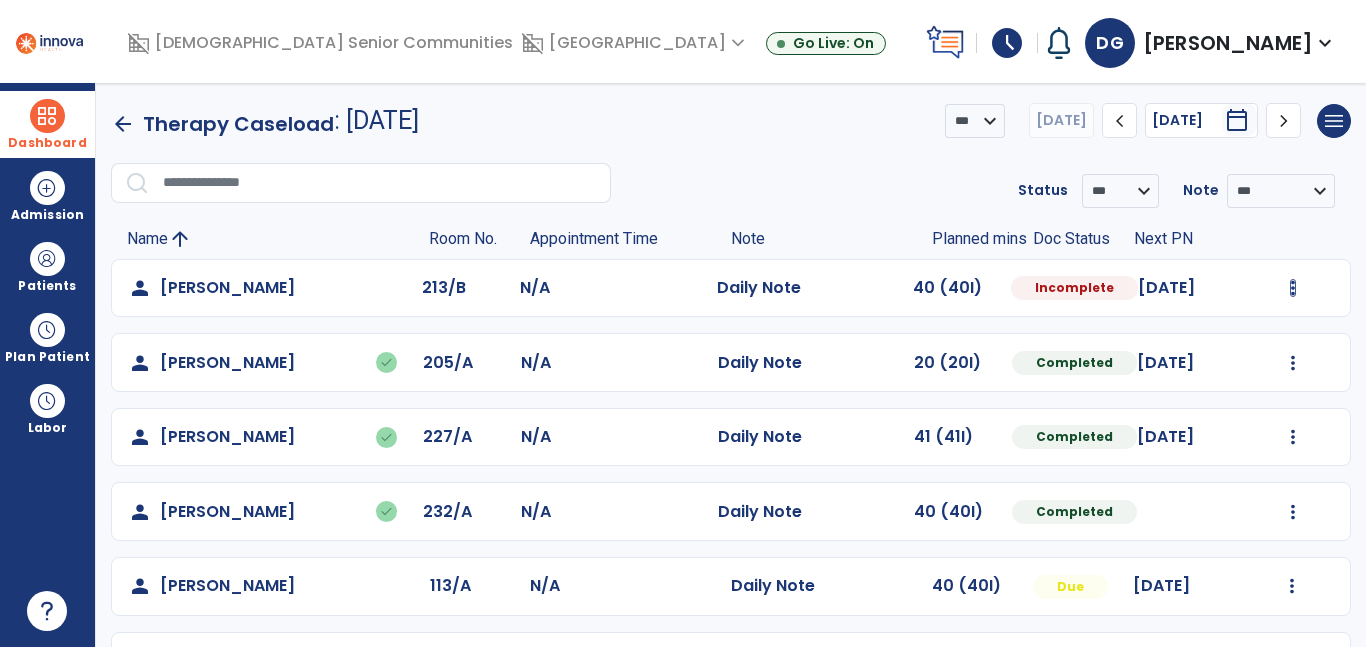 click at bounding box center (1293, 288) 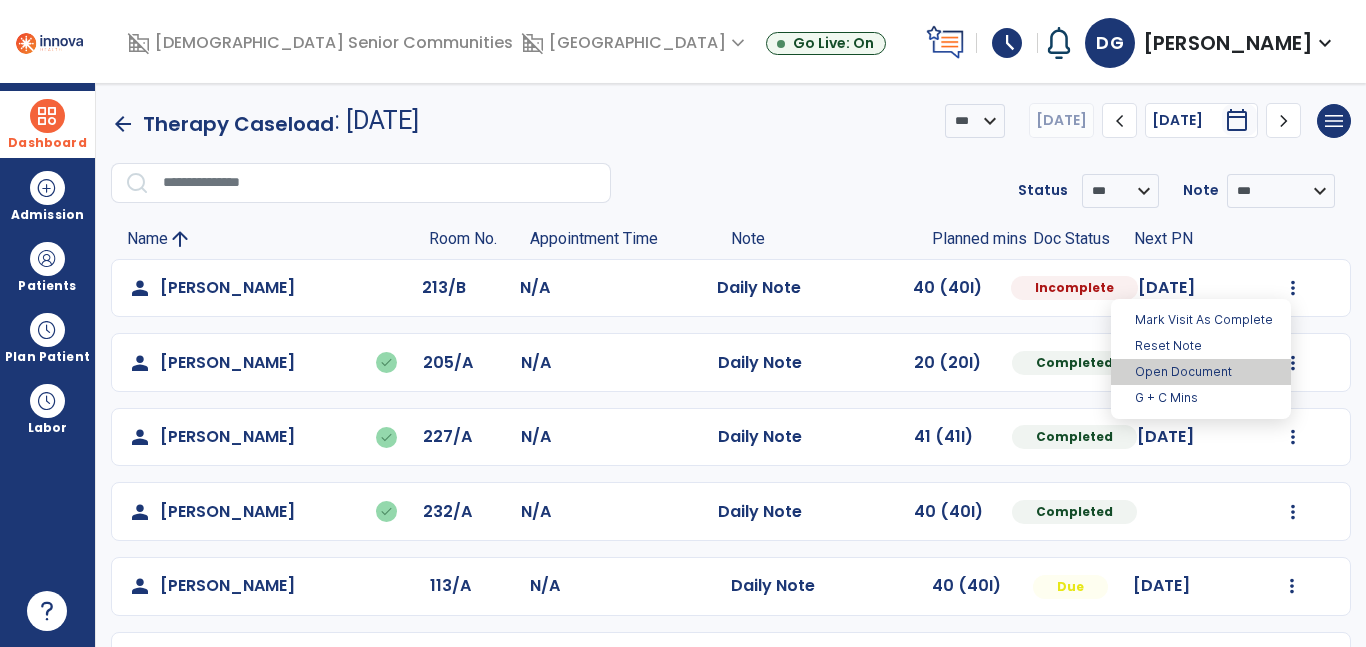 click on "Open Document" at bounding box center (1201, 372) 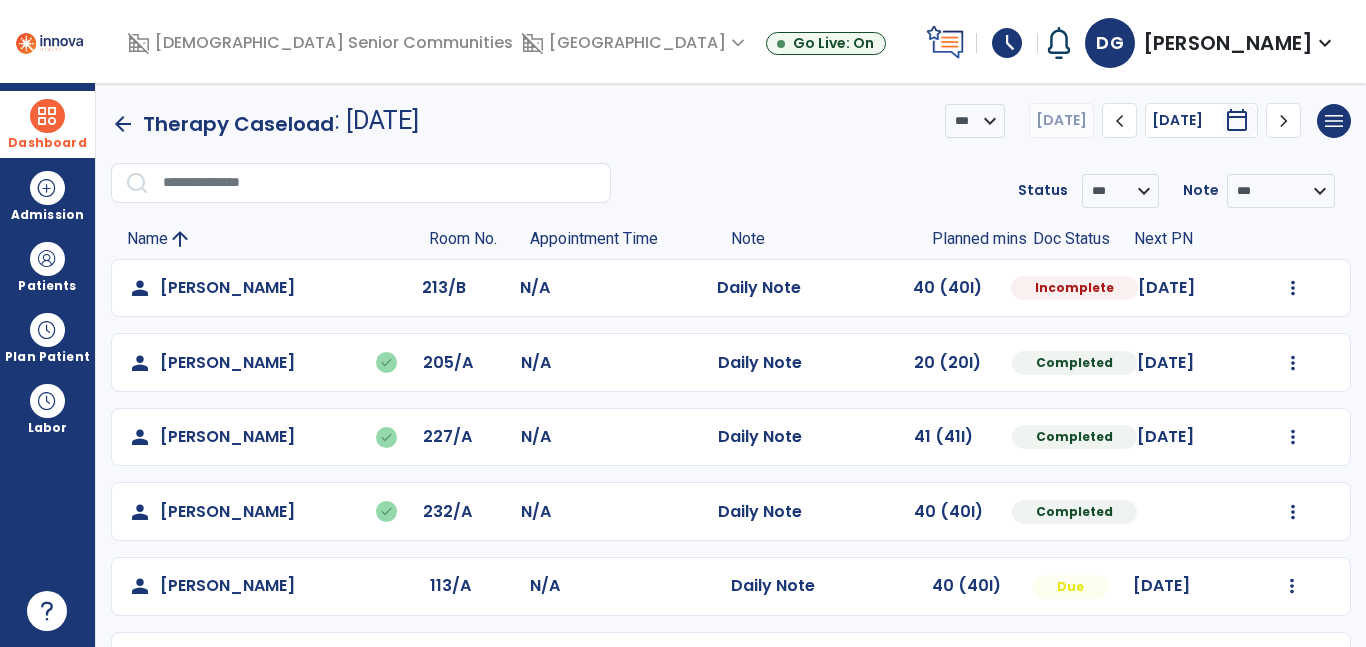 select on "*" 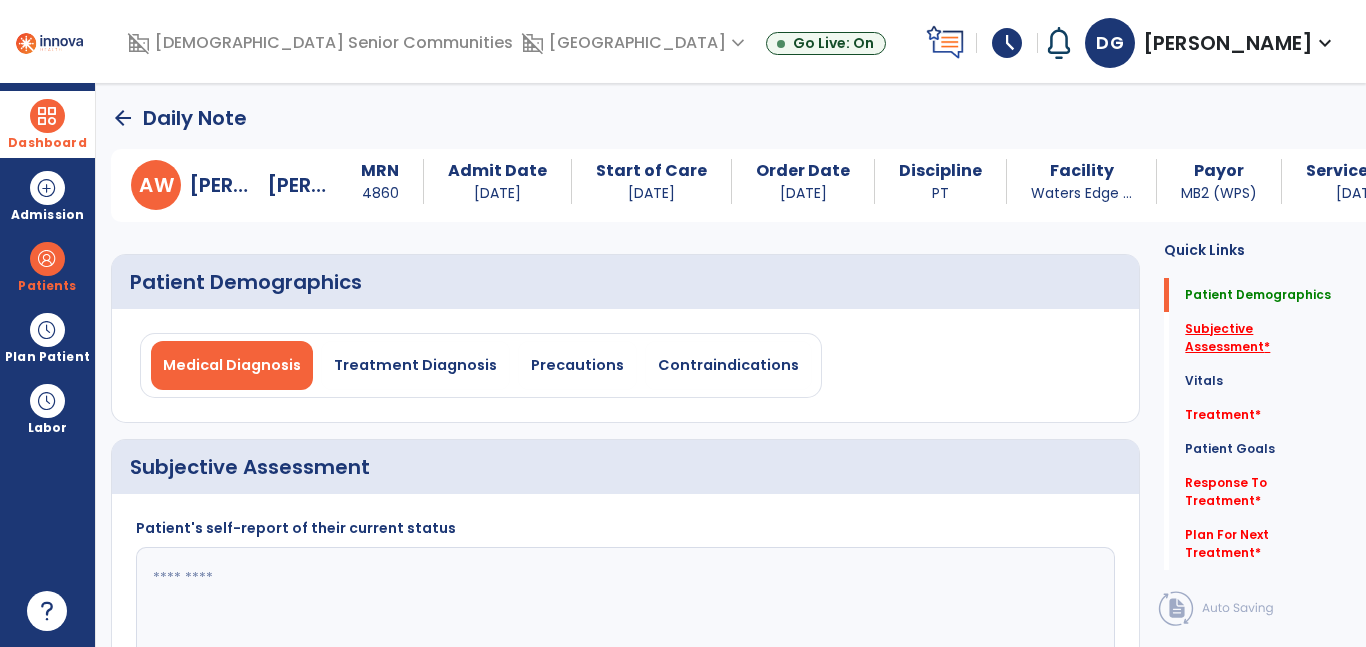 click on "Subjective Assessment   *" 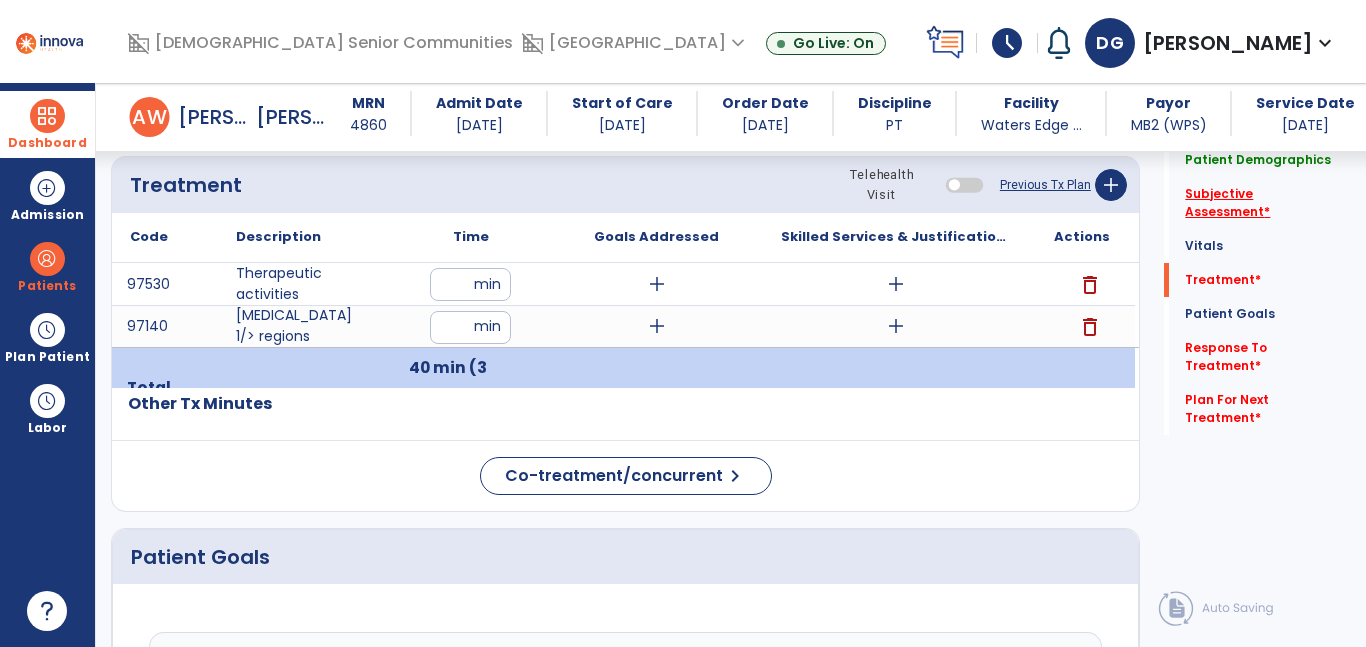 scroll, scrollTop: 984, scrollLeft: 0, axis: vertical 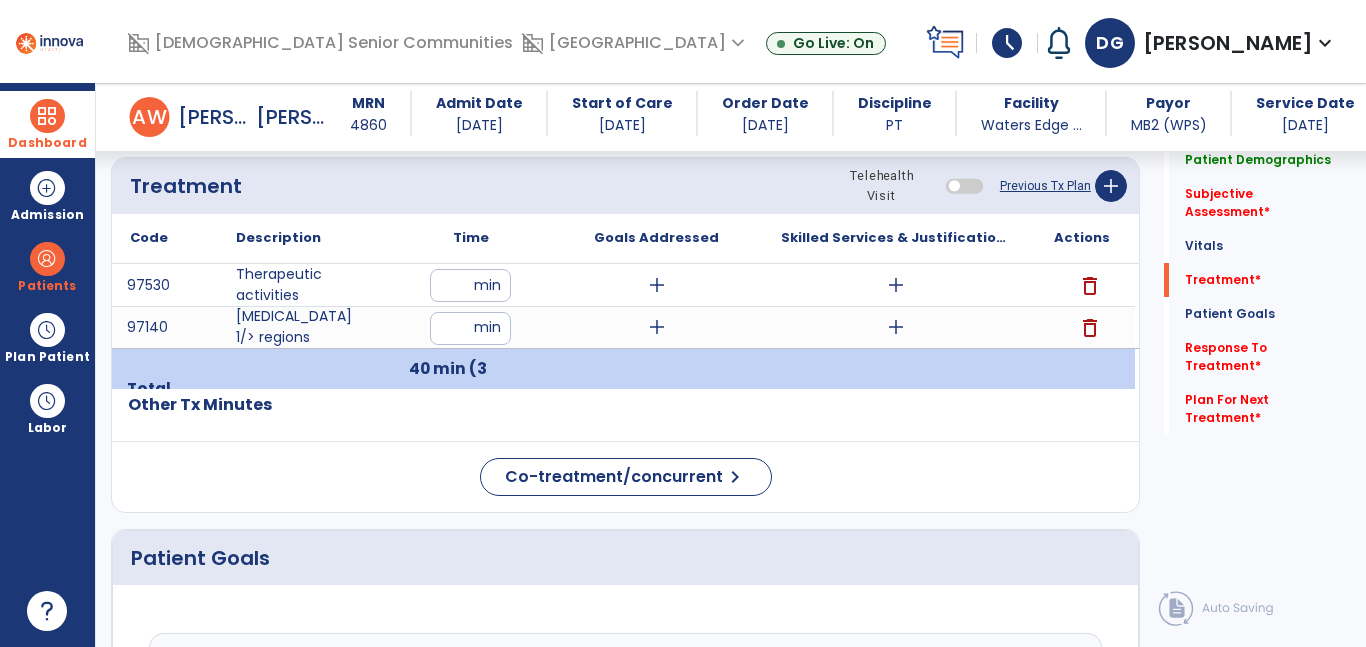 click on "add" at bounding box center [896, 285] 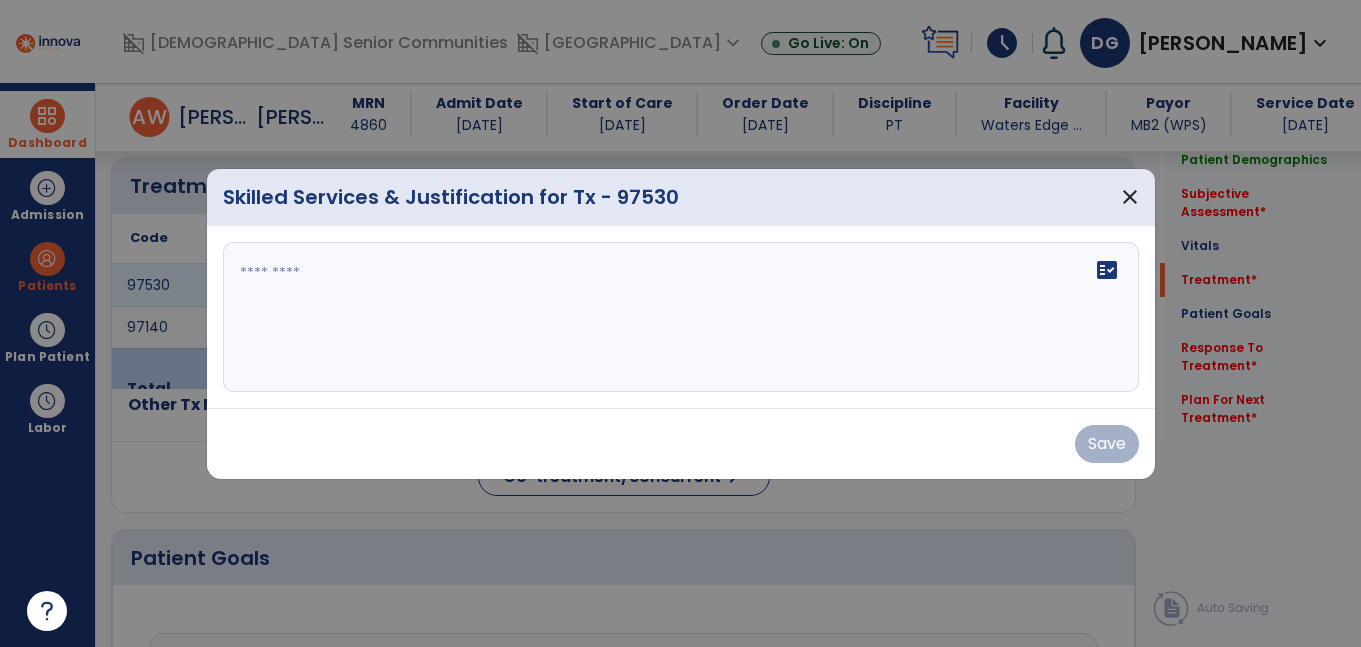 click on "fact_check" at bounding box center (681, 317) 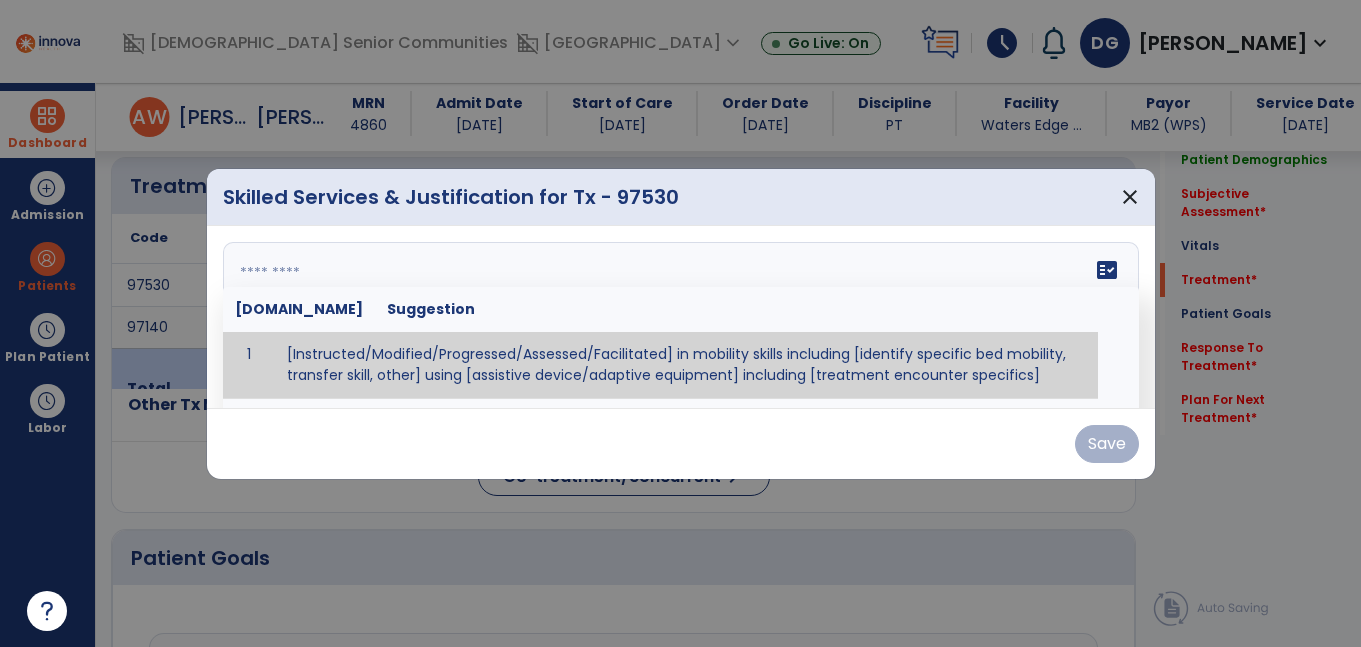 paste on "**********" 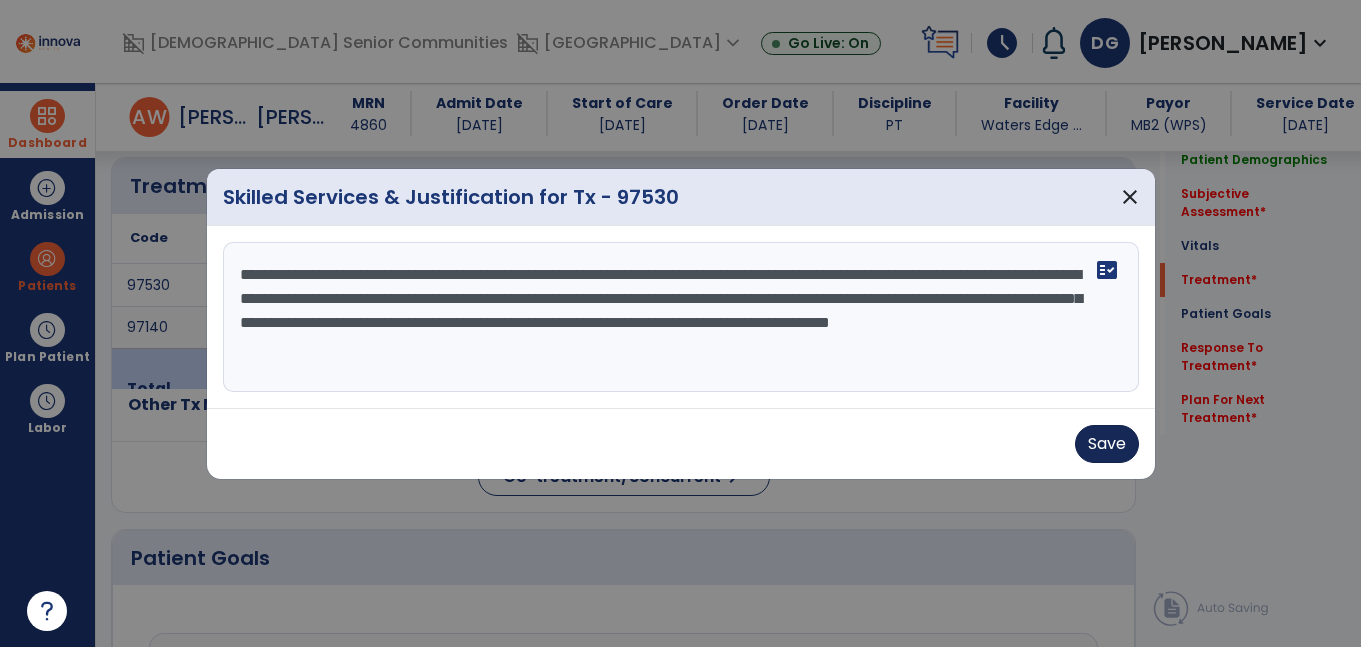 type on "**********" 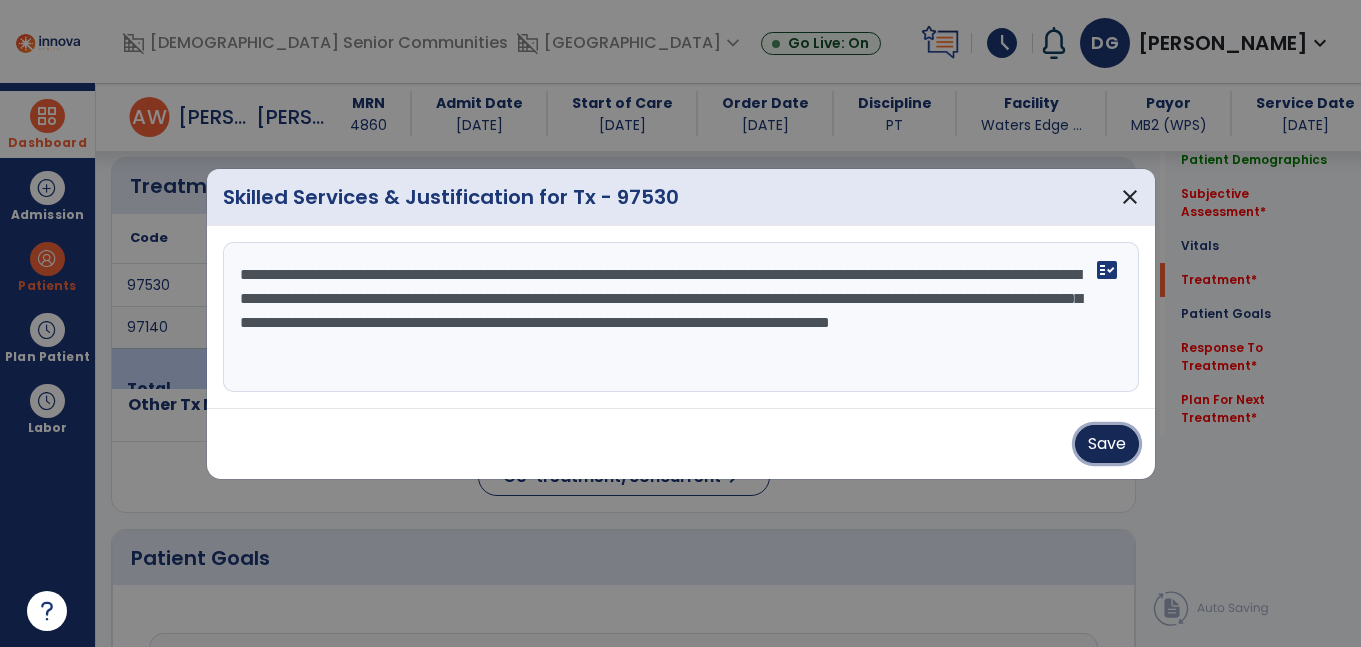 click on "Save" at bounding box center [1107, 444] 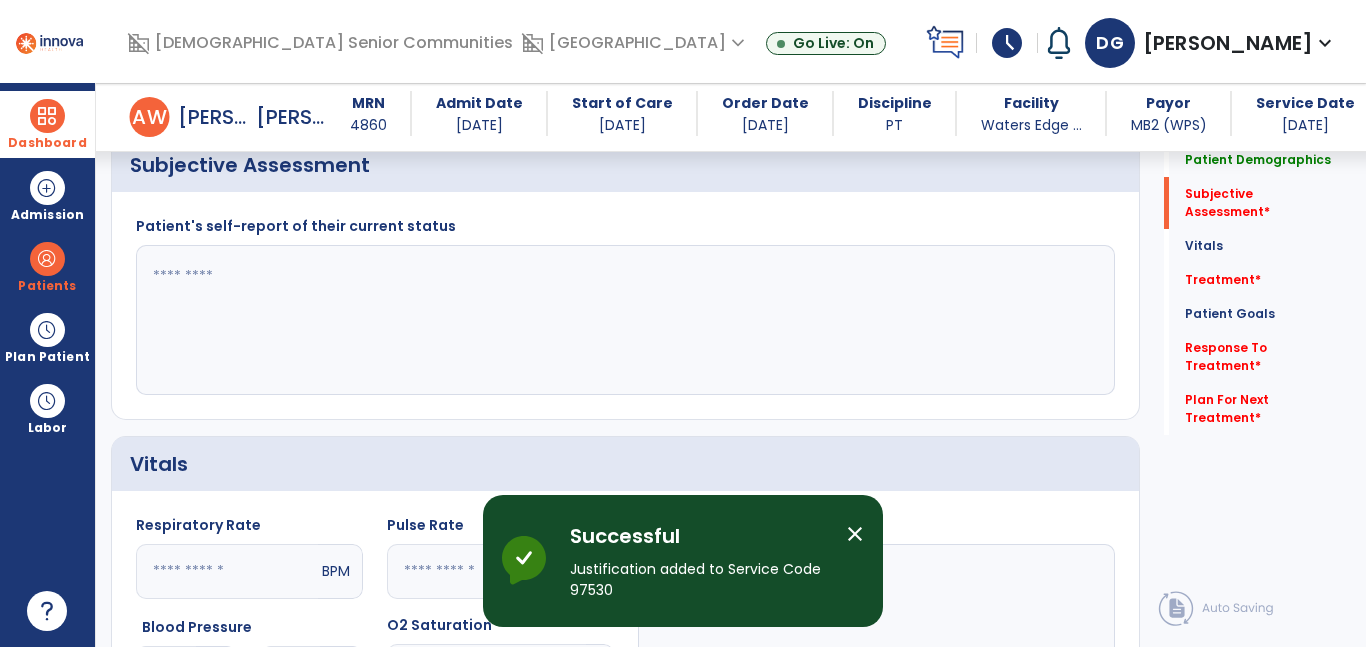 scroll, scrollTop: 0, scrollLeft: 0, axis: both 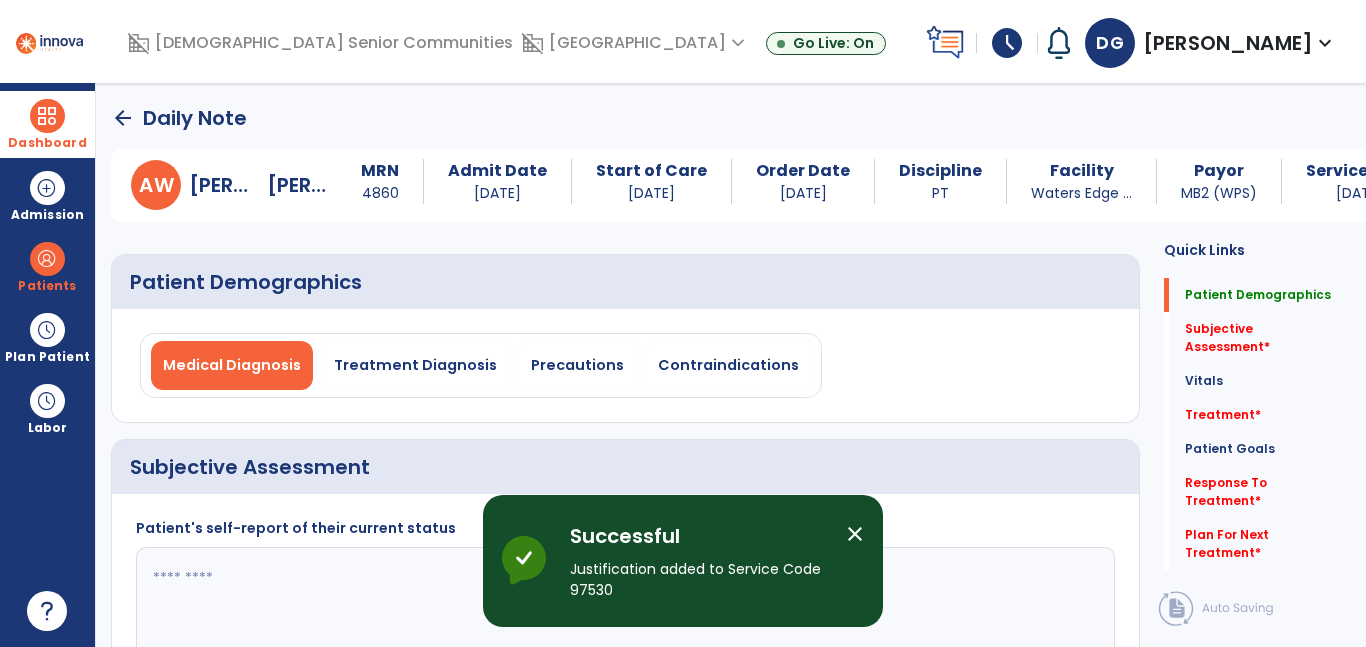 click on "arrow_back" 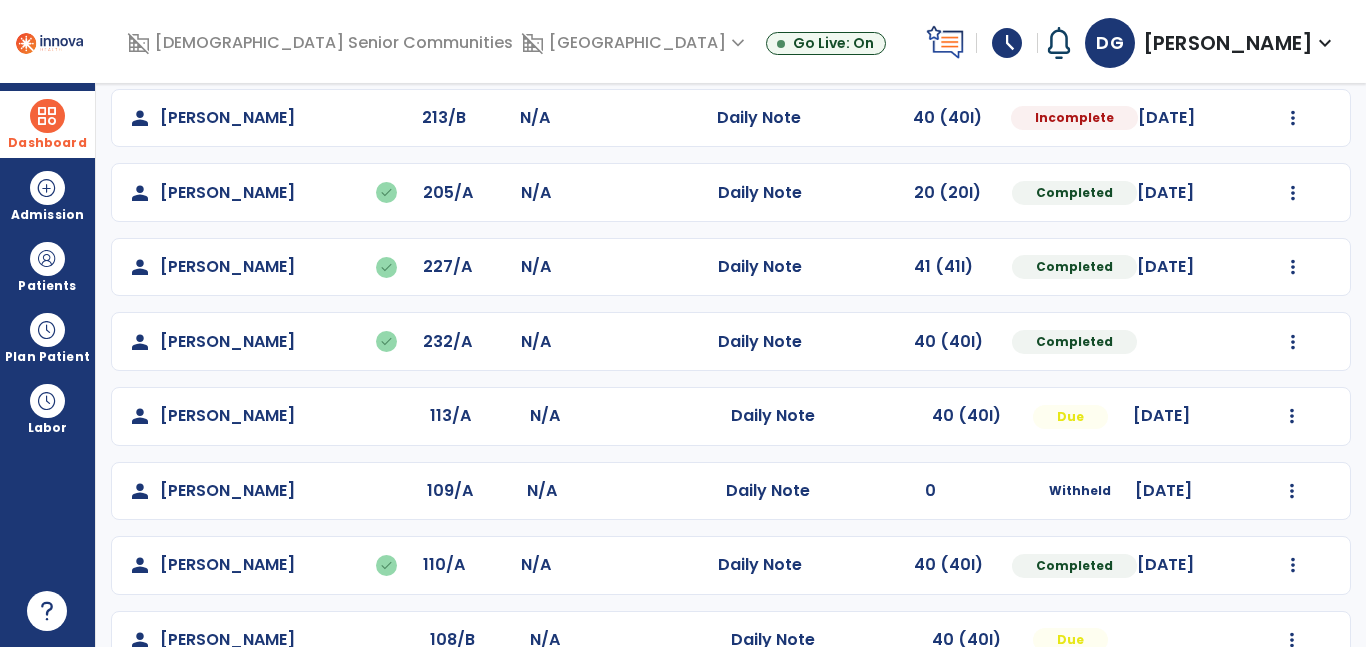 scroll, scrollTop: 167, scrollLeft: 0, axis: vertical 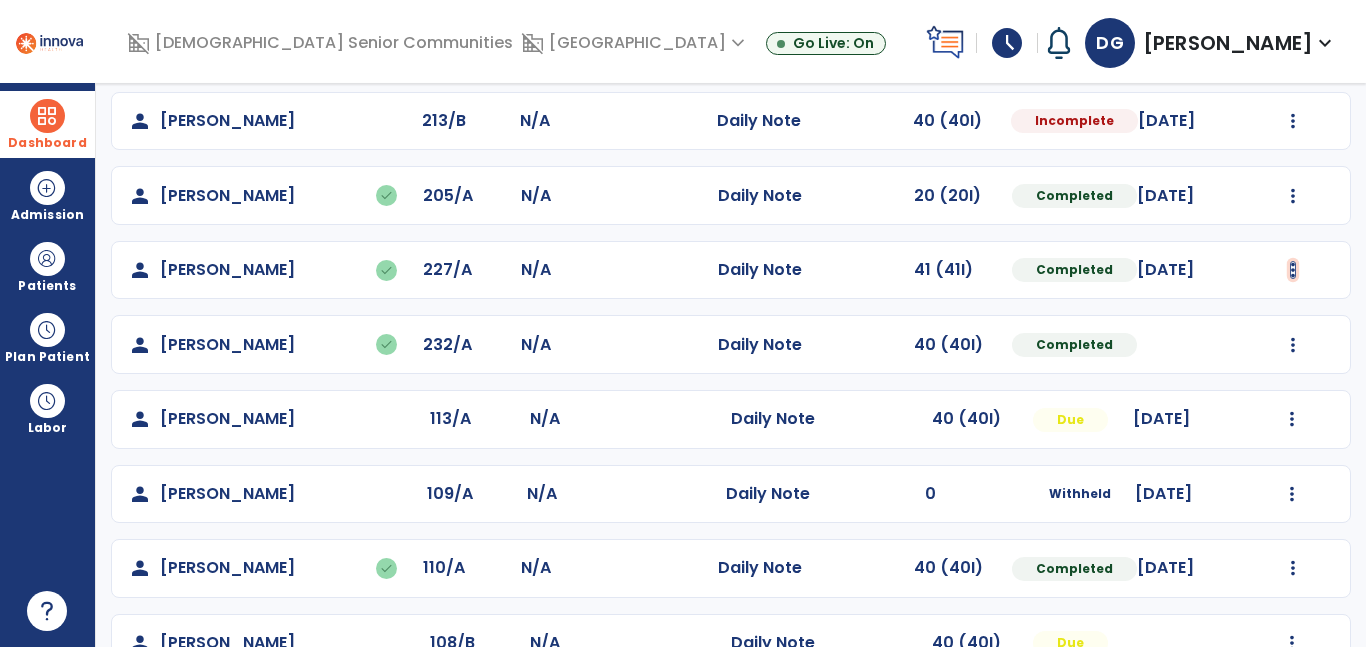 click at bounding box center [1293, 121] 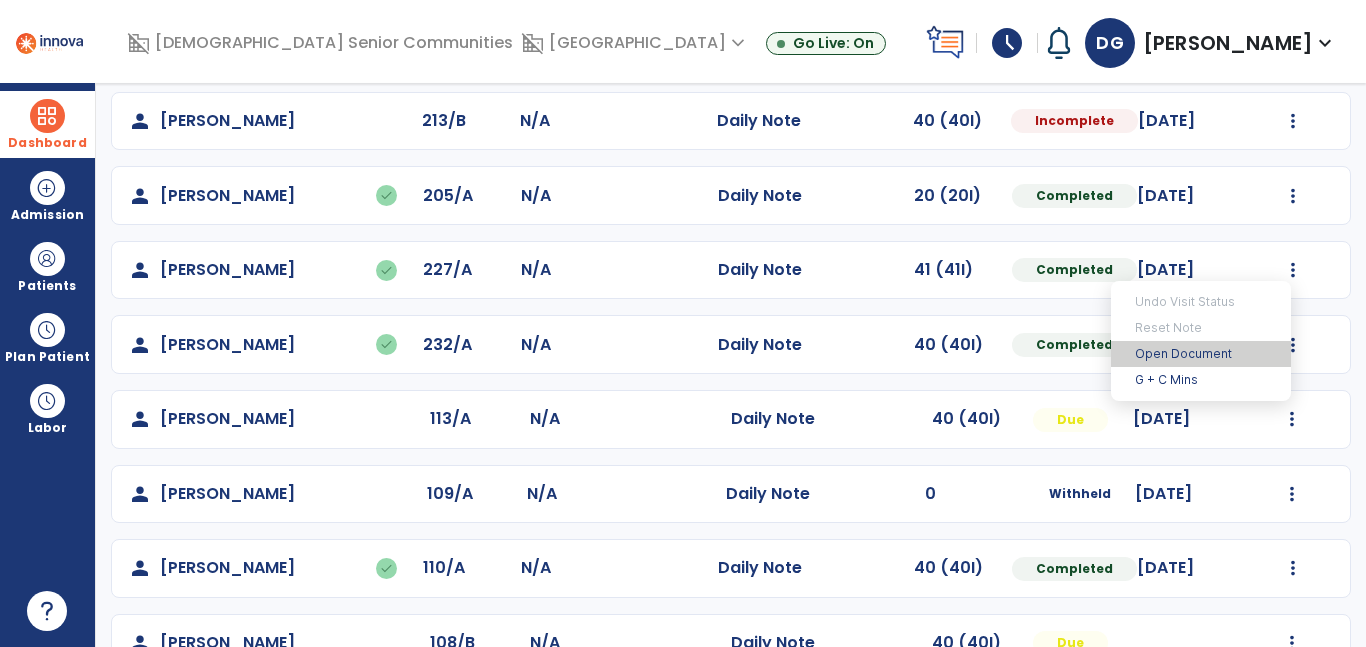 click on "Open Document" at bounding box center [1201, 354] 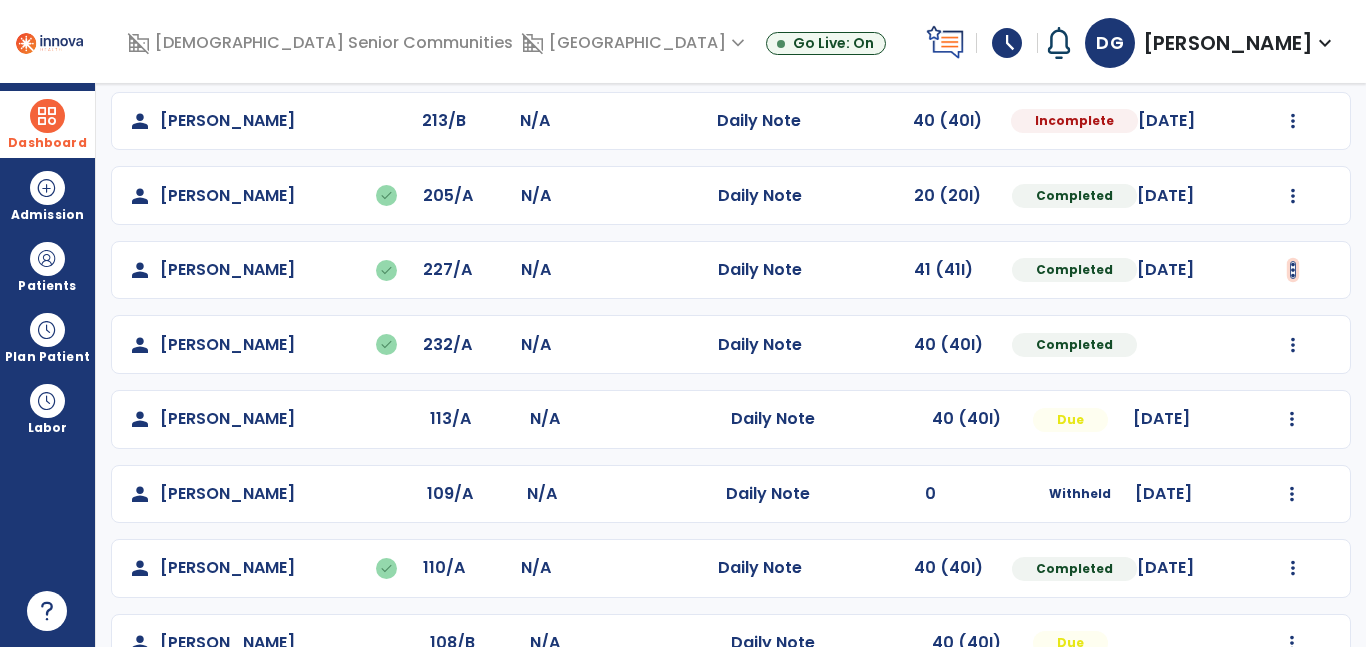click at bounding box center [1293, 121] 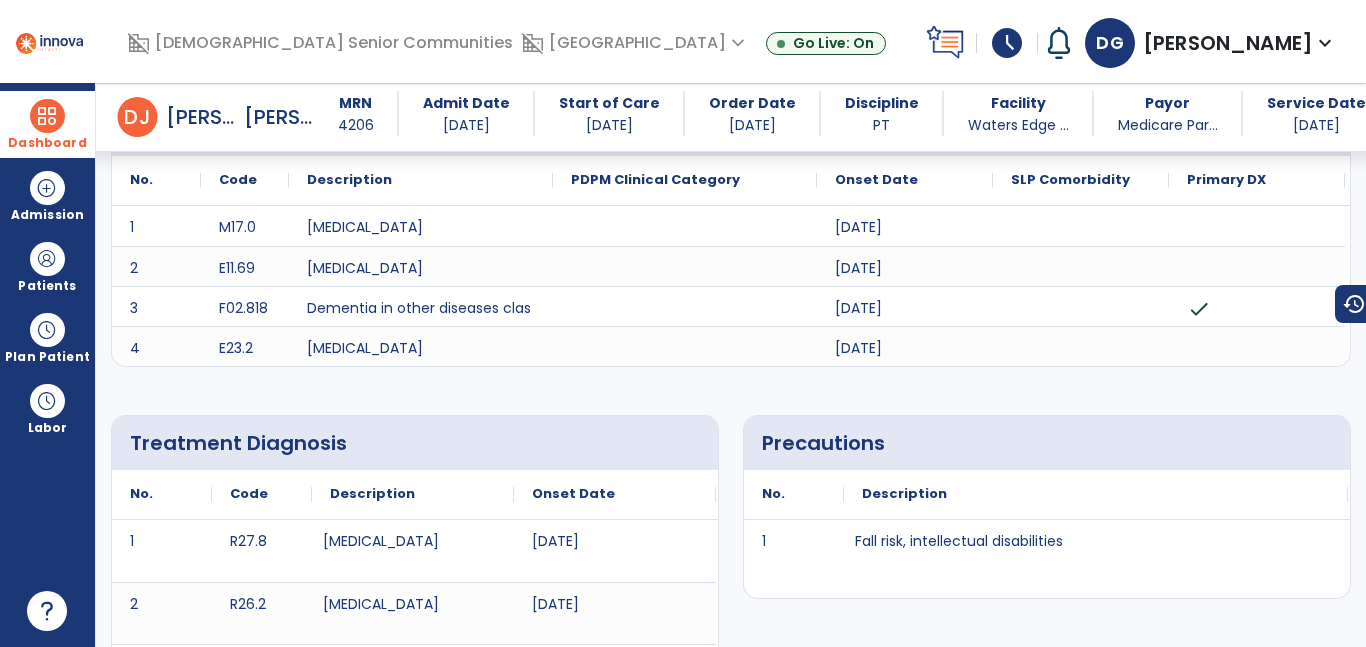 scroll, scrollTop: 907, scrollLeft: 0, axis: vertical 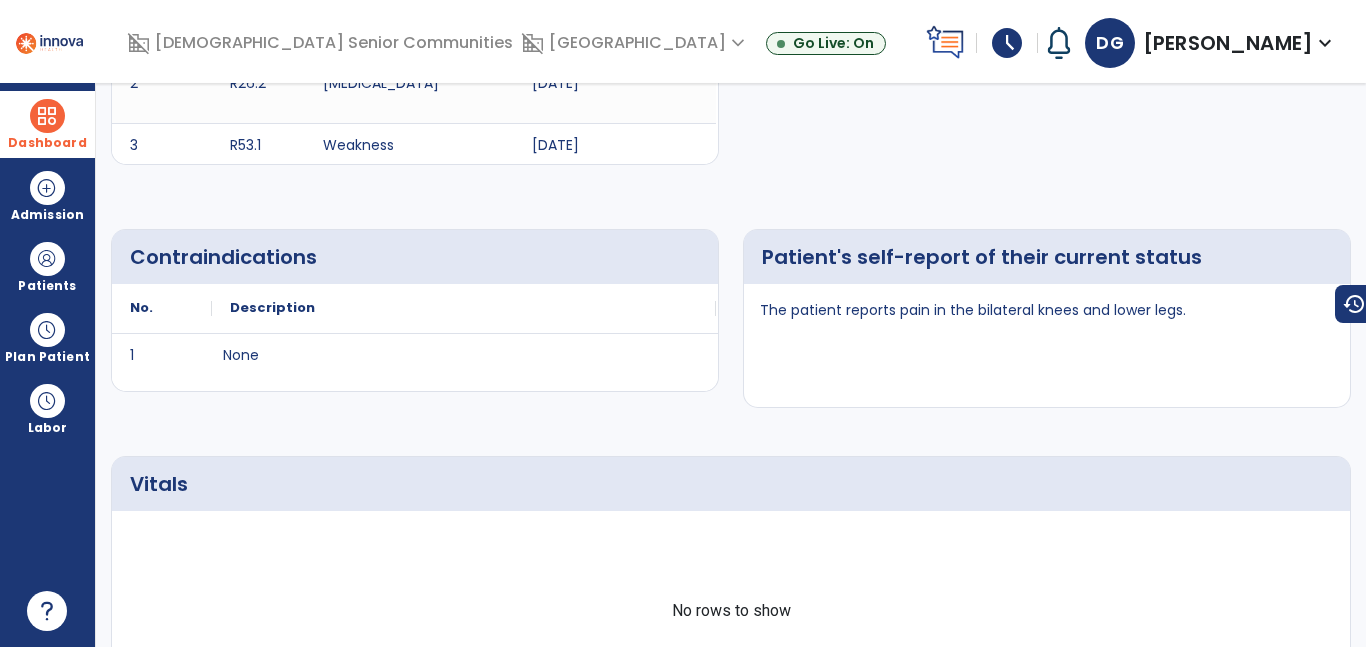 click on "Edit  edit" 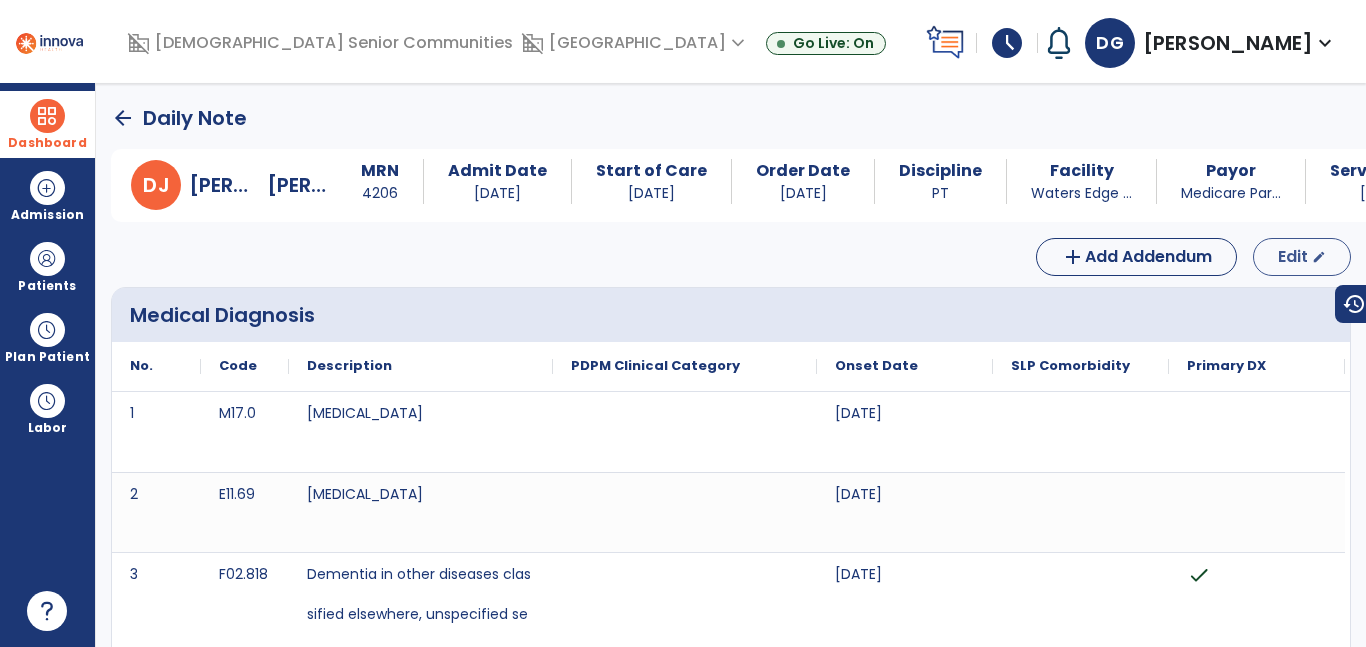 select on "*" 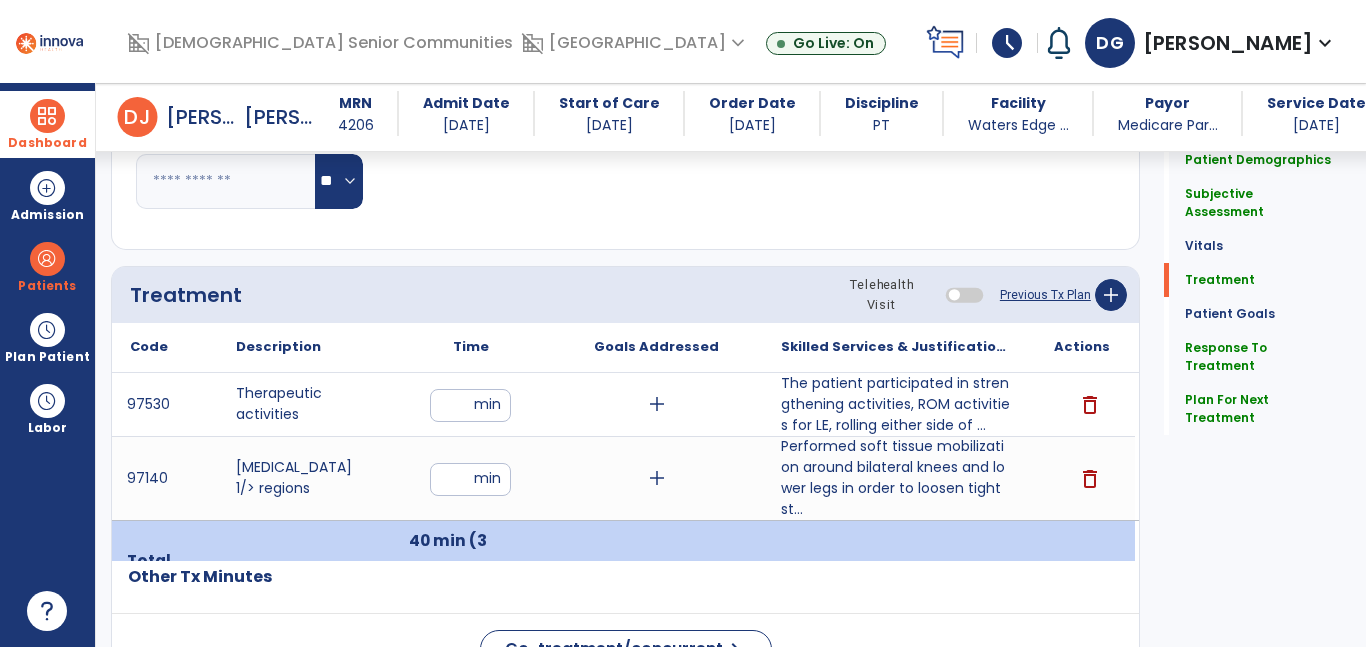 scroll, scrollTop: 915, scrollLeft: 0, axis: vertical 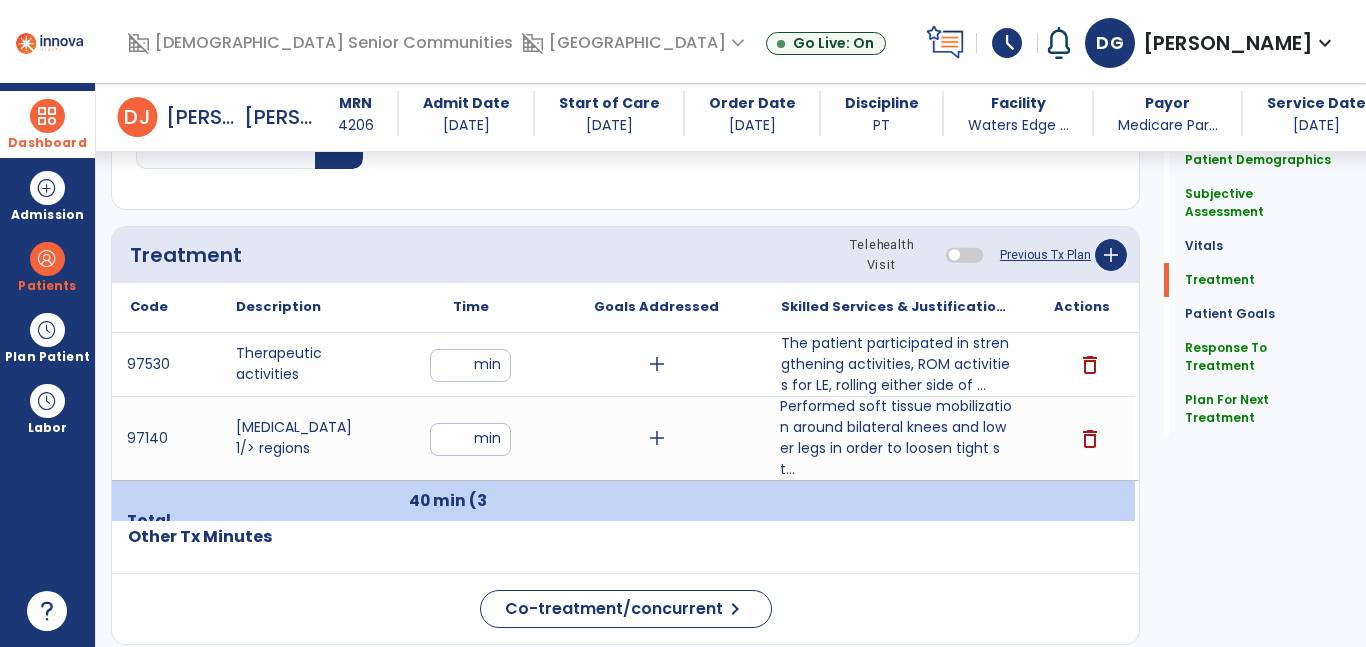 click on "Performed soft tissue mobilization around bilateral knees and lower legs in order to loosen tight st..." at bounding box center [896, 438] 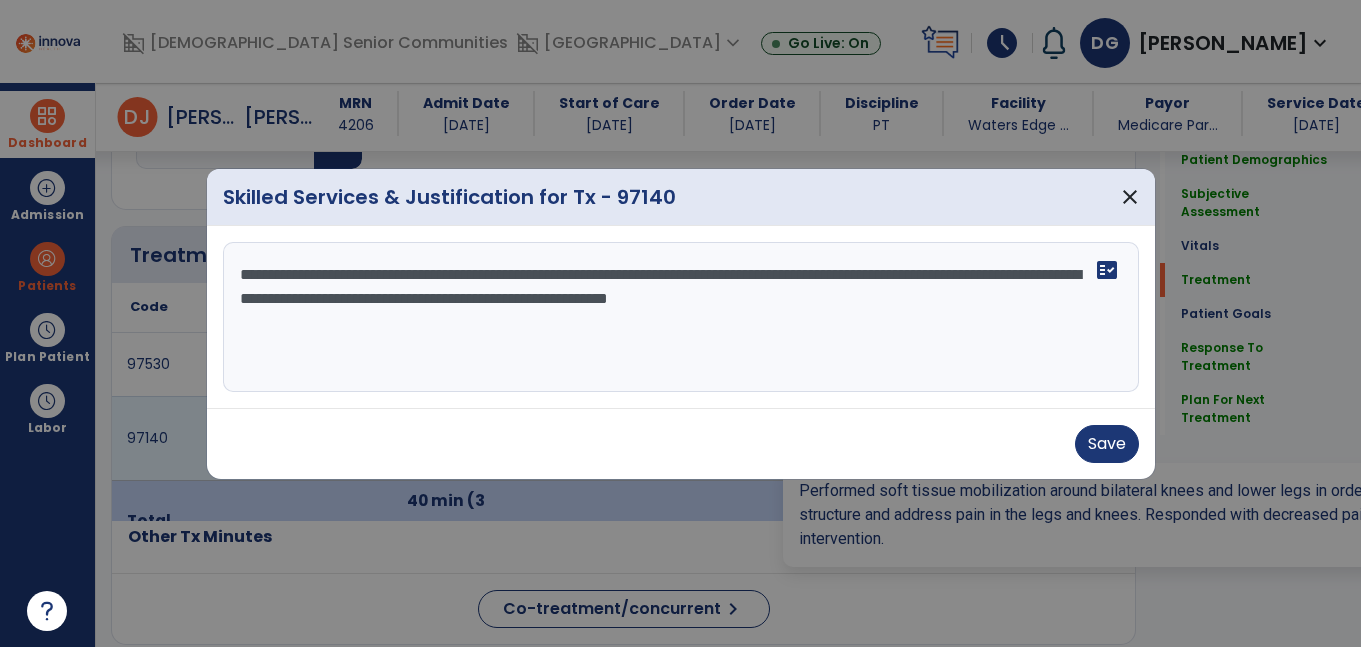 click on "**********" at bounding box center (681, 317) 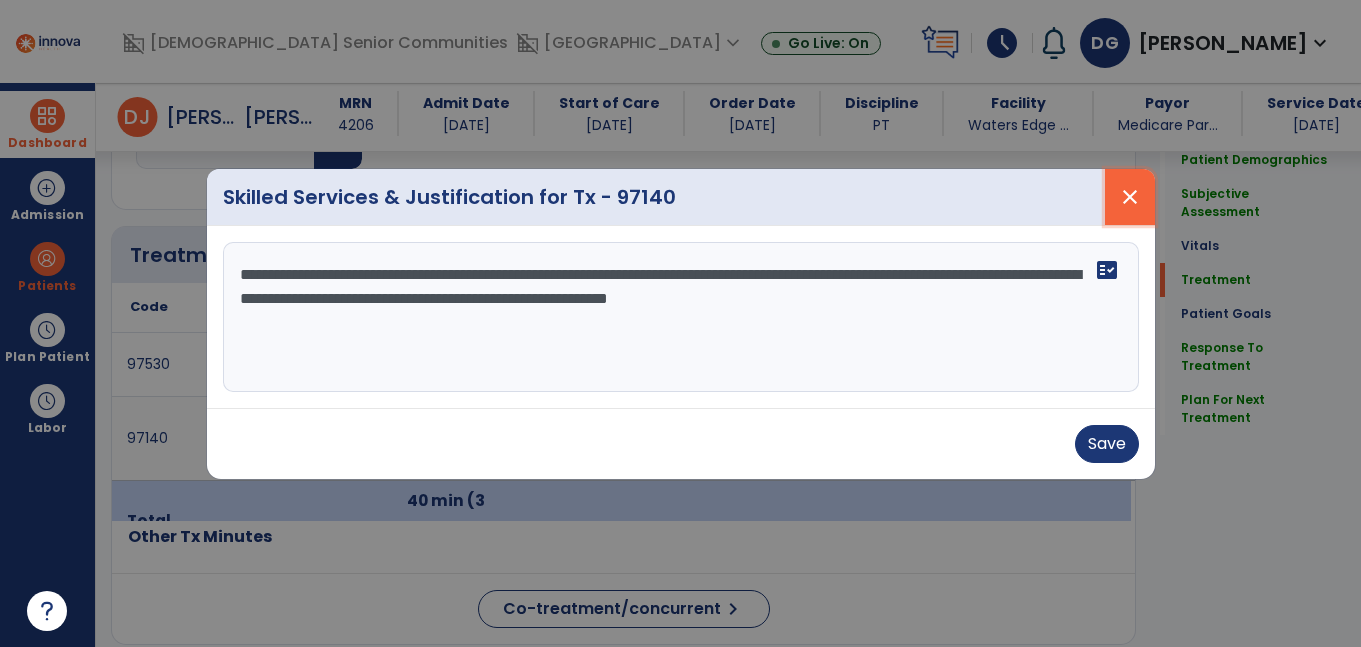 click on "close" at bounding box center [1130, 197] 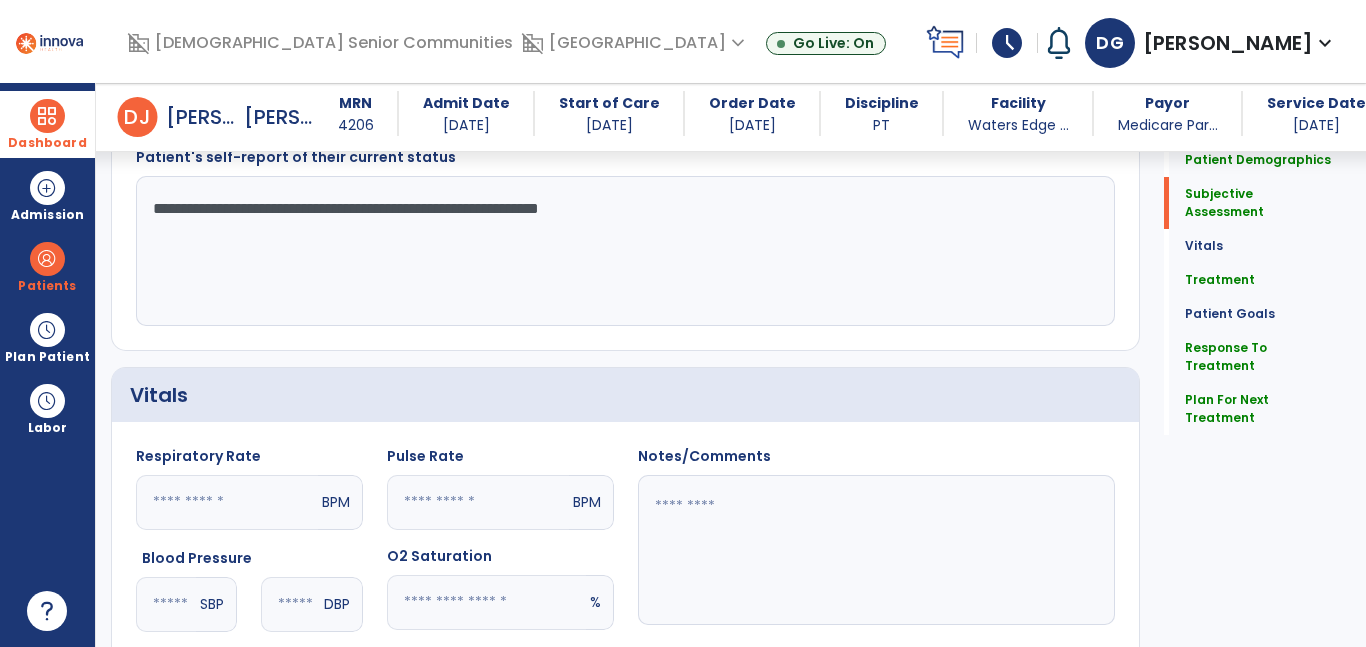 scroll, scrollTop: 0, scrollLeft: 0, axis: both 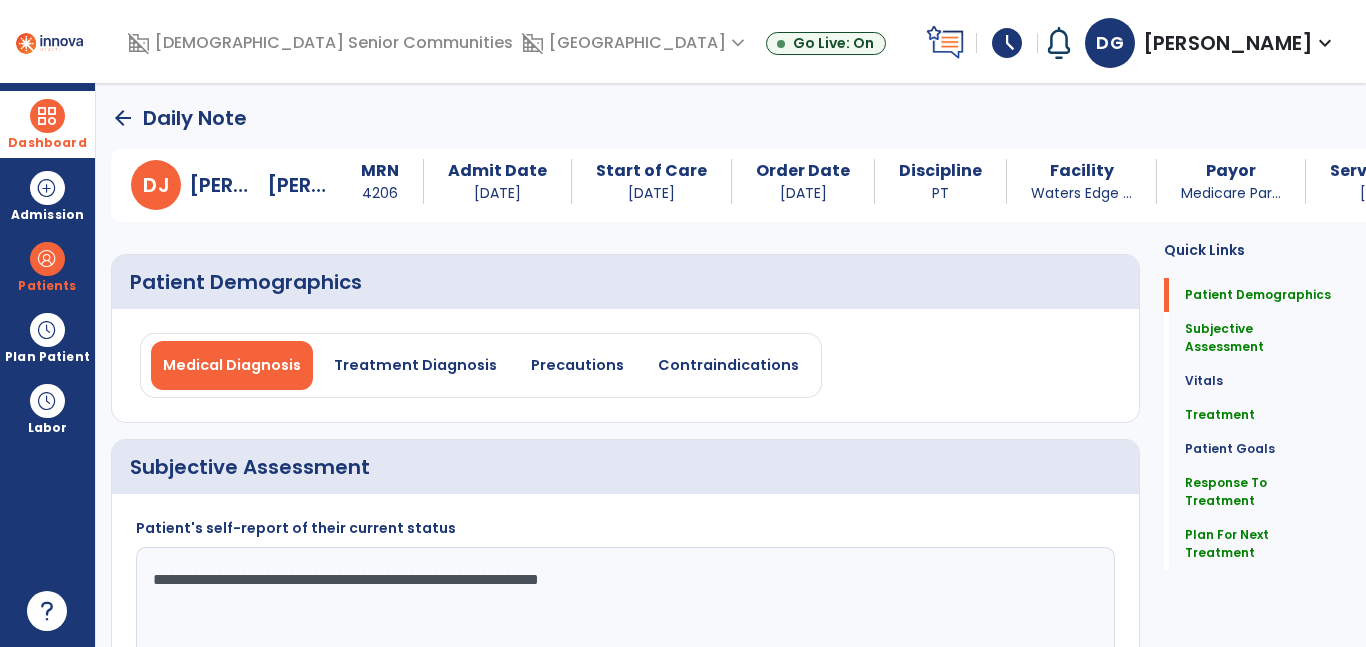 click on "arrow_back" 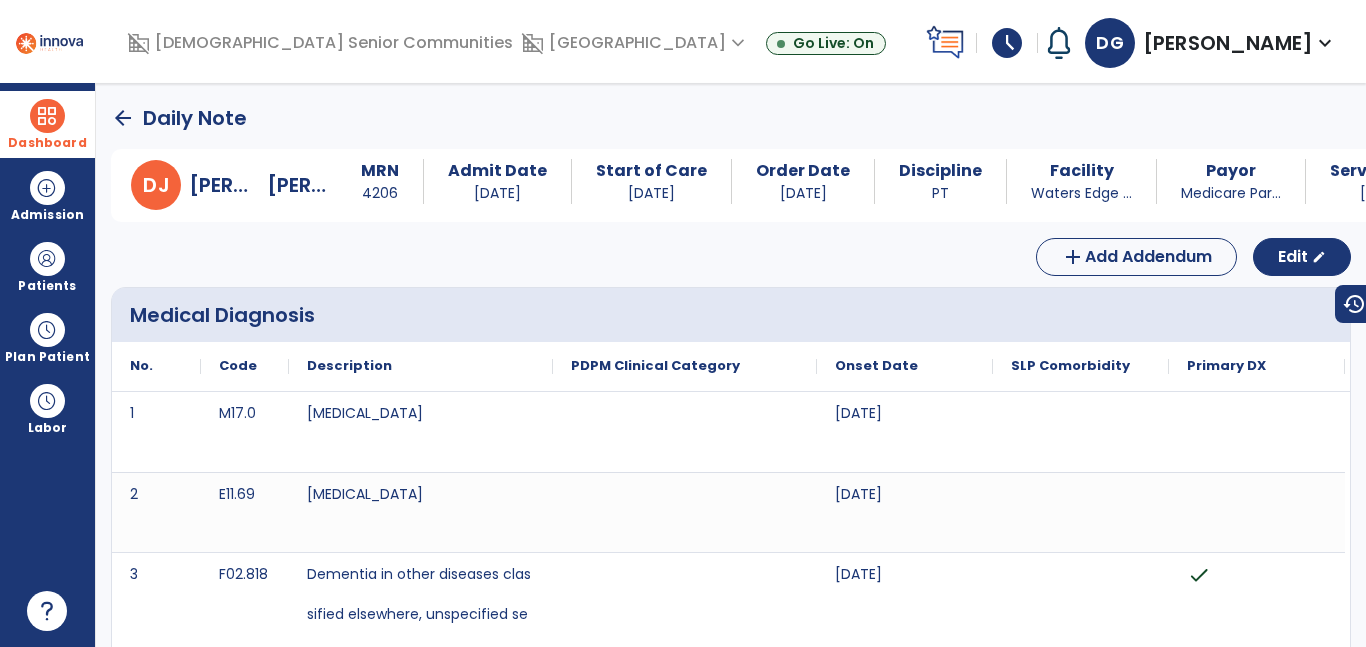 click on "arrow_back" 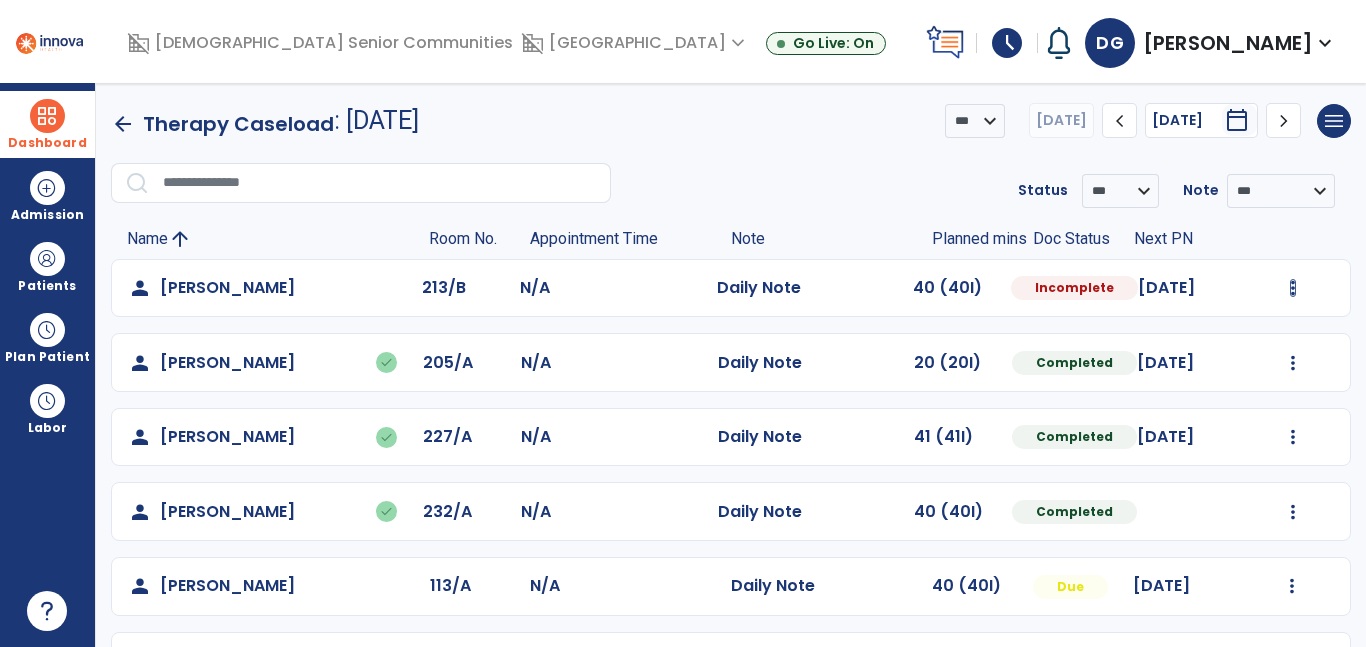 click at bounding box center [1293, 288] 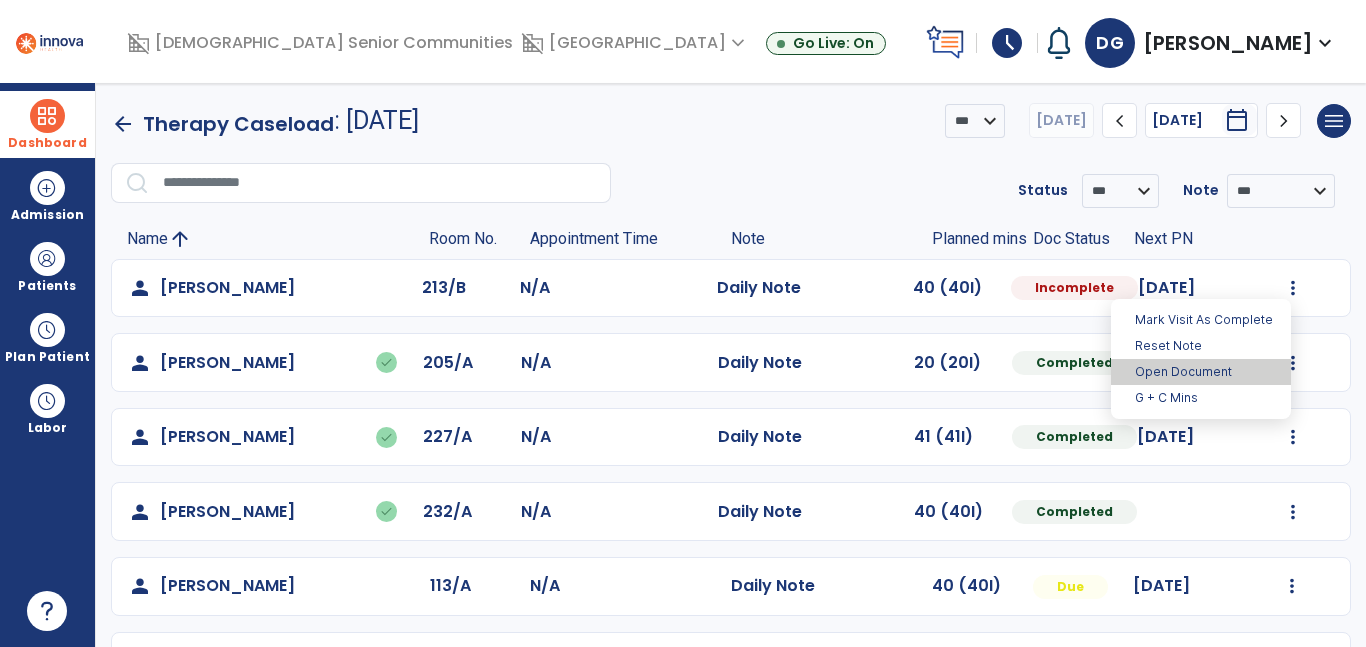 click on "Open Document" at bounding box center (1201, 372) 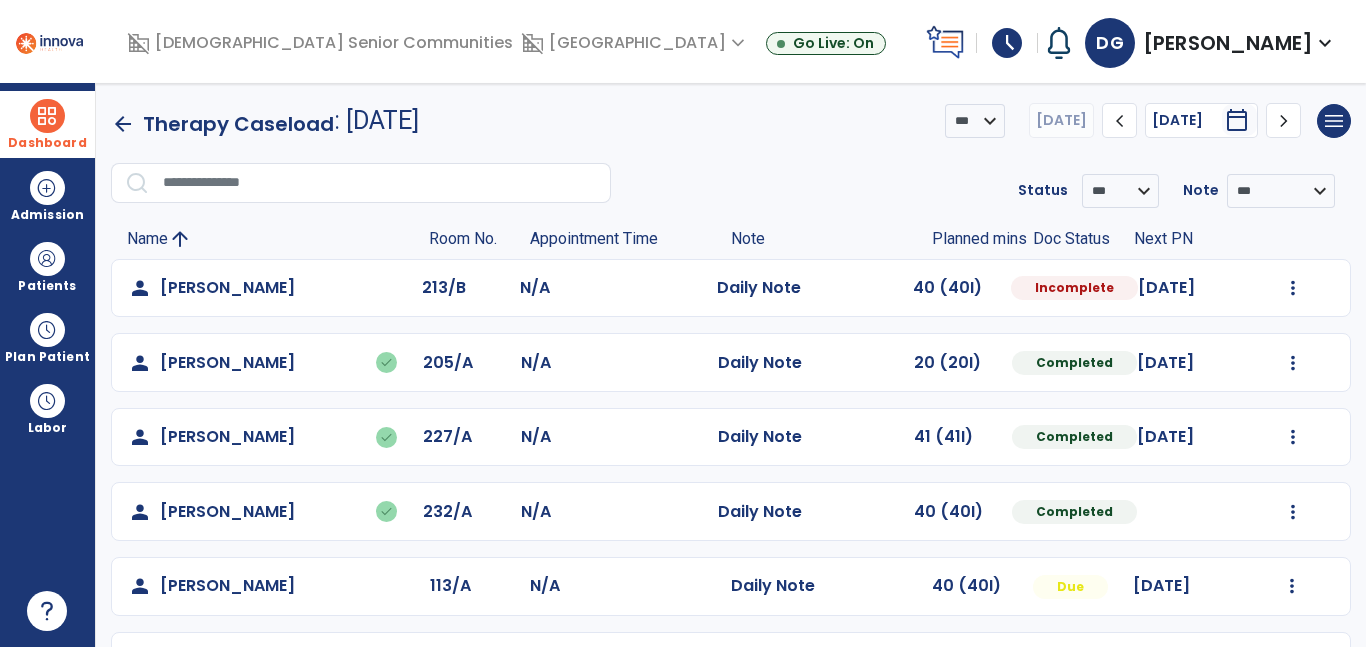 select on "*" 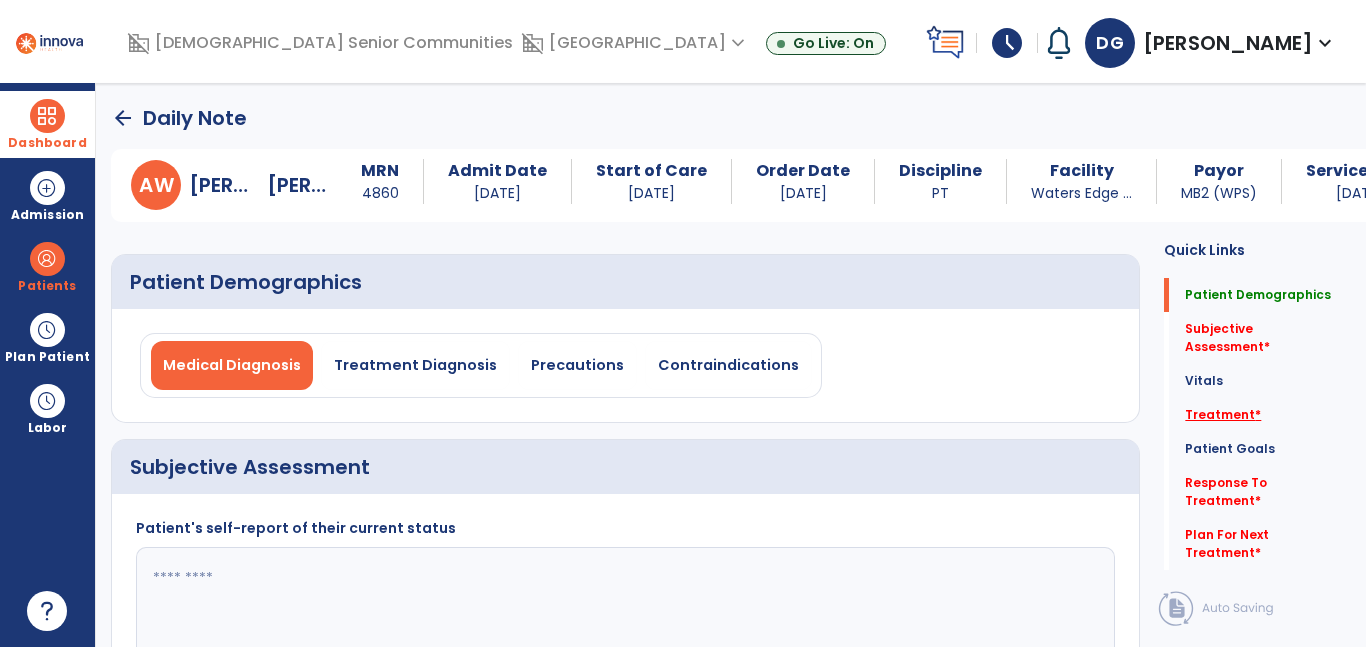 click on "Treatment   *" 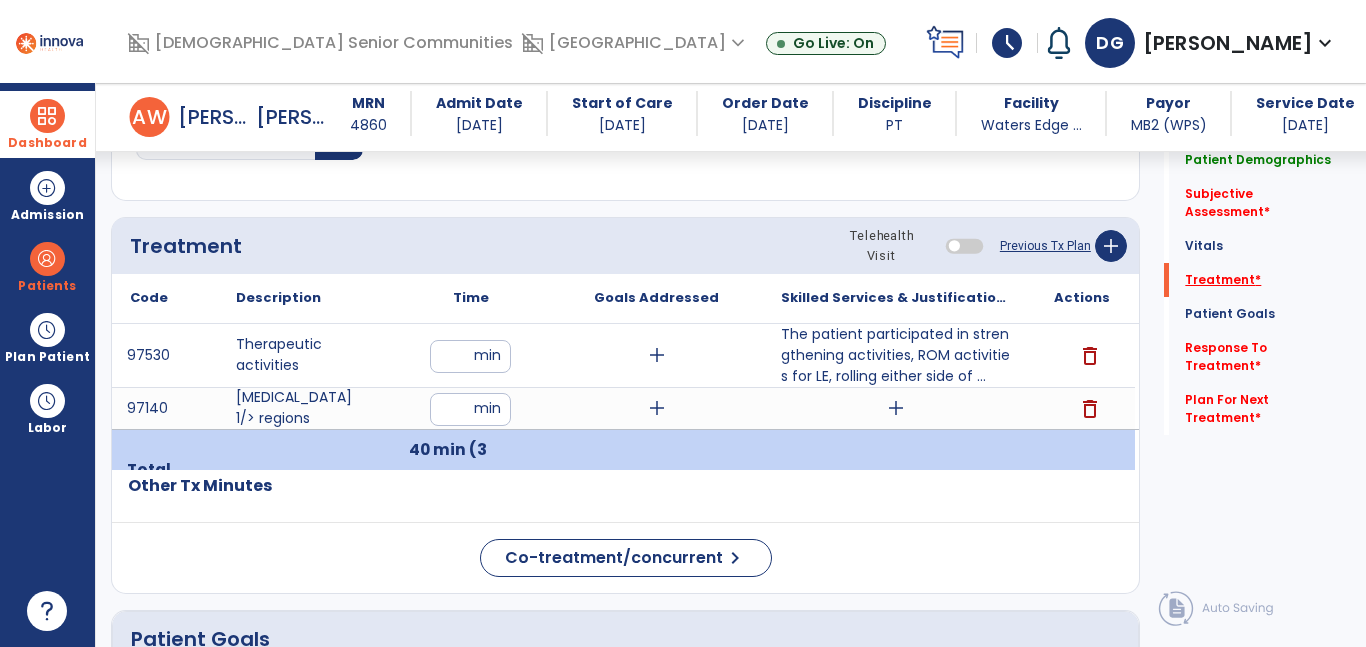 scroll, scrollTop: 983, scrollLeft: 0, axis: vertical 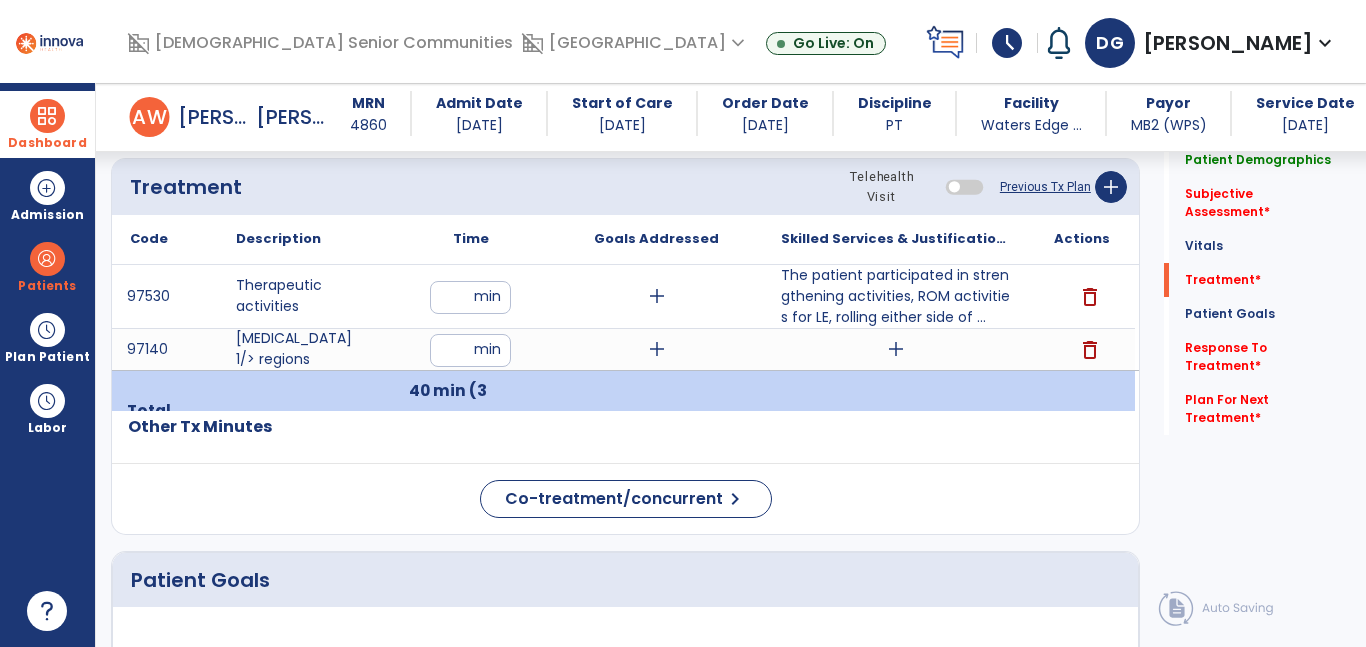 click on "add" at bounding box center [896, 349] 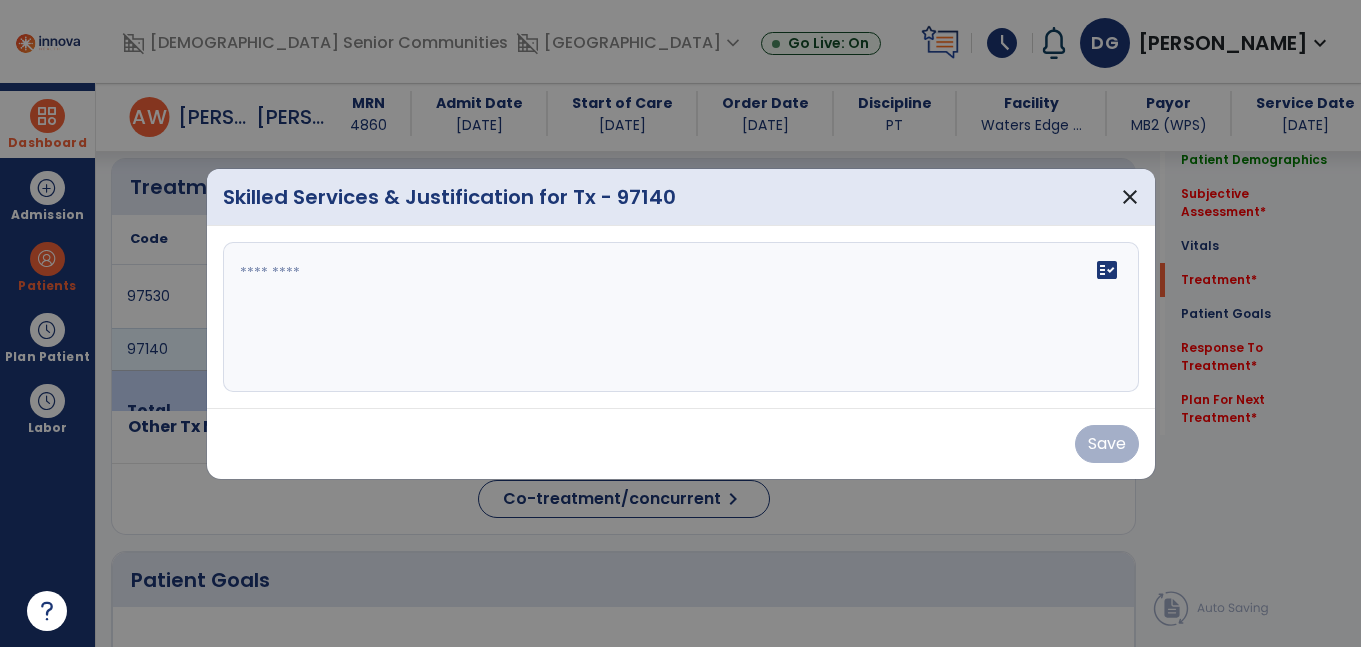 click on "fact_check" at bounding box center [681, 317] 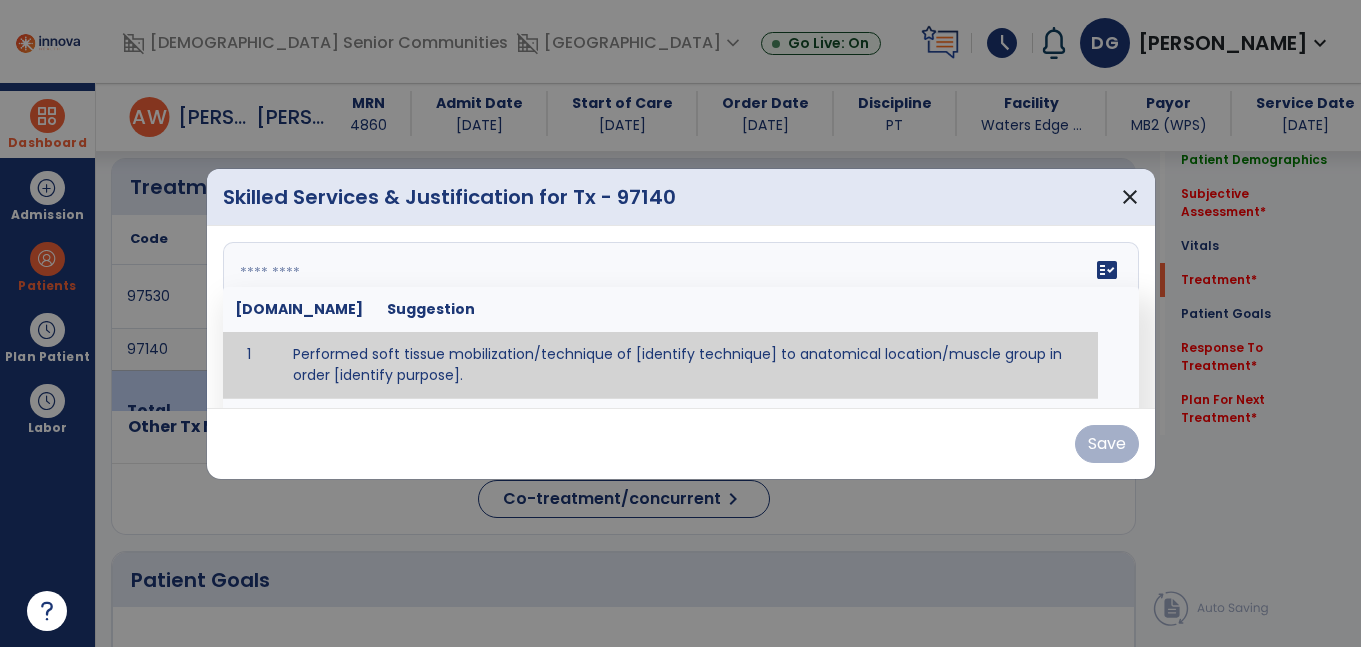 paste on "**********" 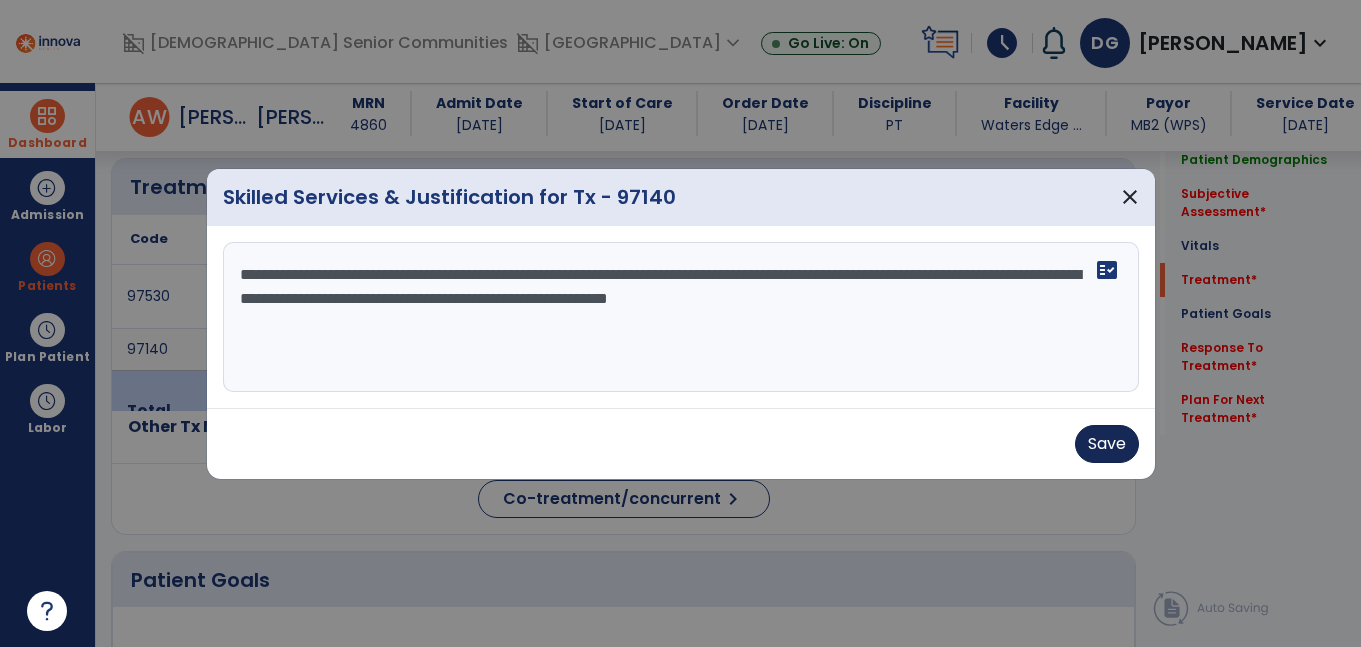 type on "**********" 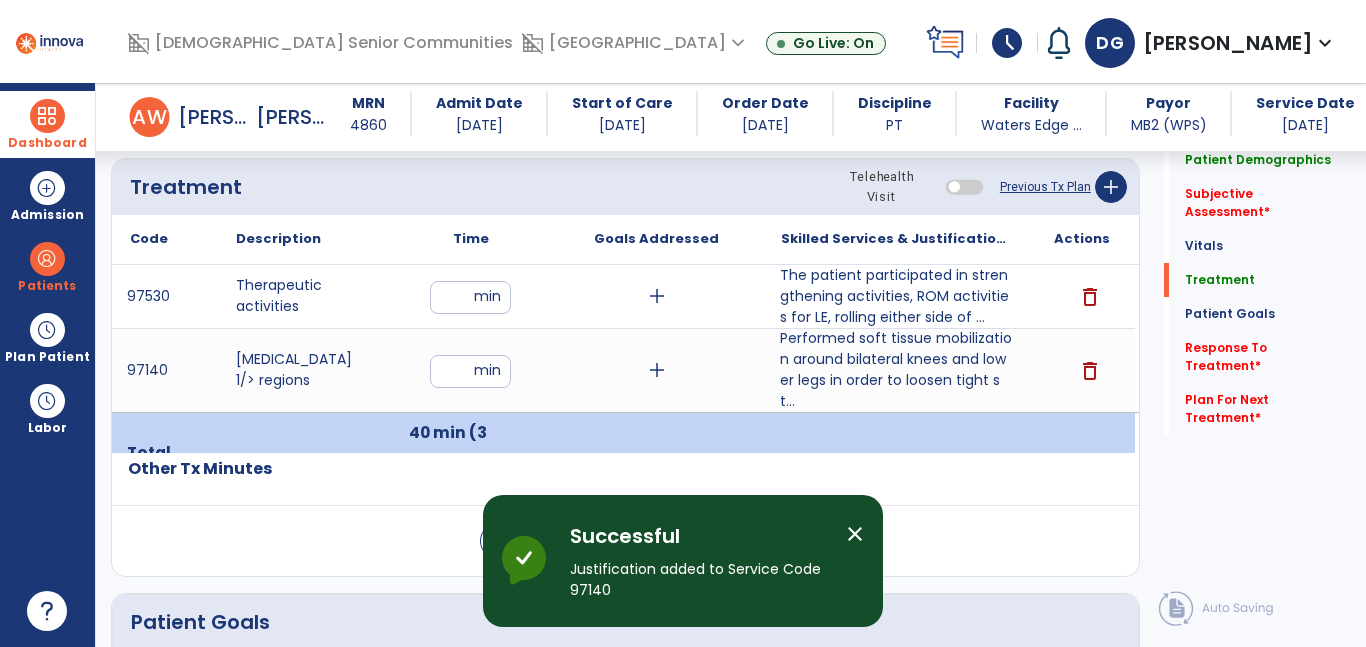 click on "The patient participated in strengthening activities, ROM activities for LE, rolling either side of ..." at bounding box center [896, 296] 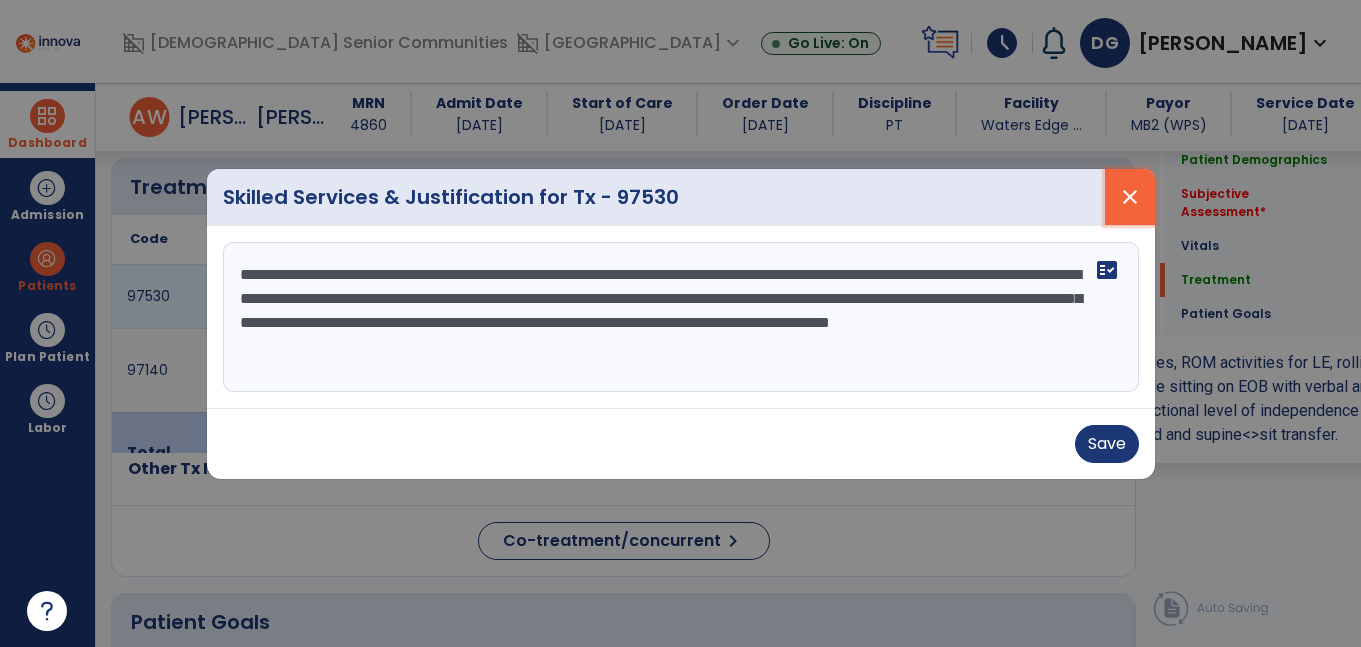 click on "close" at bounding box center [1130, 197] 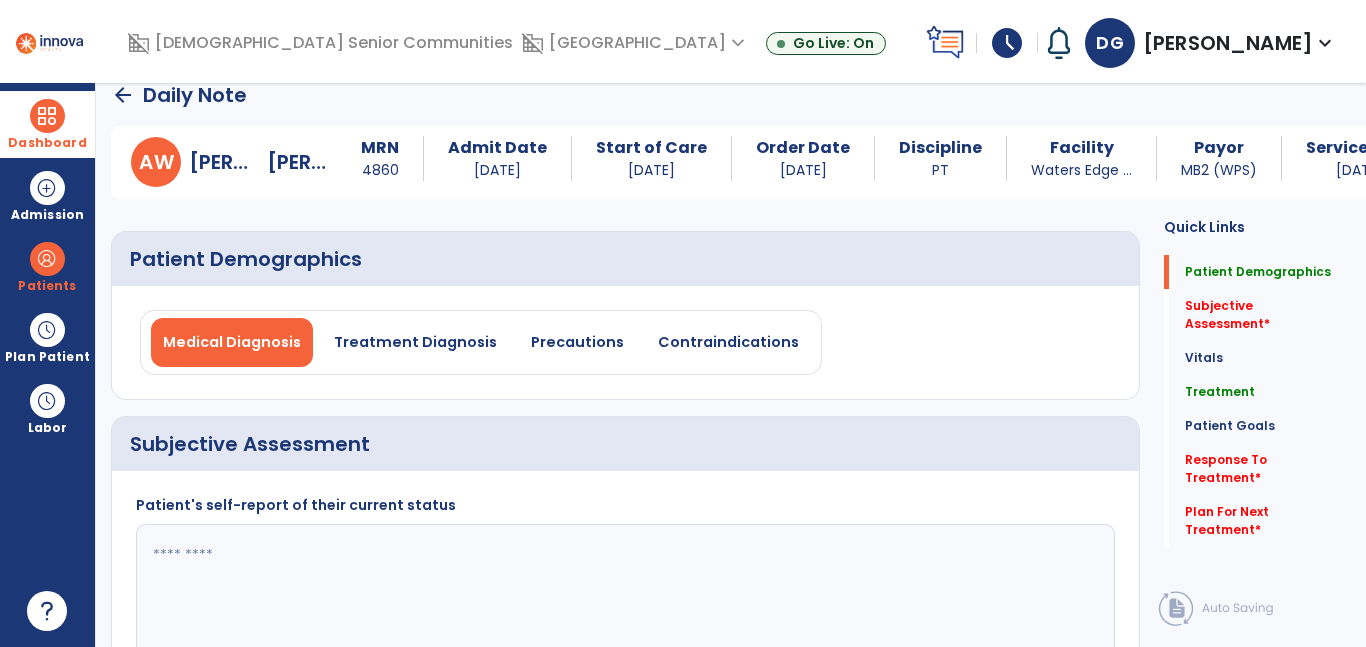 scroll, scrollTop: 0, scrollLeft: 0, axis: both 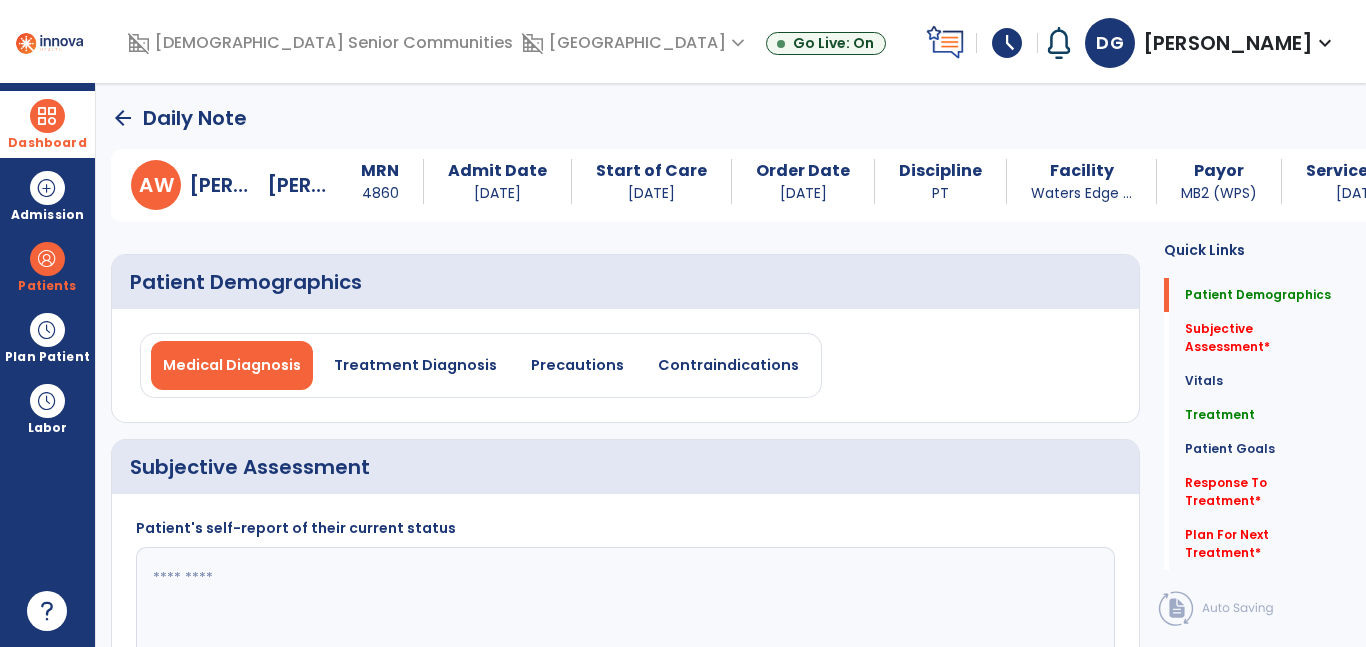 click 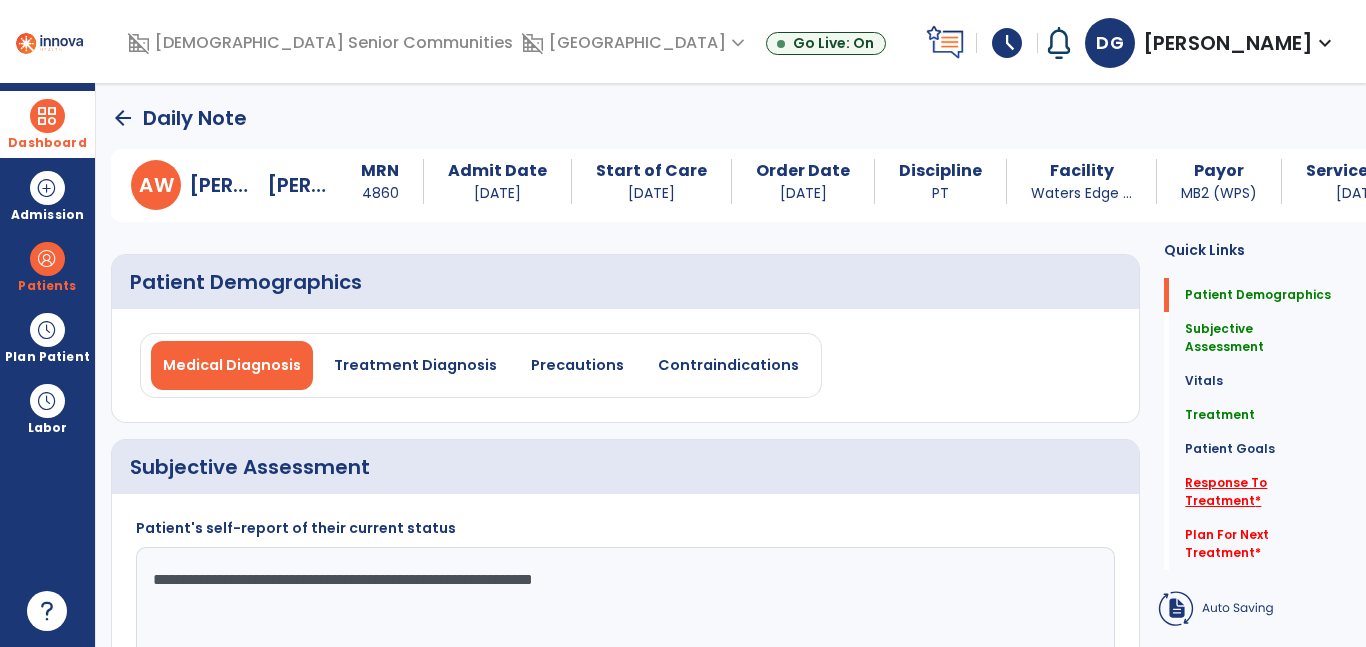 type on "**********" 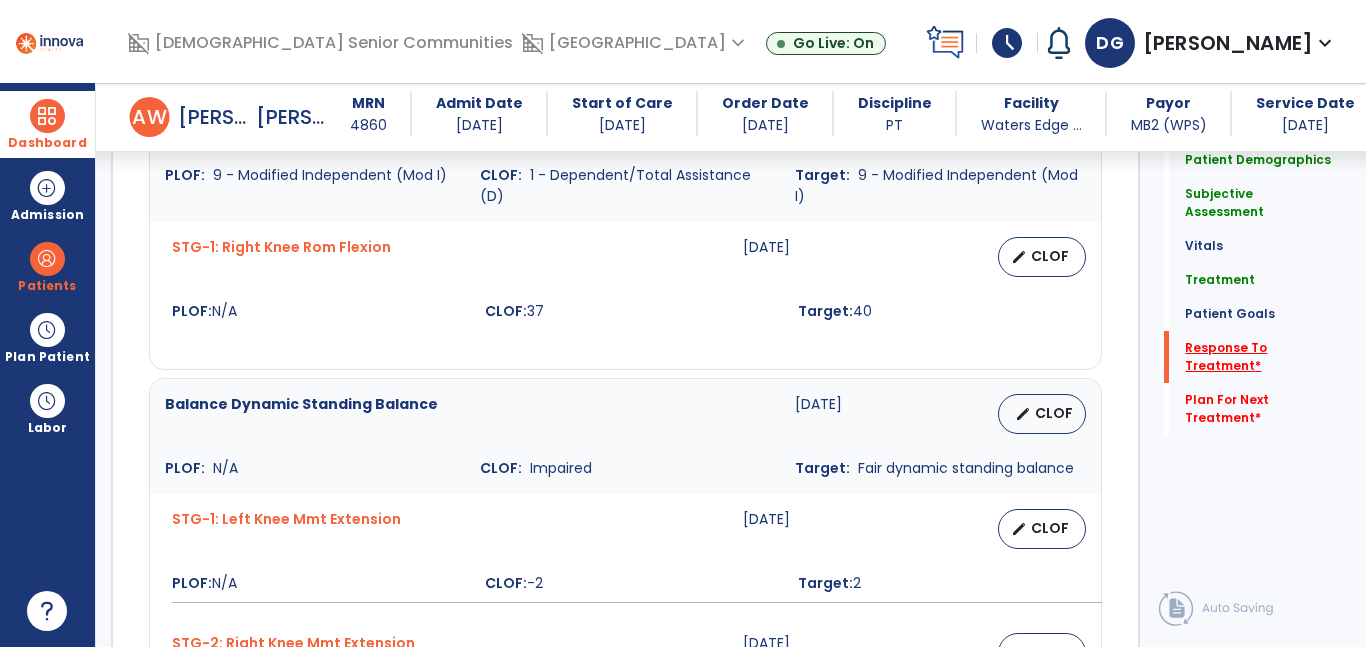 scroll, scrollTop: 3233, scrollLeft: 0, axis: vertical 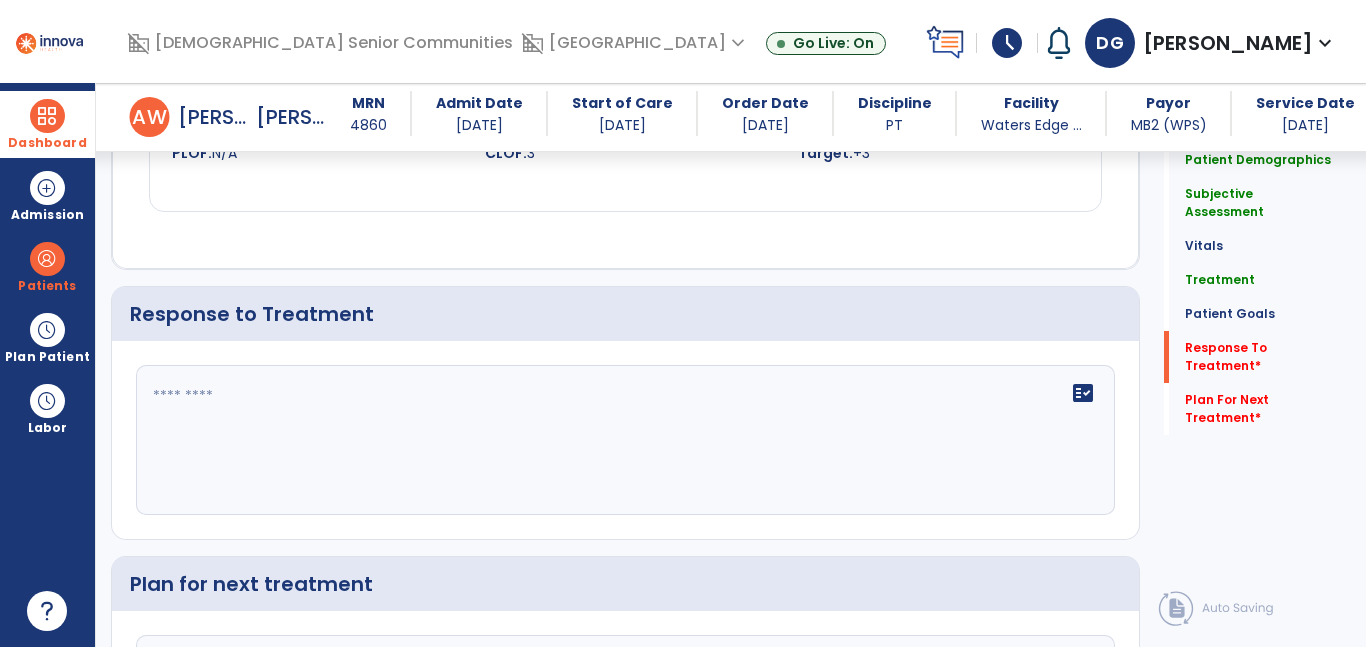 click 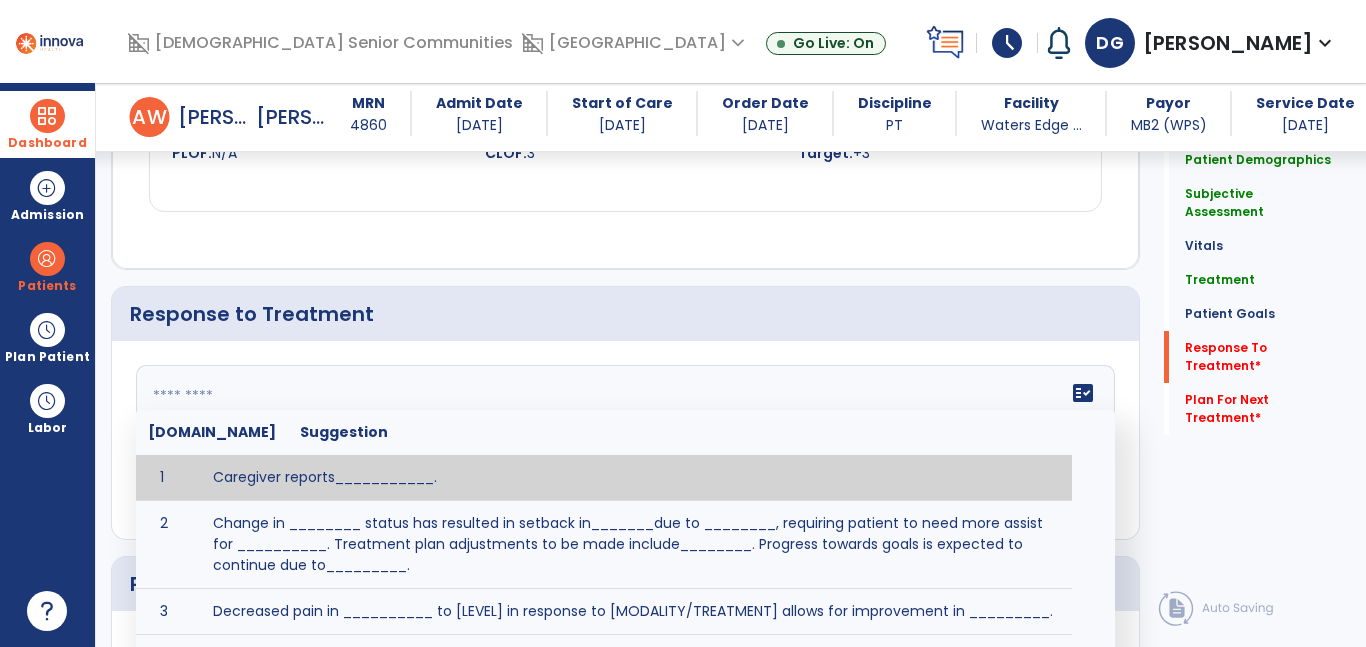 type on "*" 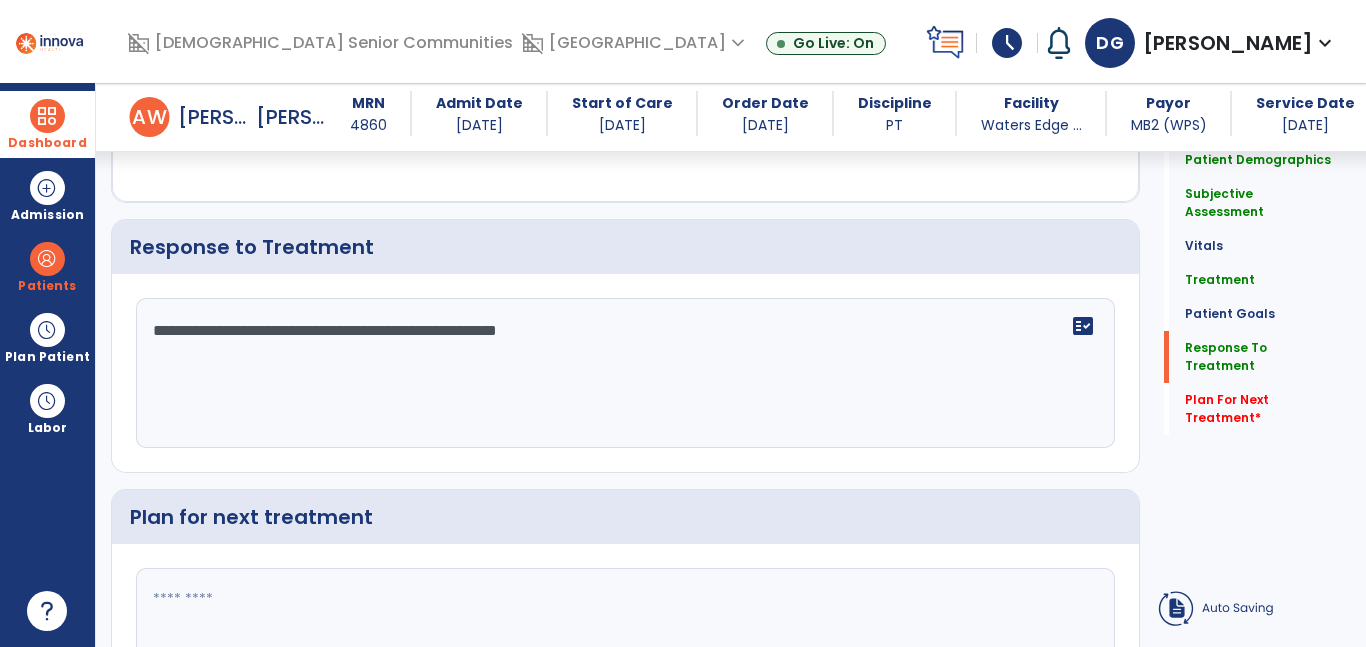 click on "**********" 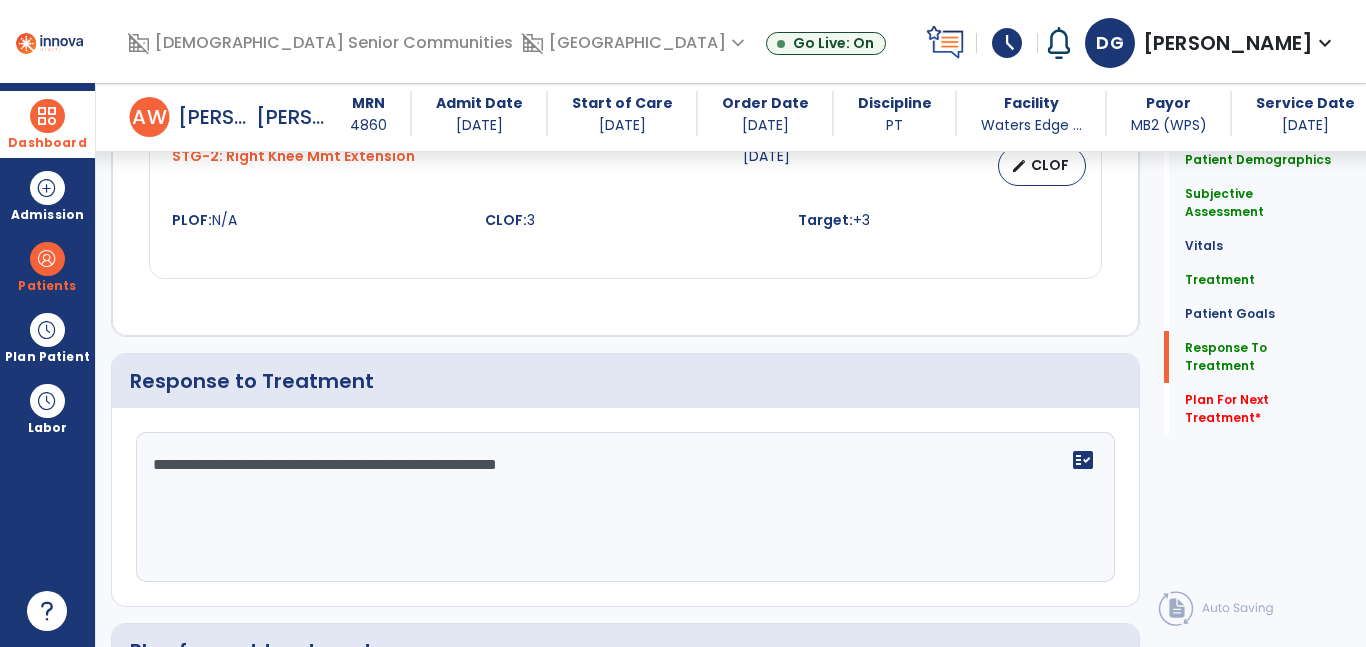 scroll, scrollTop: 3233, scrollLeft: 0, axis: vertical 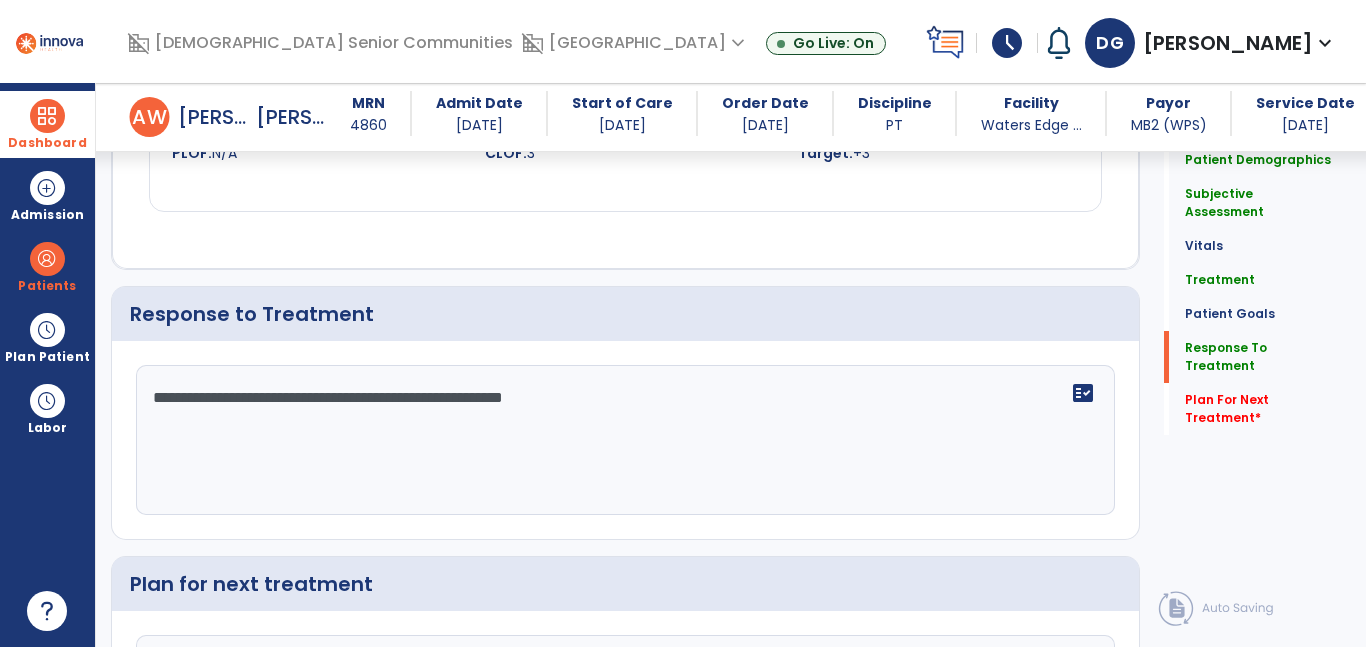 click on "**********" 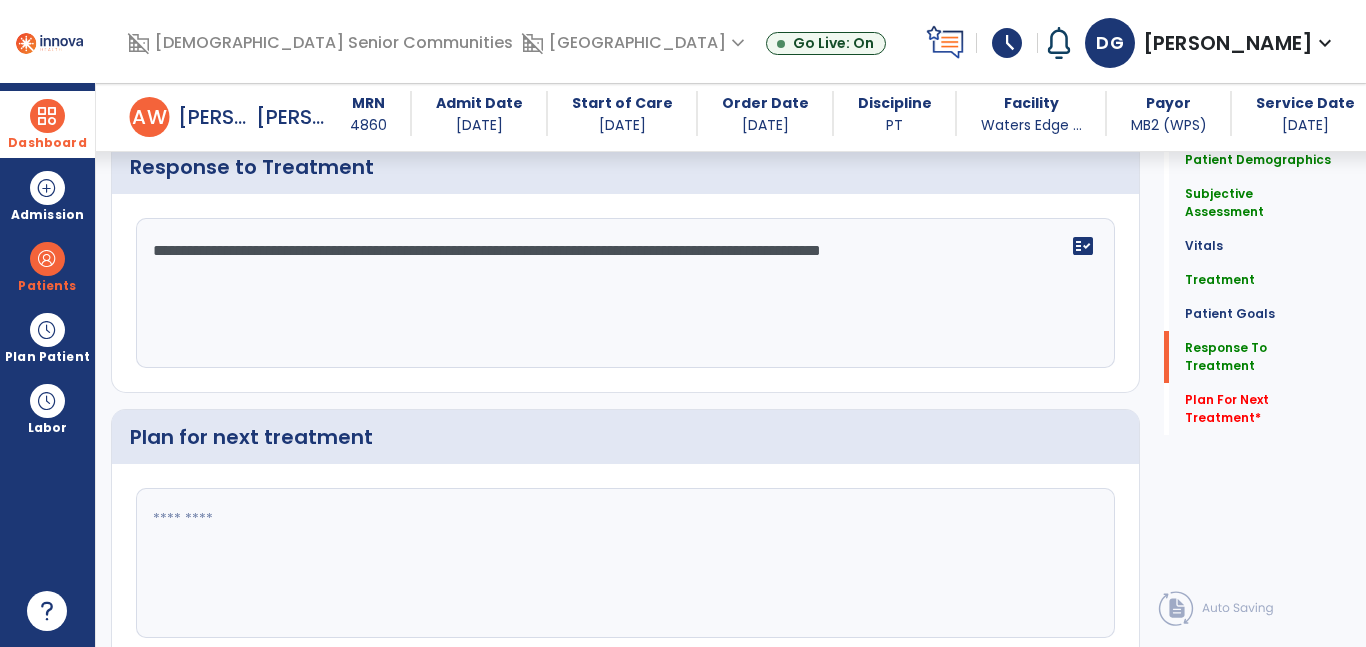 scroll, scrollTop: 3384, scrollLeft: 0, axis: vertical 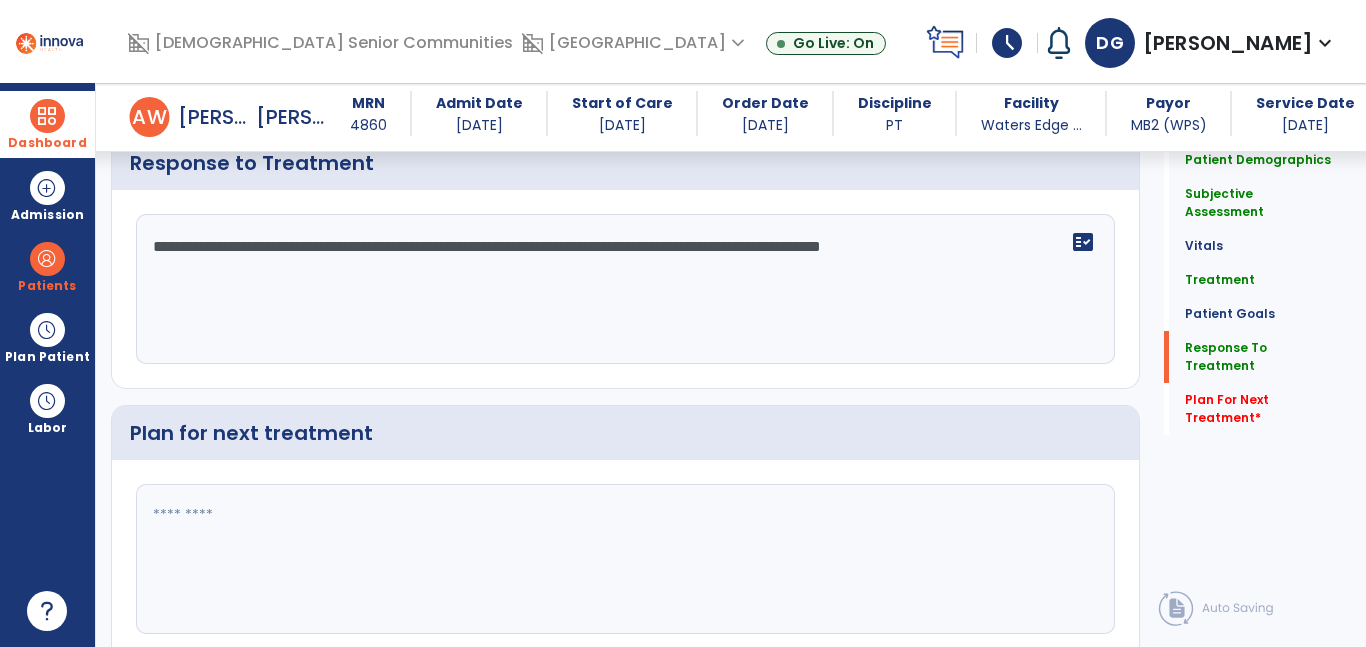 type on "**********" 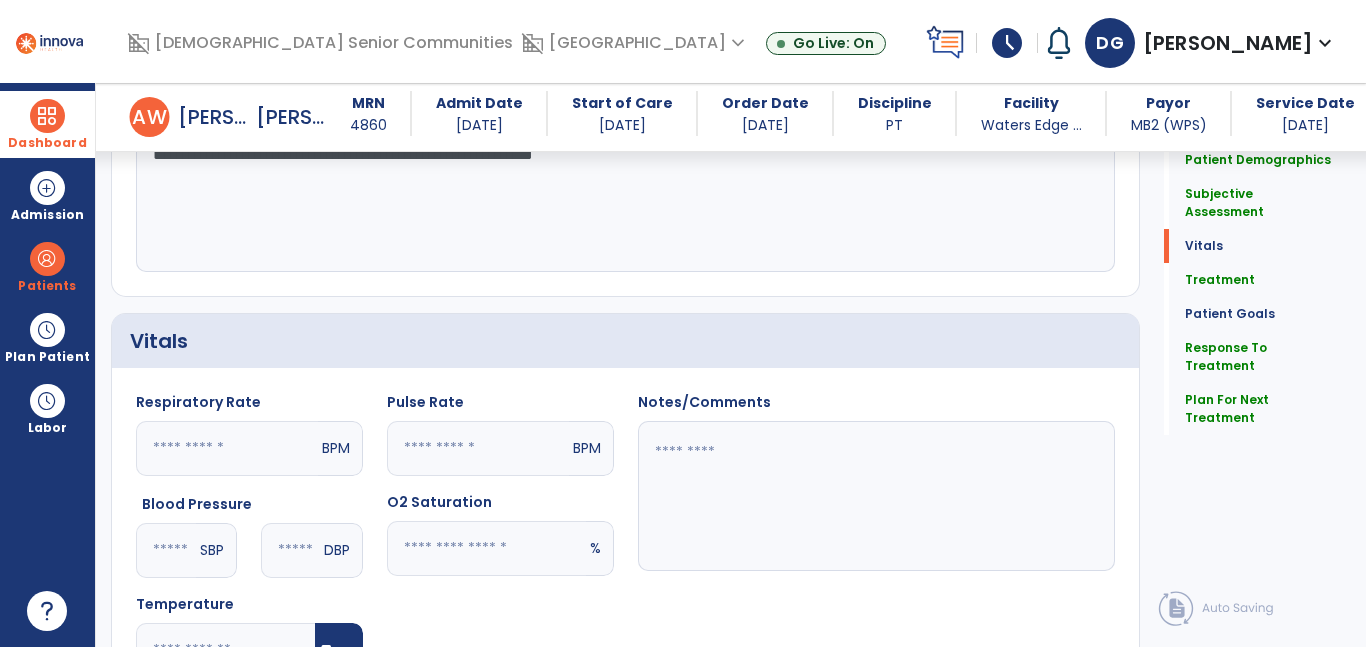 scroll, scrollTop: 351, scrollLeft: 0, axis: vertical 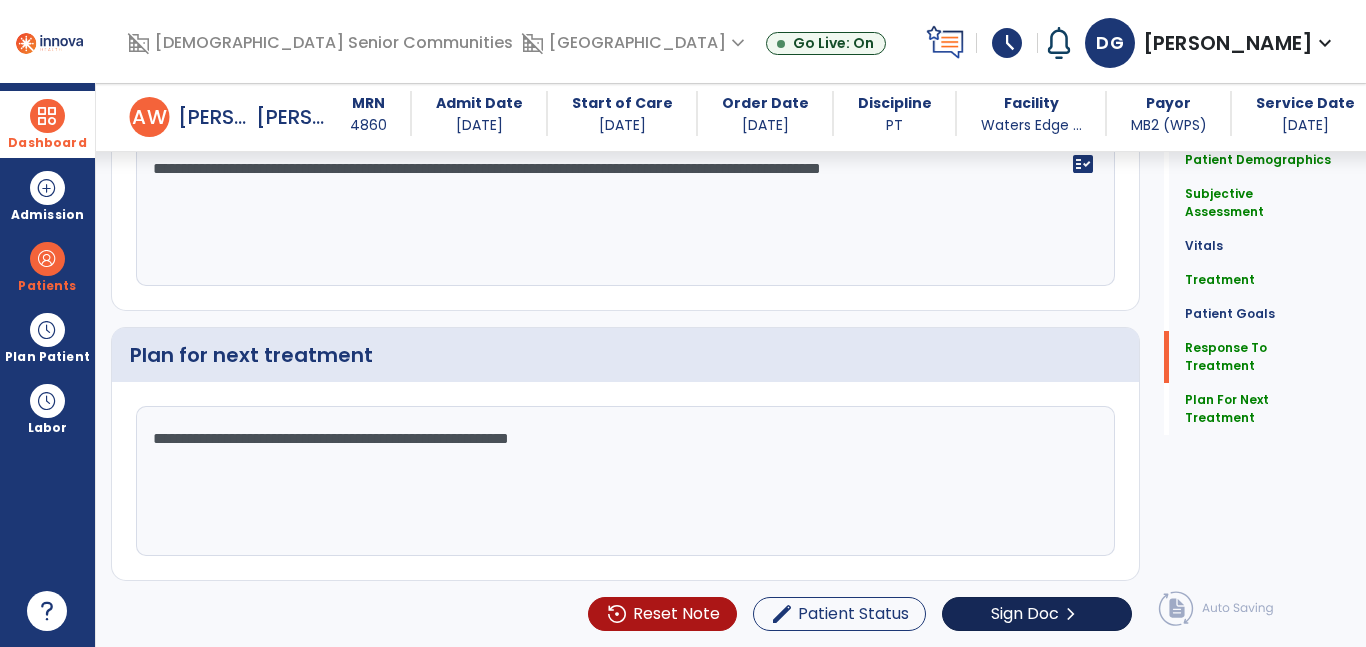 type on "**********" 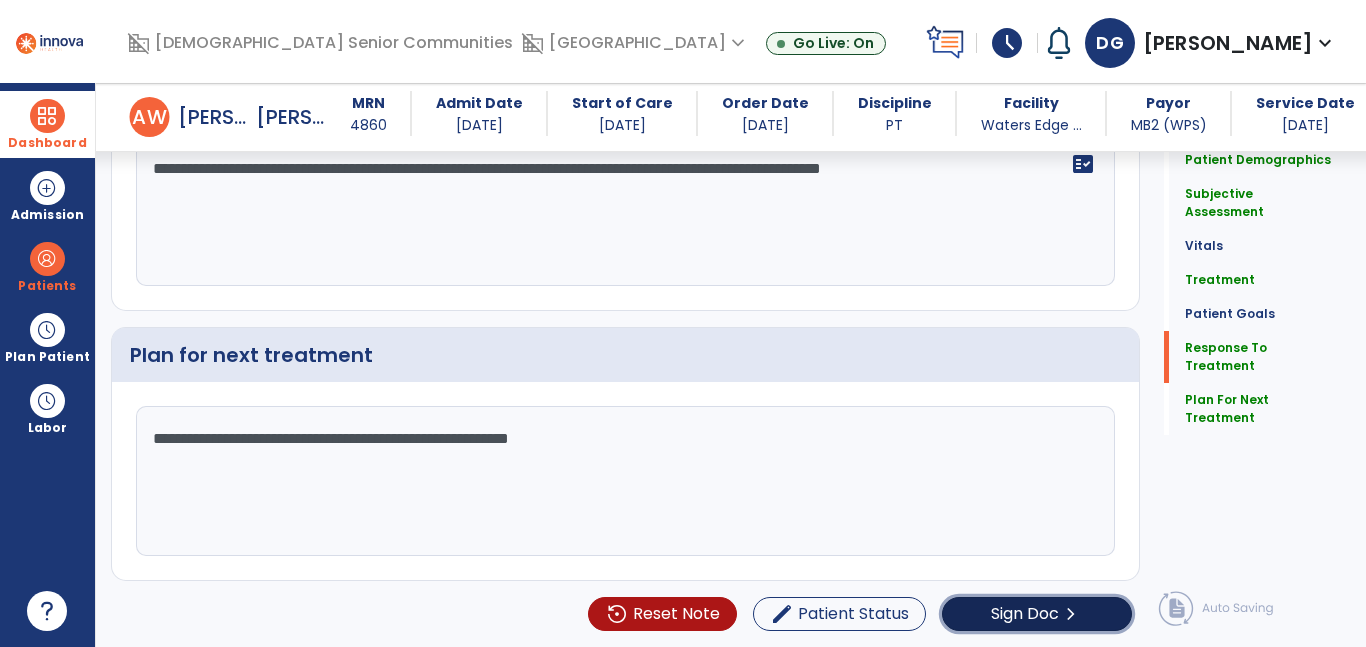 click on "Sign Doc  chevron_right" 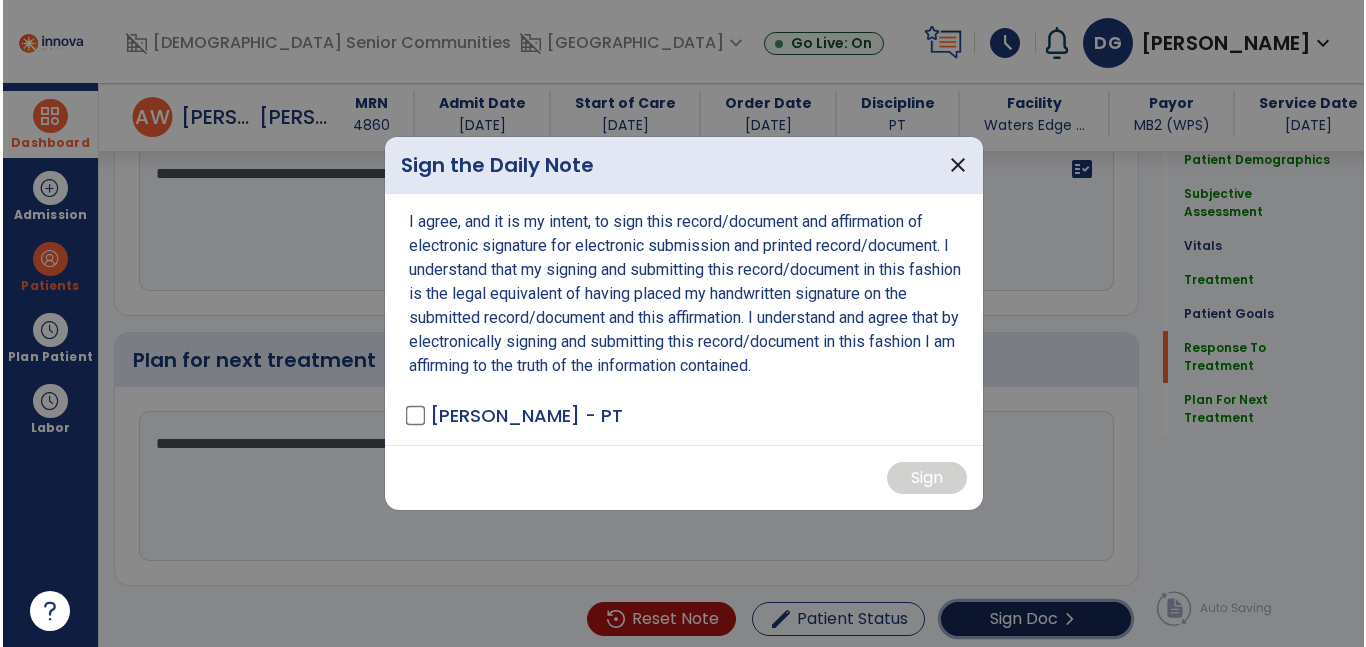 scroll, scrollTop: 3462, scrollLeft: 0, axis: vertical 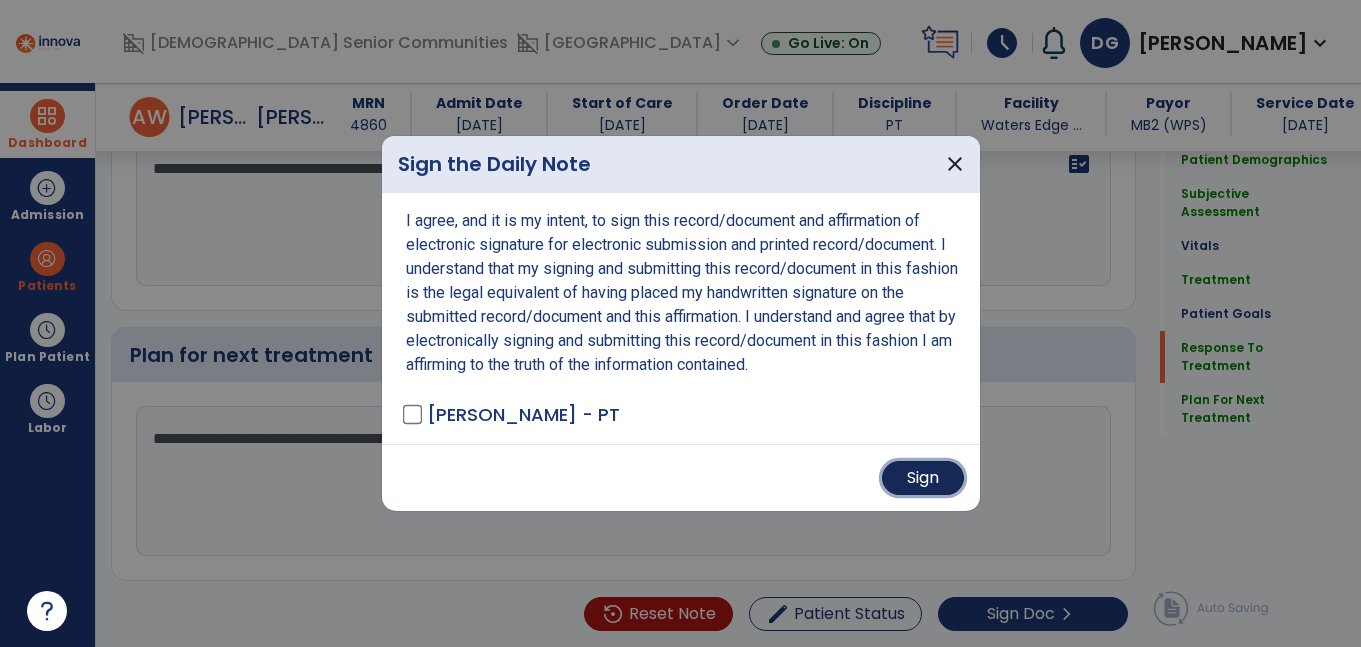 click on "Sign" at bounding box center (923, 478) 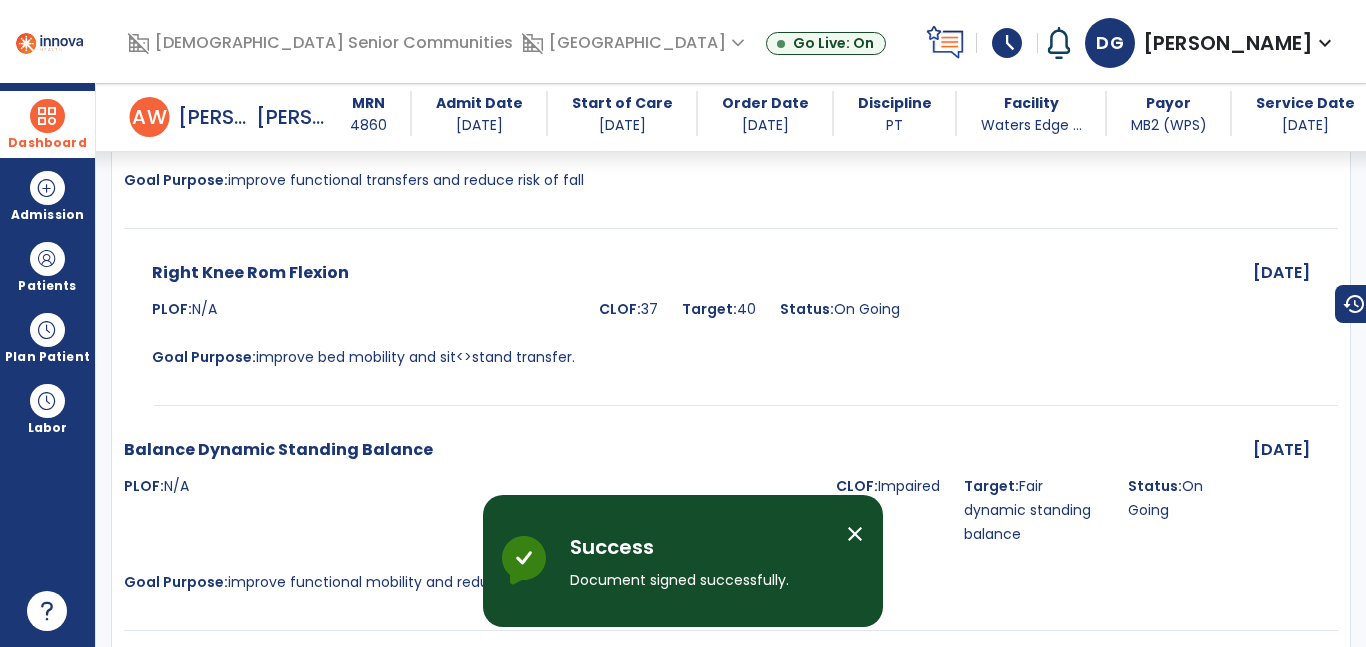 scroll, scrollTop: 4780, scrollLeft: 0, axis: vertical 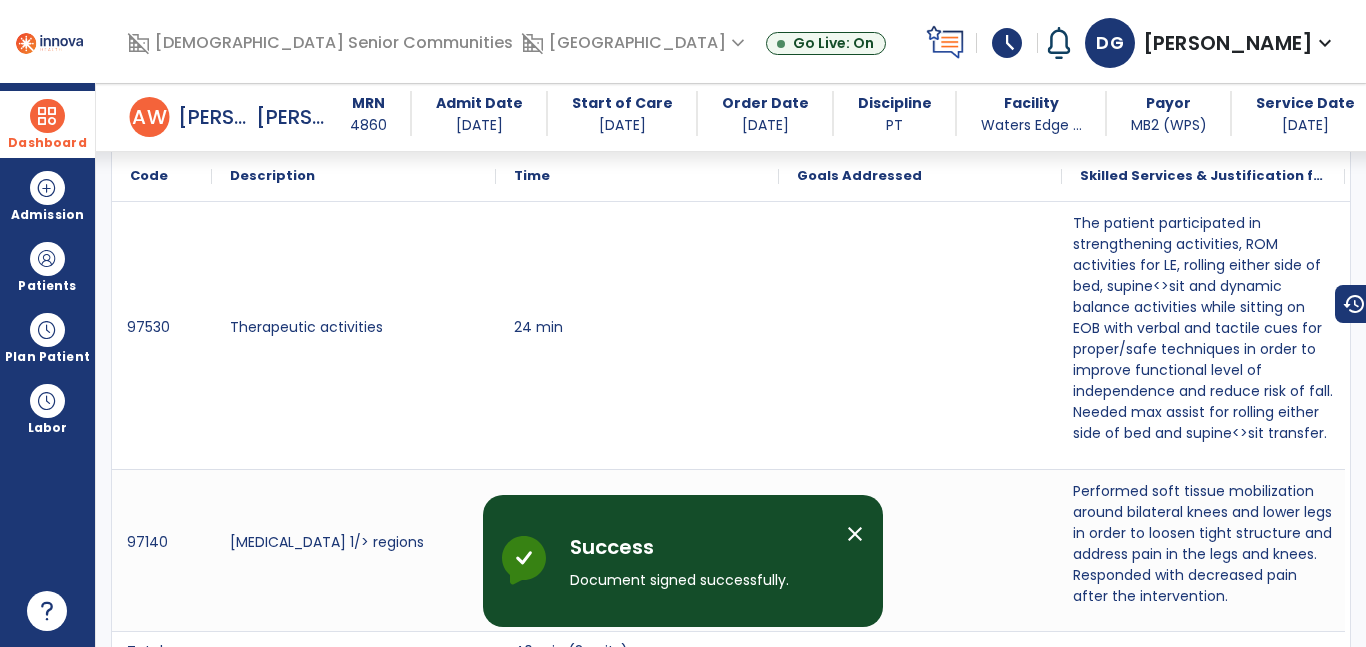 click at bounding box center (47, 116) 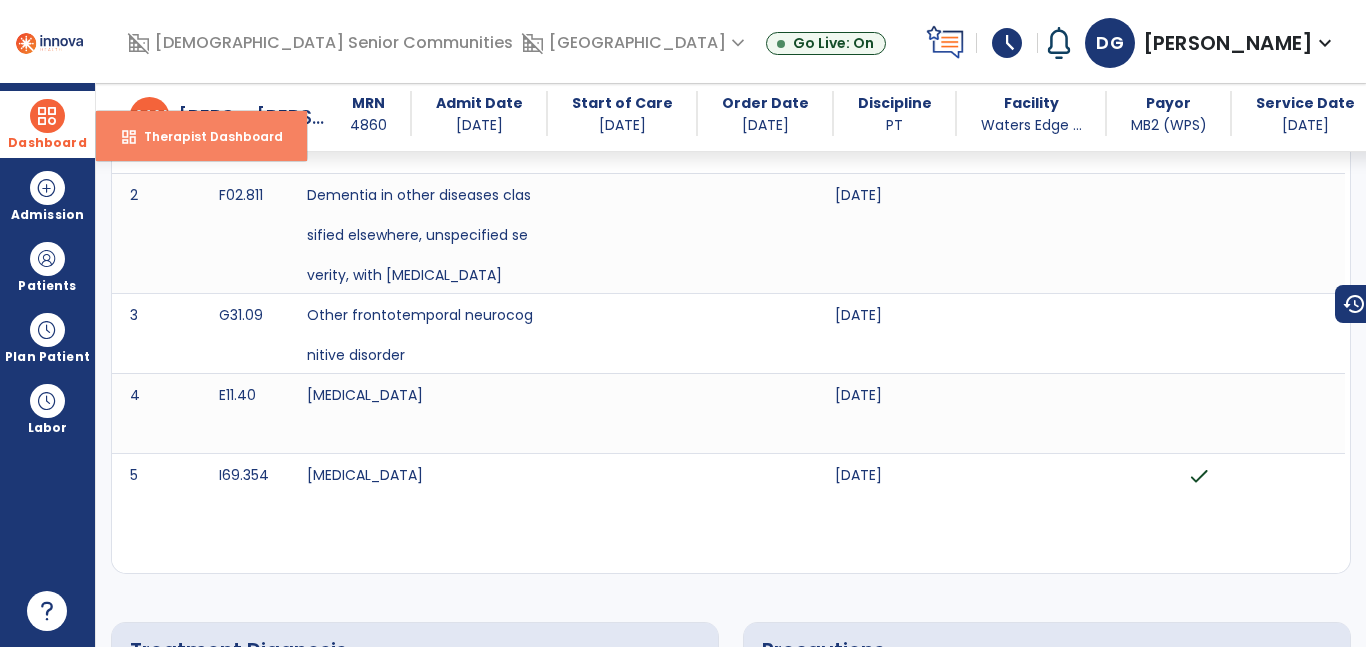 click on "Therapist Dashboard" at bounding box center (205, 136) 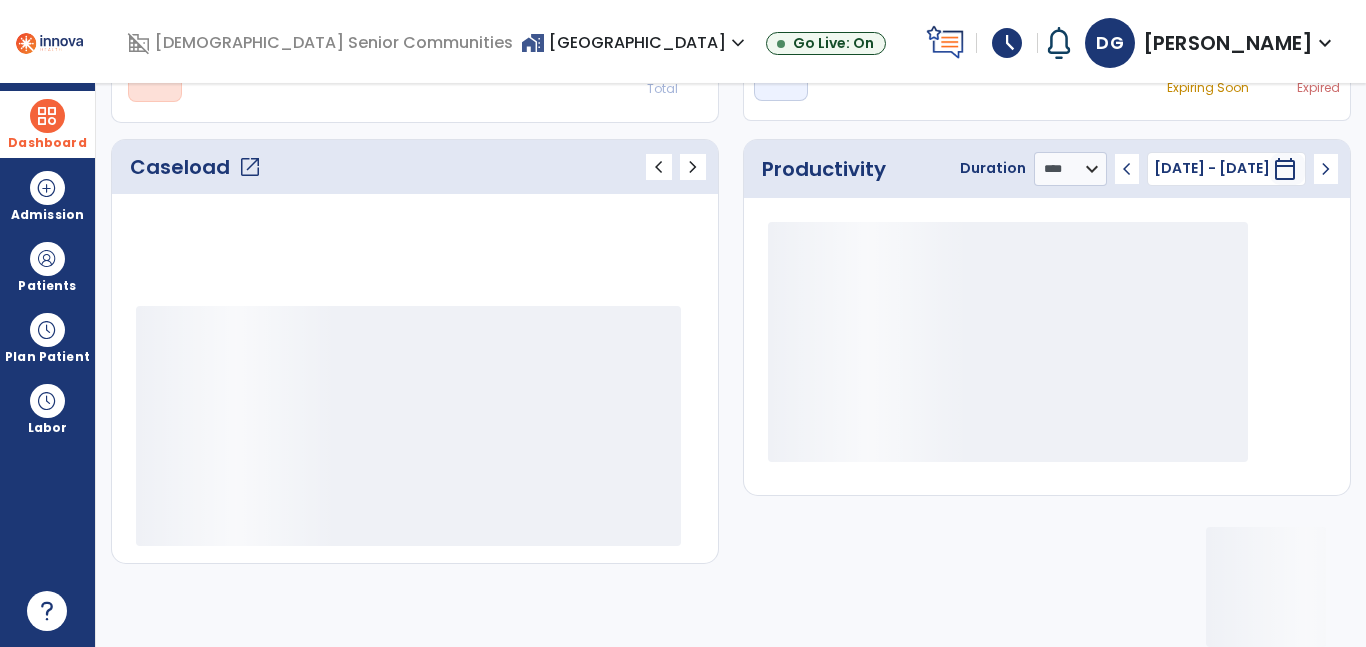 scroll, scrollTop: 230, scrollLeft: 0, axis: vertical 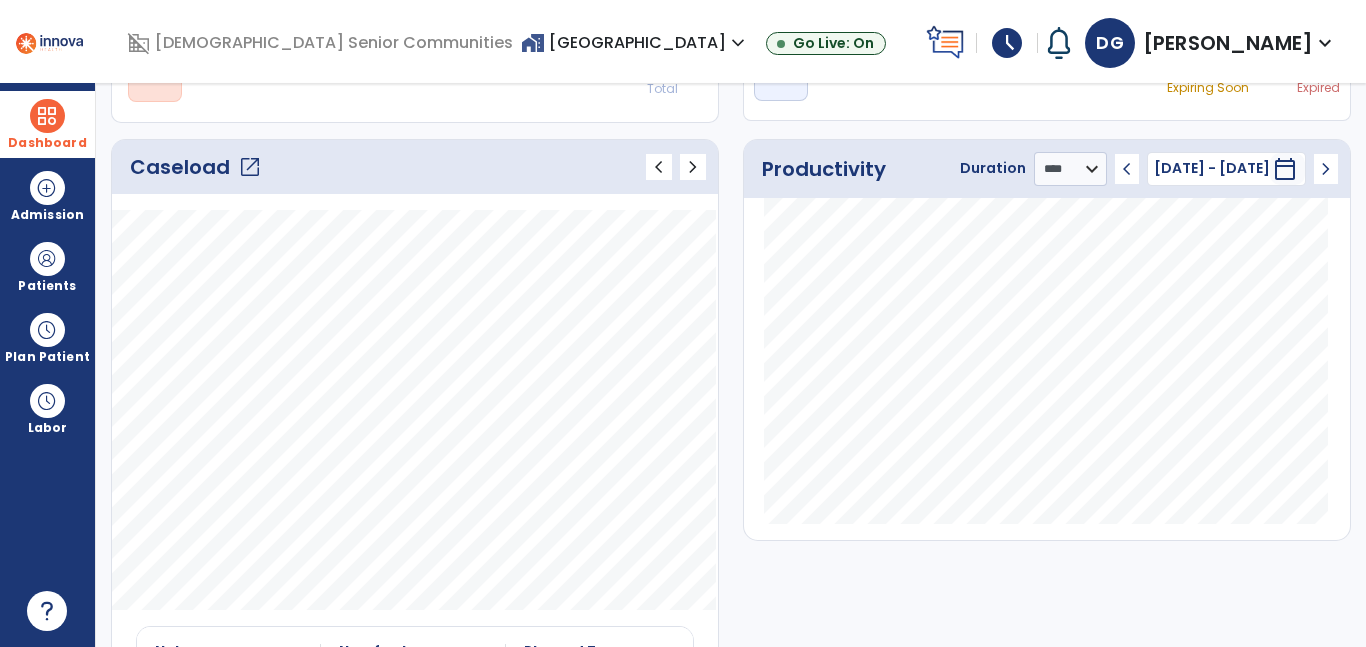 click on "open_in_new" 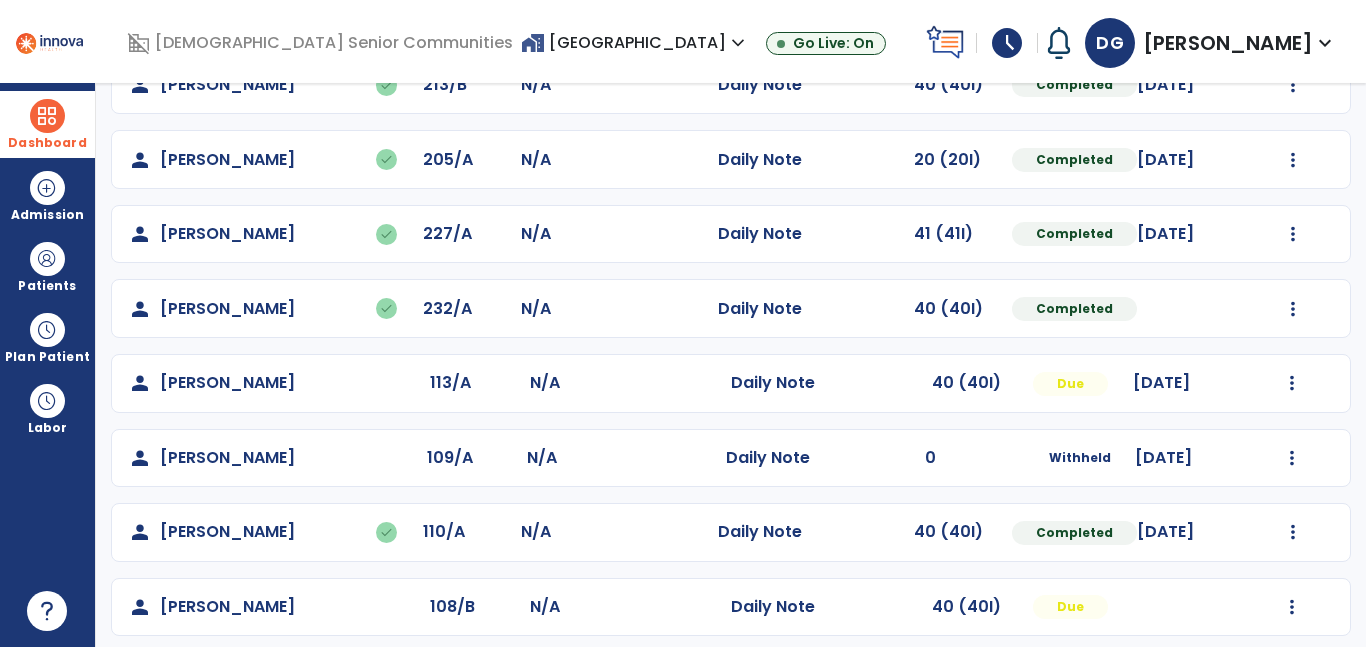 scroll, scrollTop: 0, scrollLeft: 0, axis: both 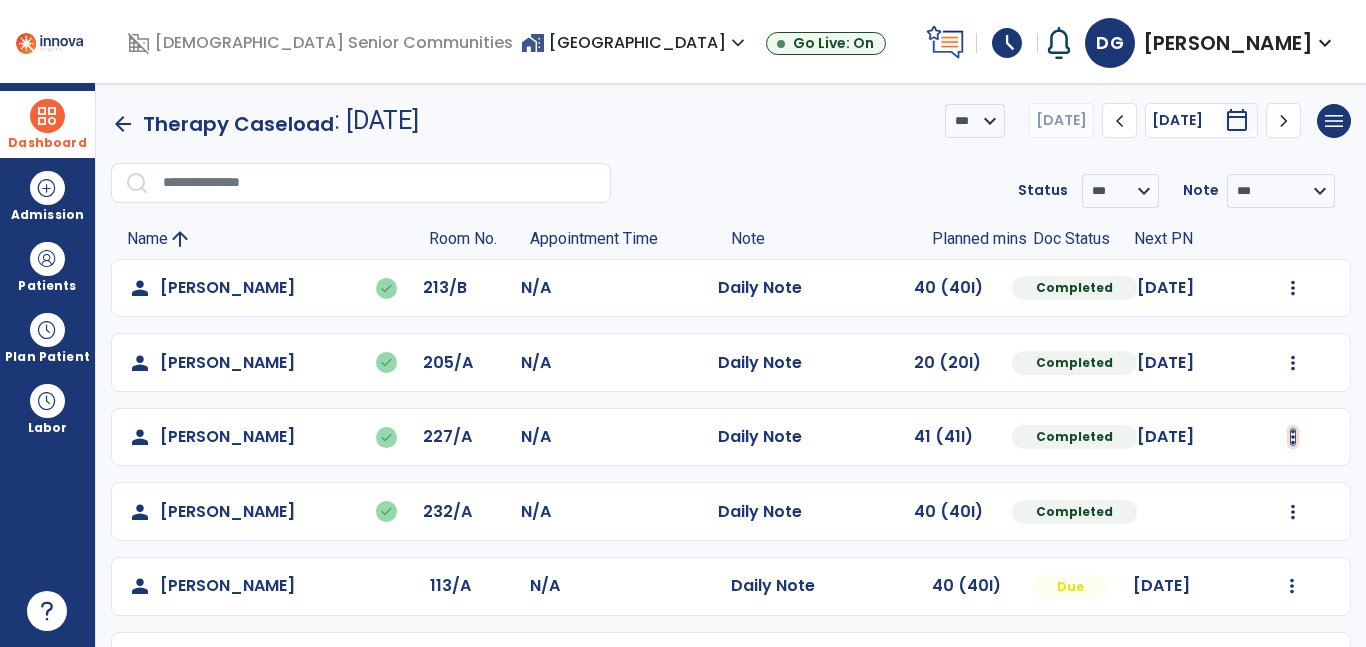 click at bounding box center (1293, 288) 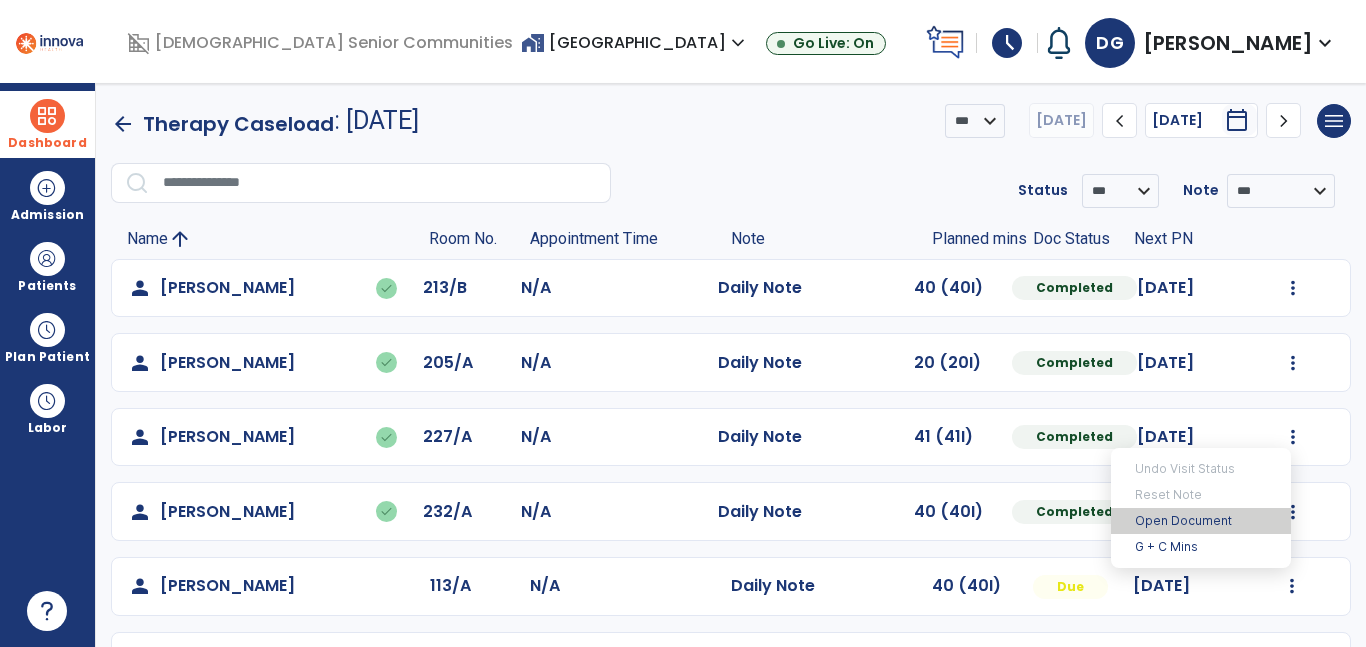 click on "Open Document" at bounding box center (1201, 521) 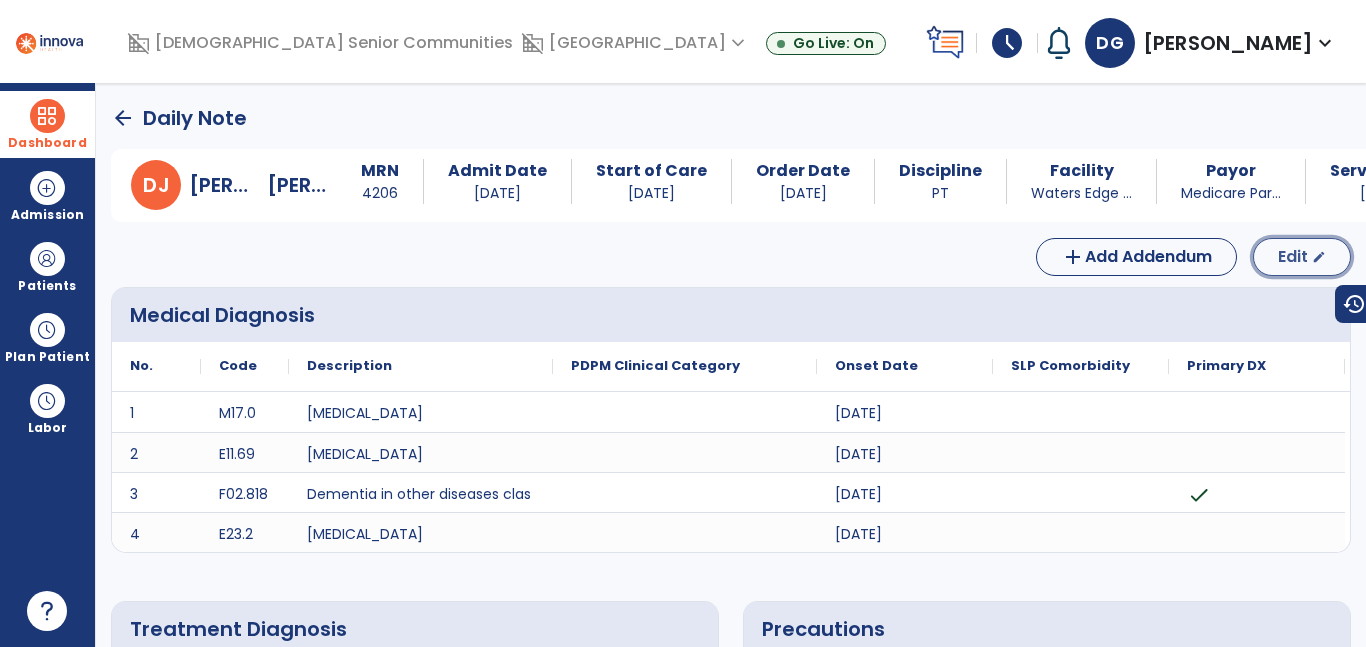 click on "edit" 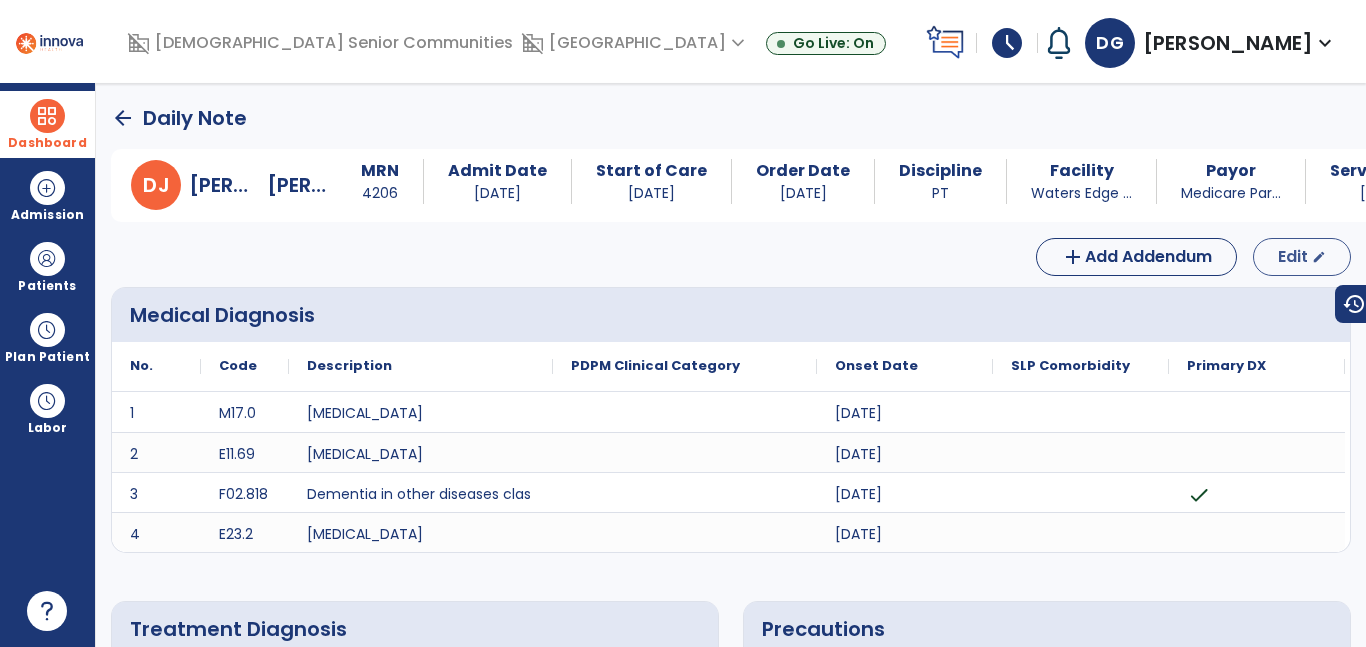 select on "*" 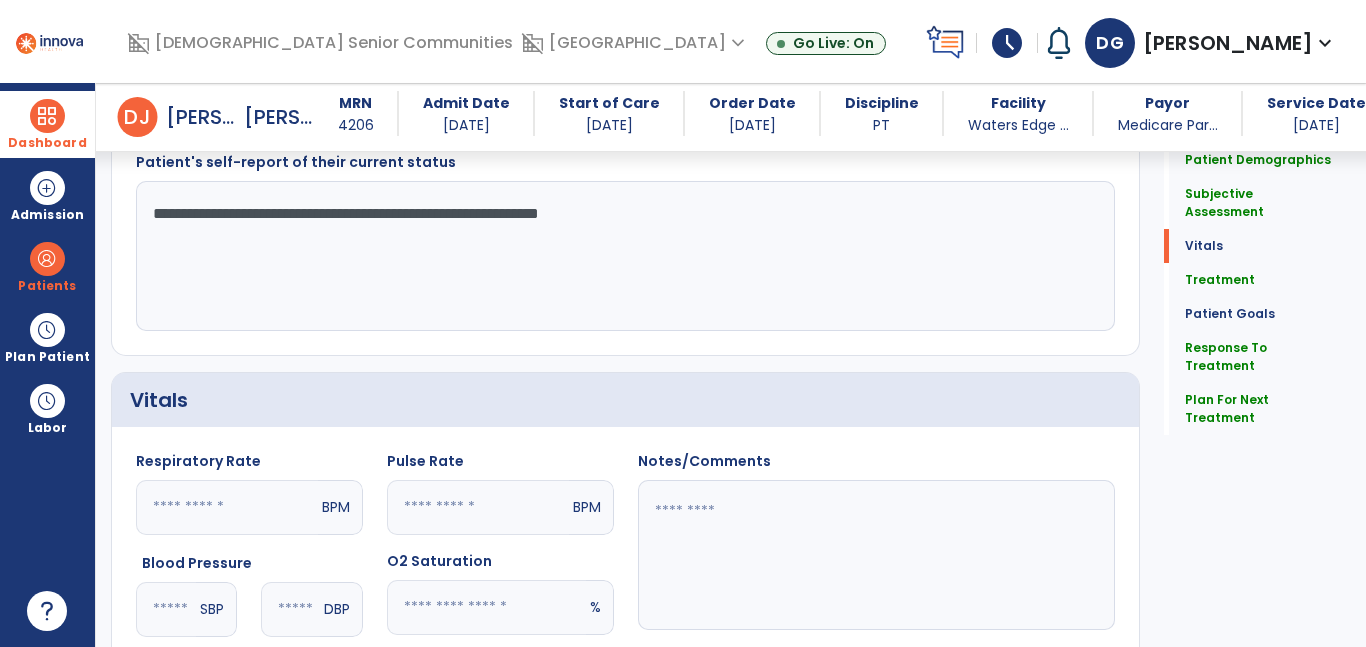 scroll, scrollTop: 225, scrollLeft: 0, axis: vertical 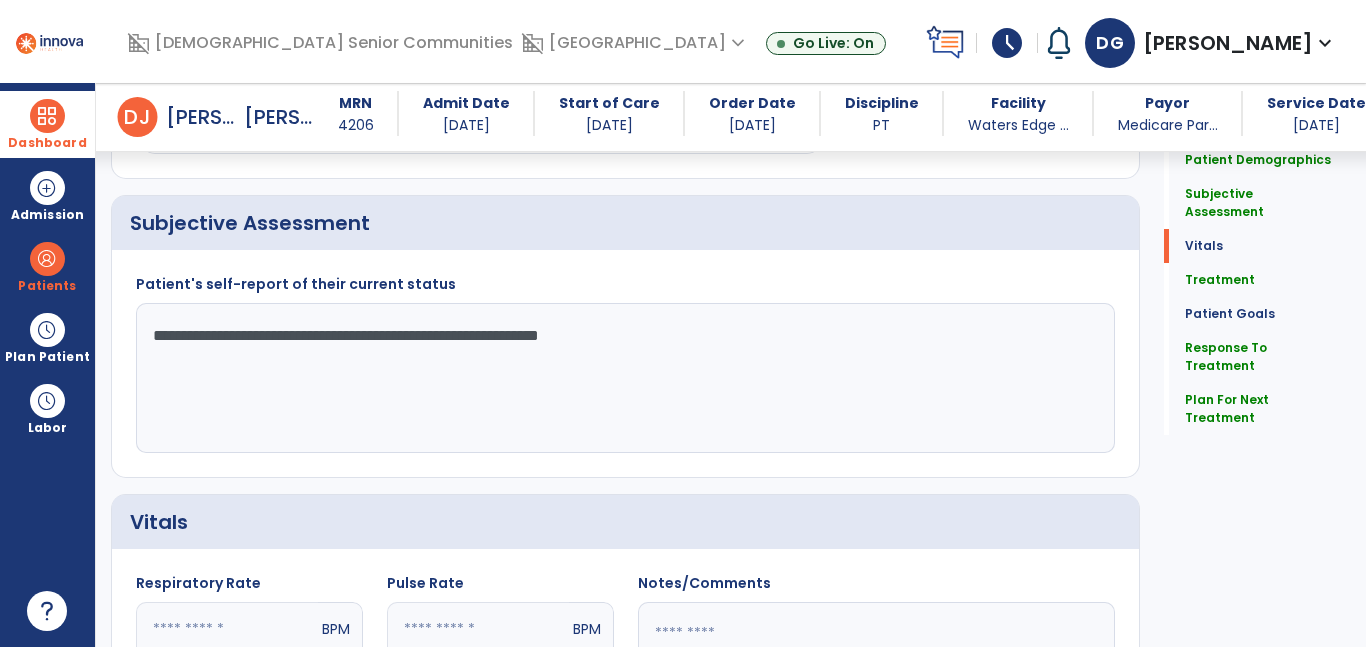 click on "**********" 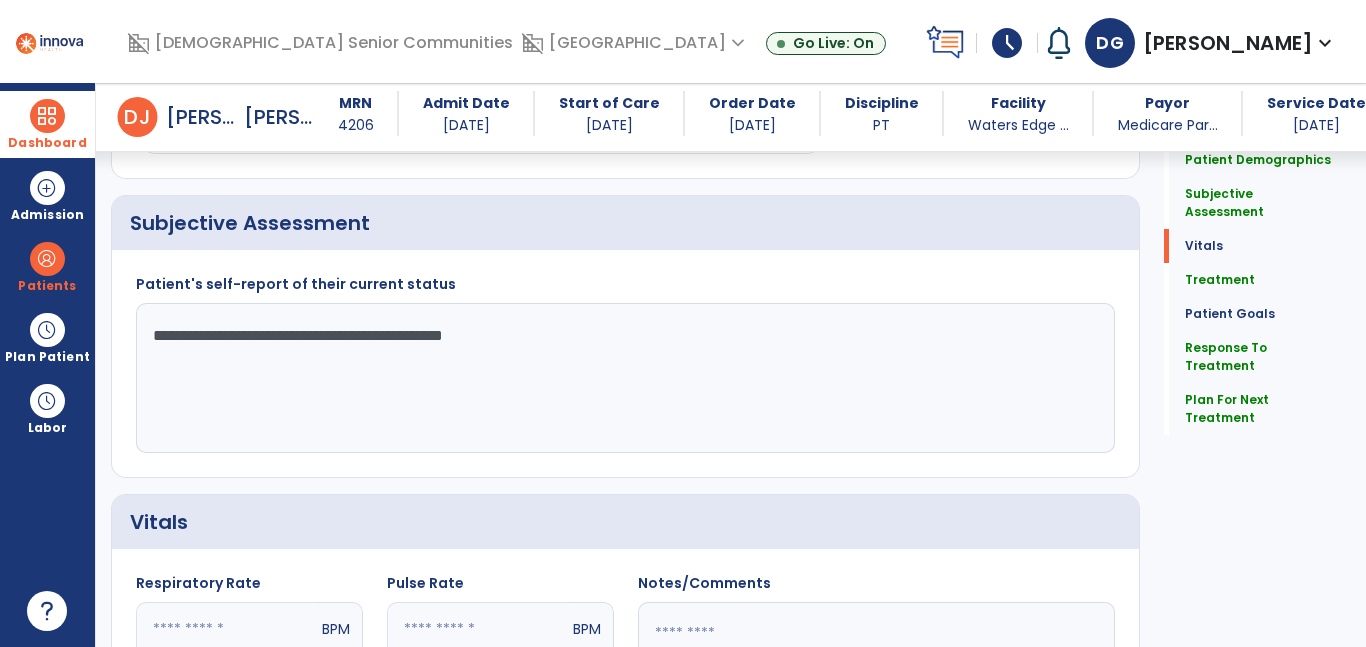 click on "**********" 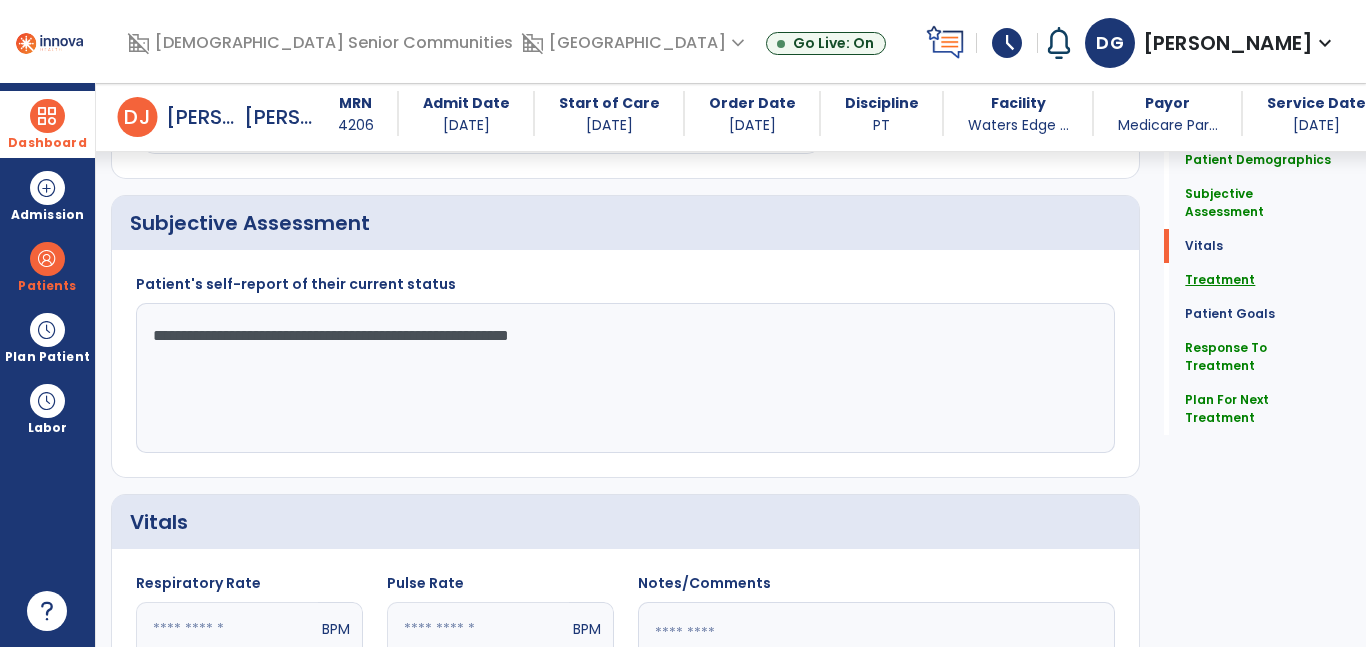 type on "**********" 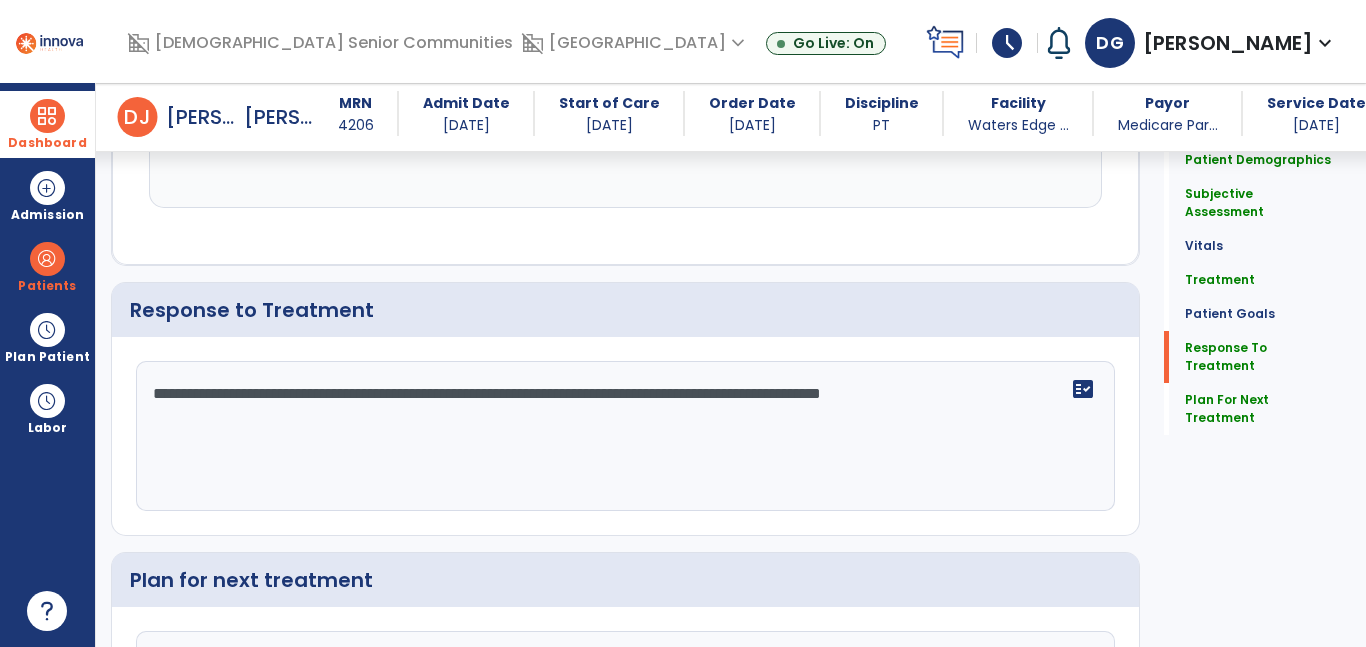scroll, scrollTop: 3234, scrollLeft: 0, axis: vertical 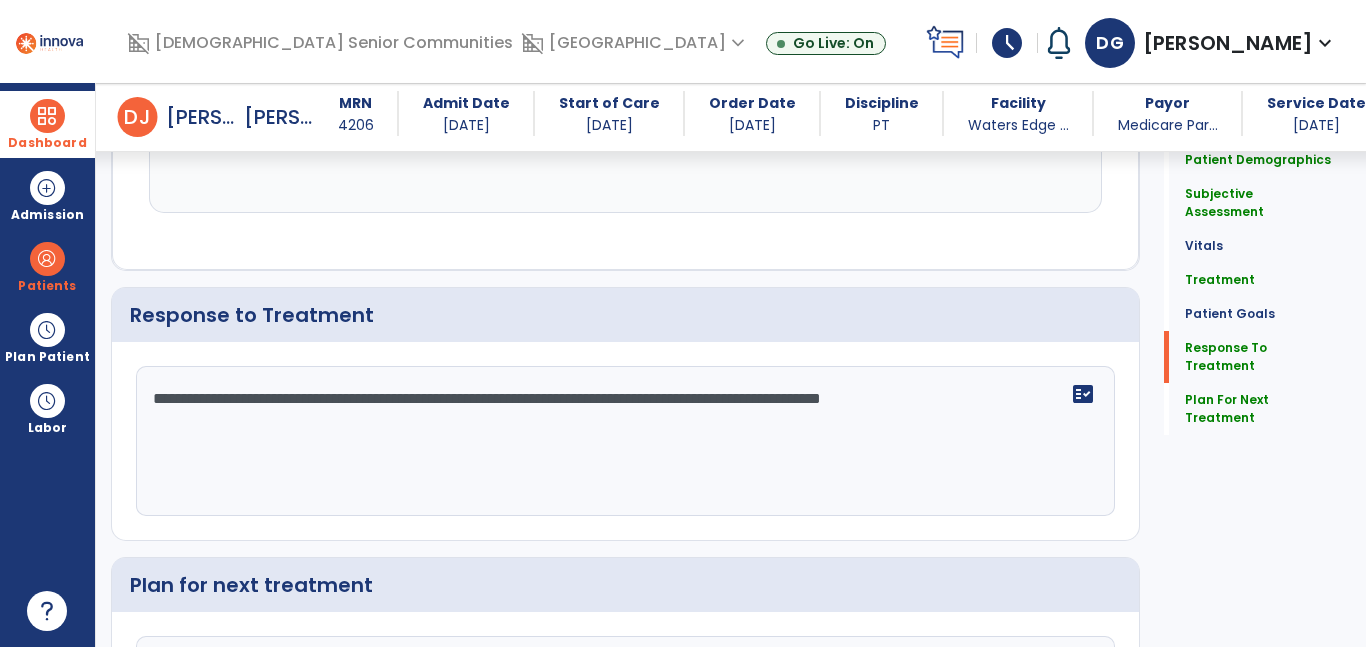 click on "**********" 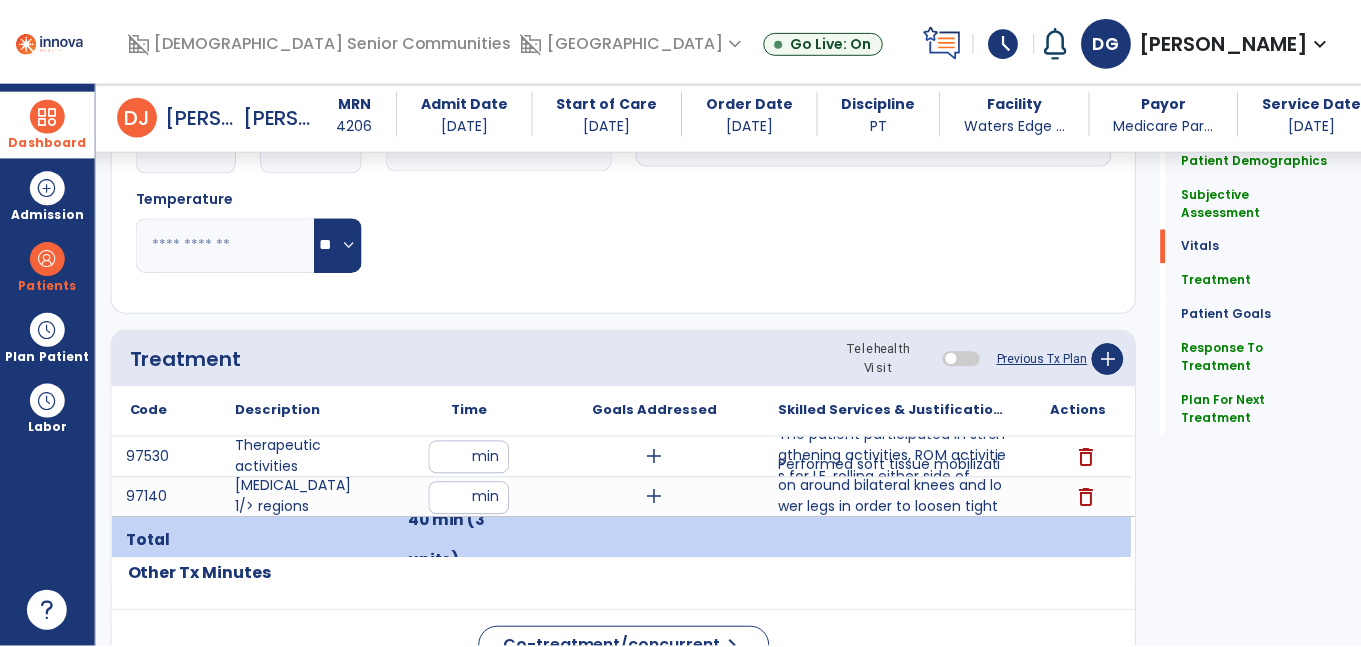 scroll, scrollTop: 874, scrollLeft: 0, axis: vertical 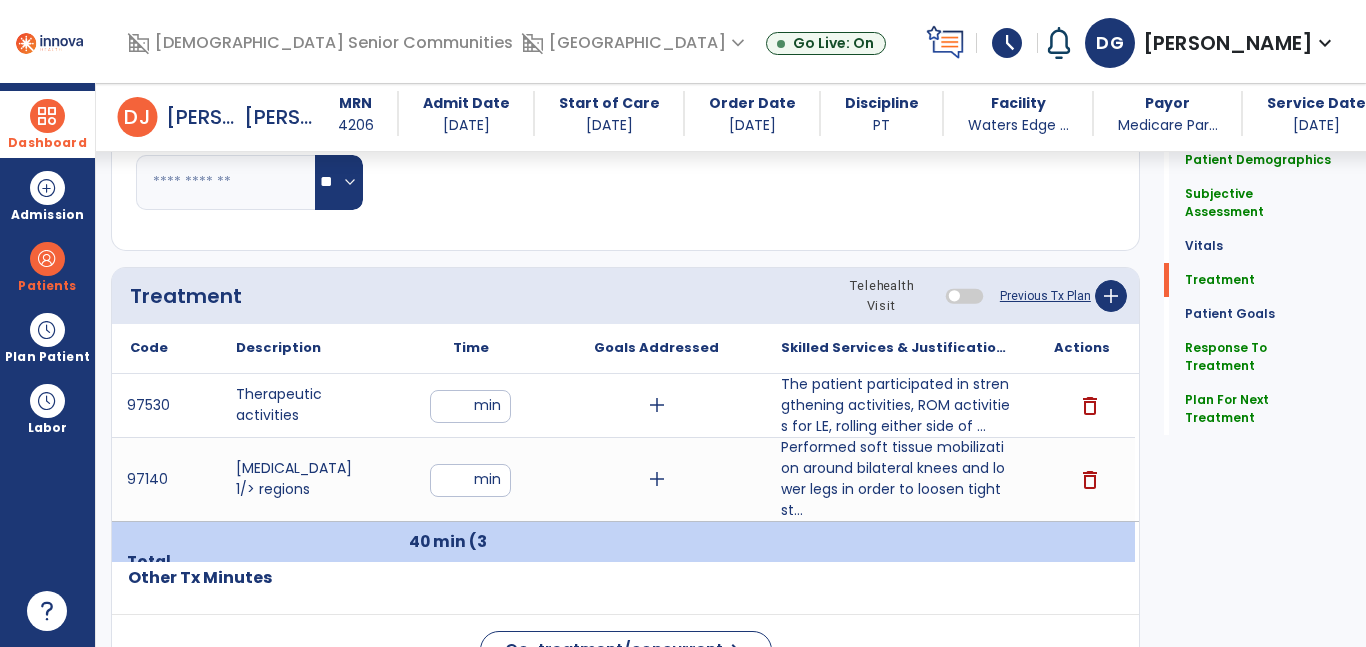 type on "**********" 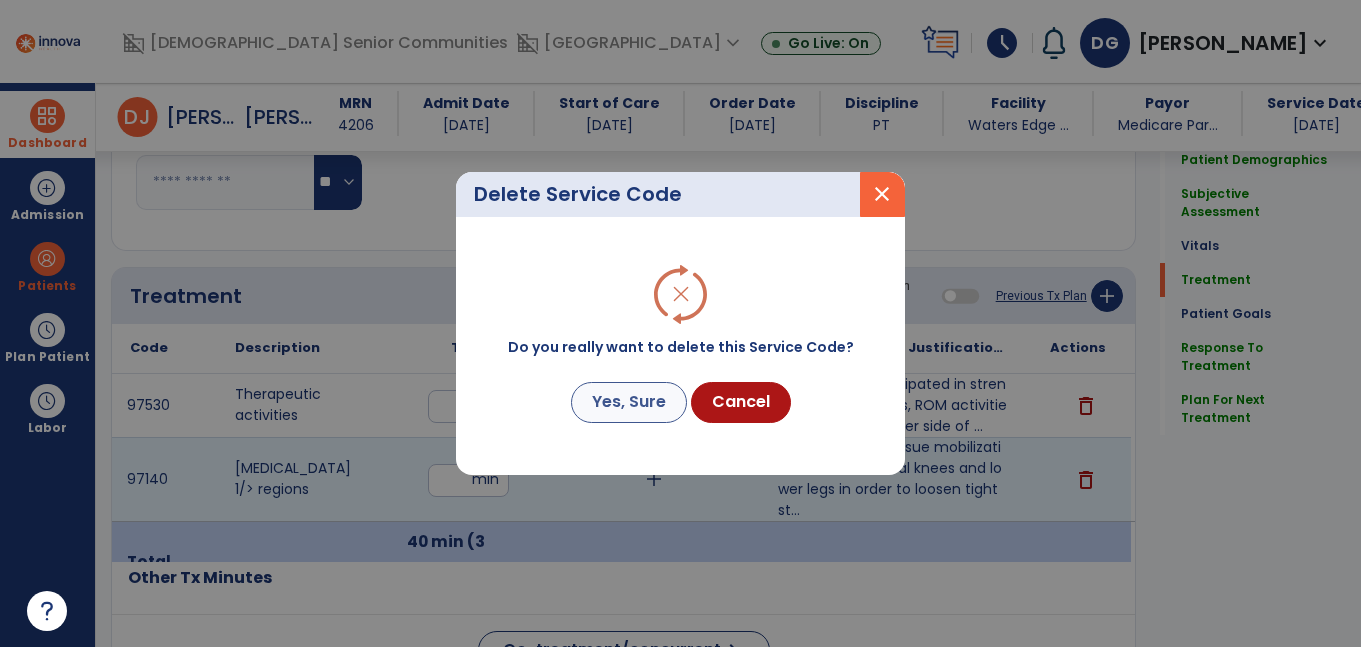 click on "Yes, Sure" at bounding box center (629, 402) 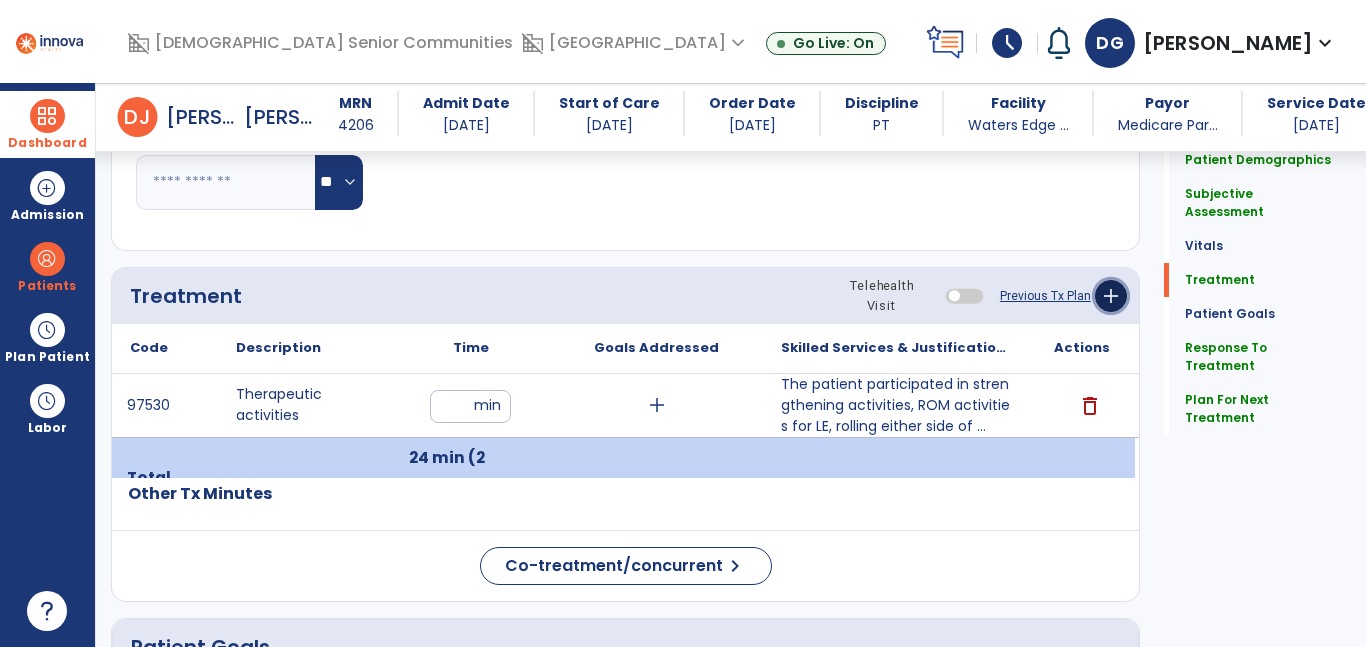 click on "add" 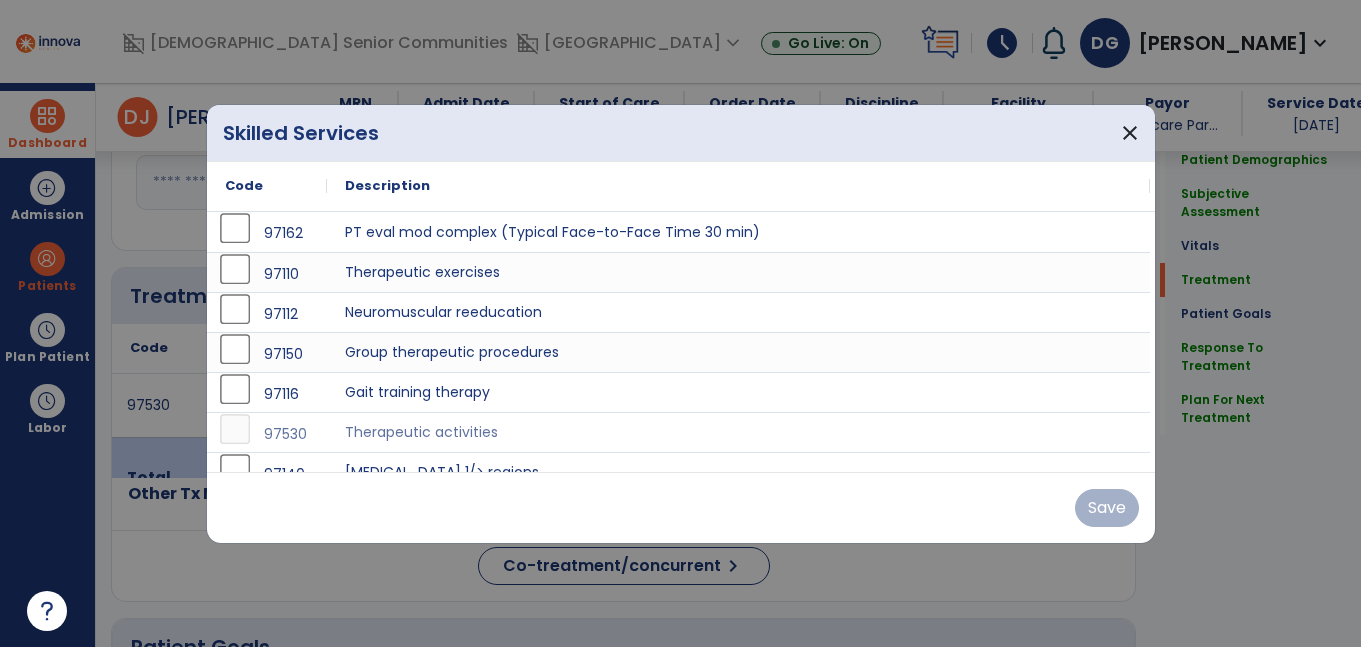 scroll, scrollTop: 100, scrollLeft: 0, axis: vertical 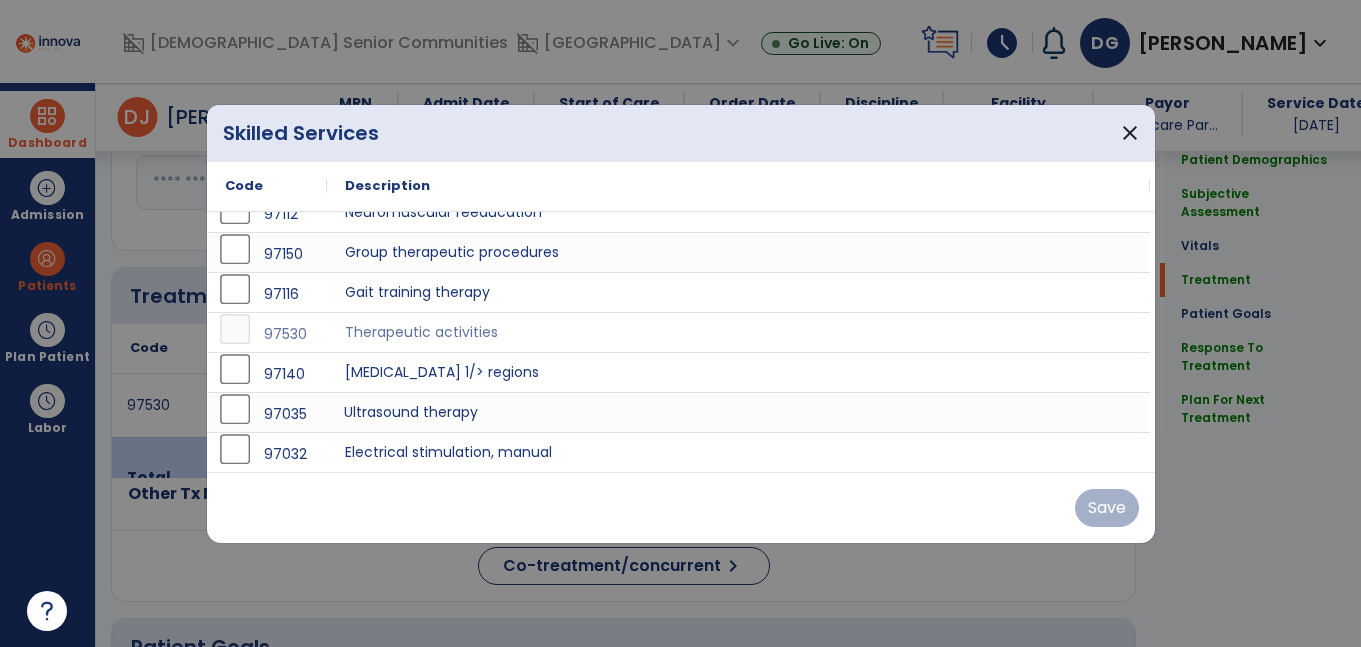 click on "Ultrasound therapy" at bounding box center [738, 412] 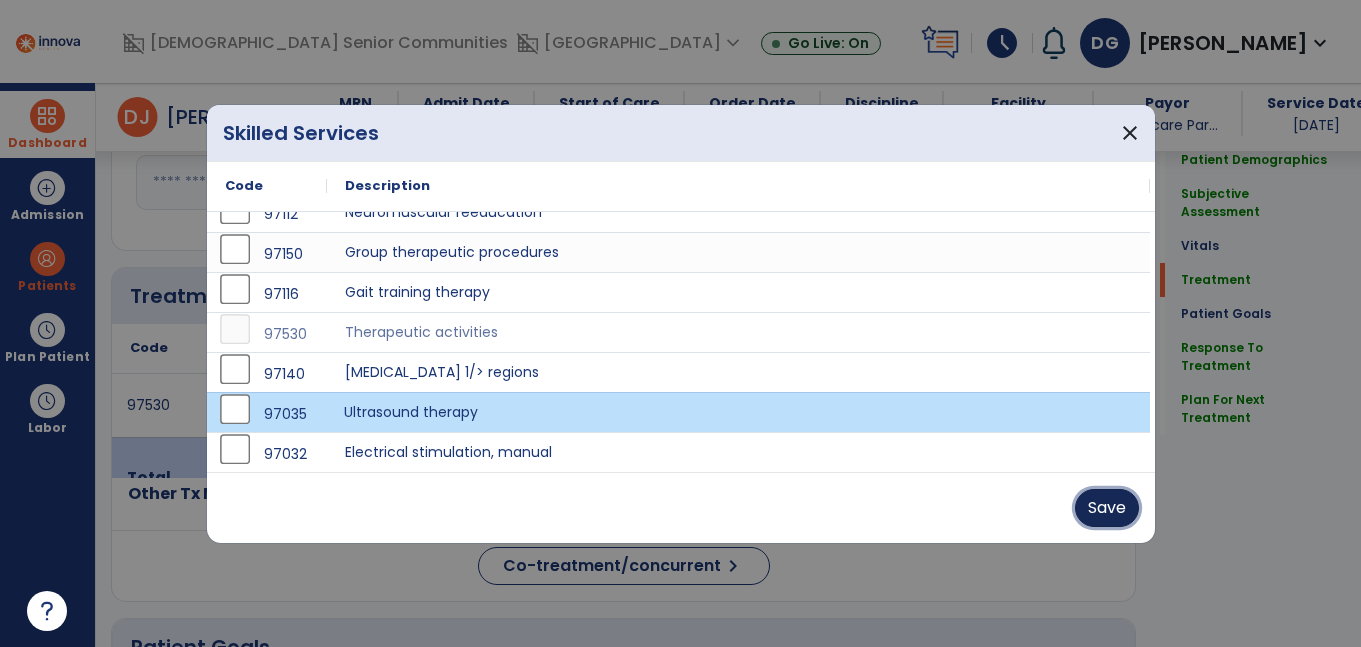click on "Save" at bounding box center [1107, 508] 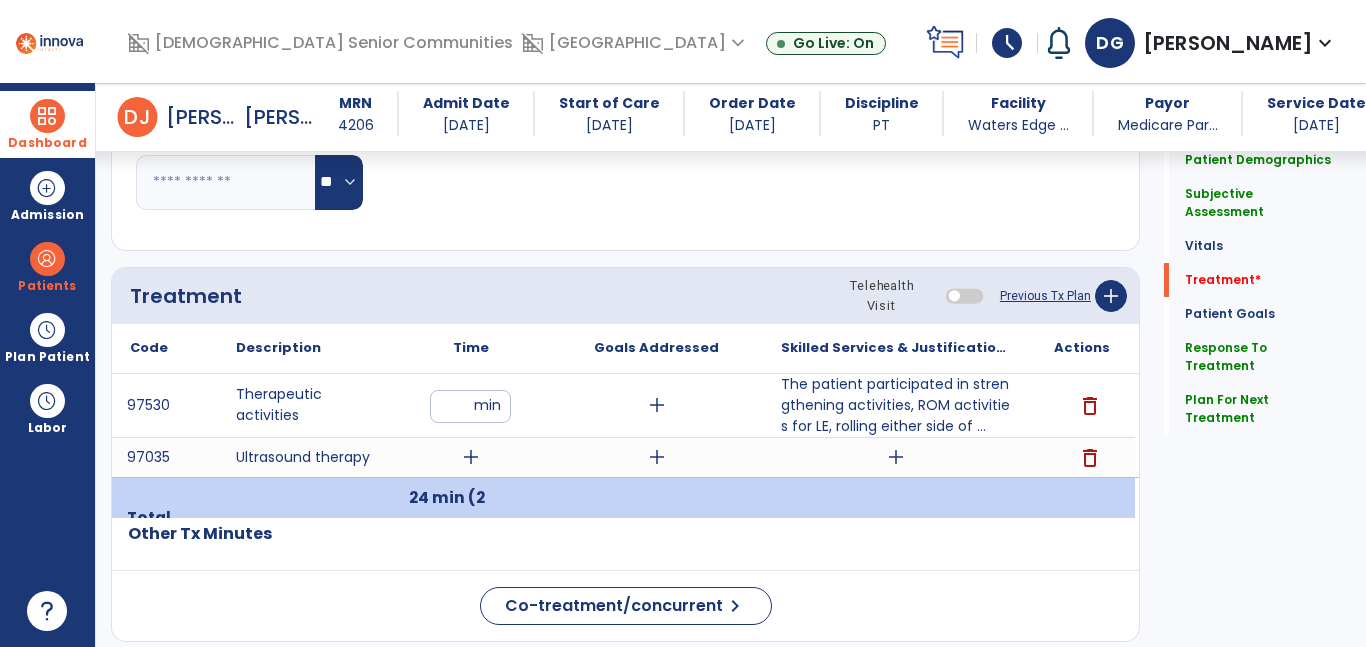 click on "add" at bounding box center [471, 457] 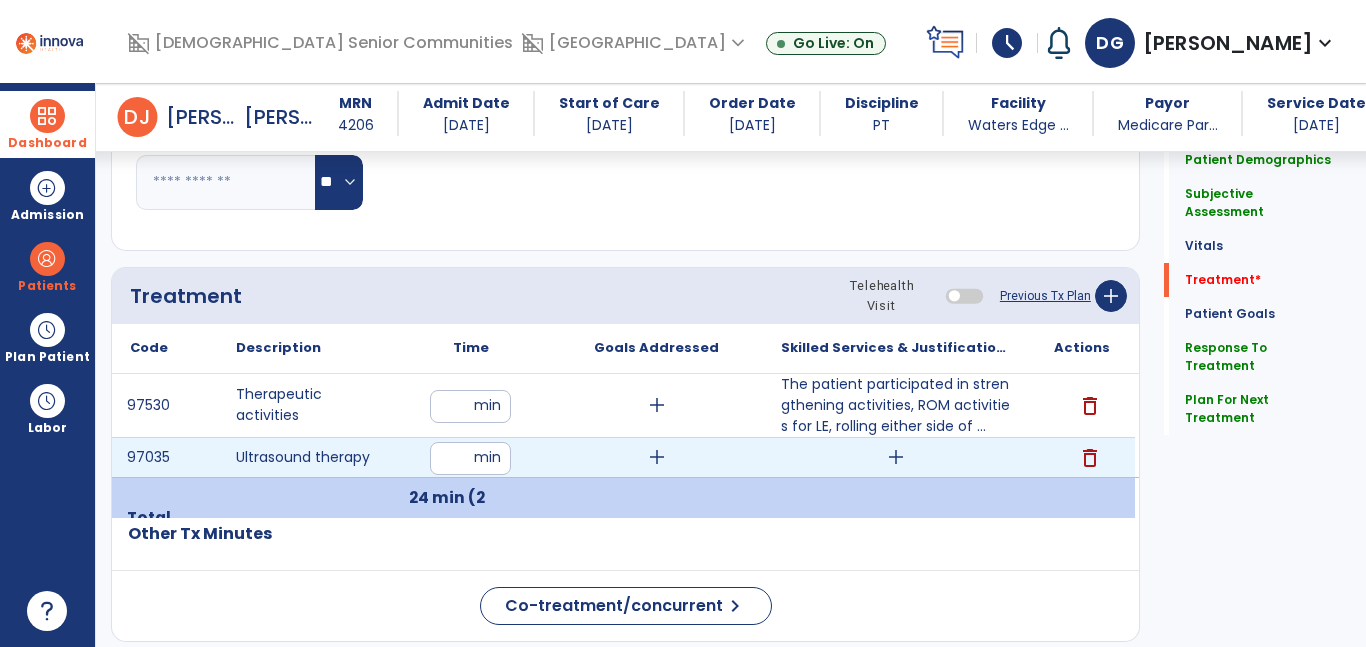 type on "**" 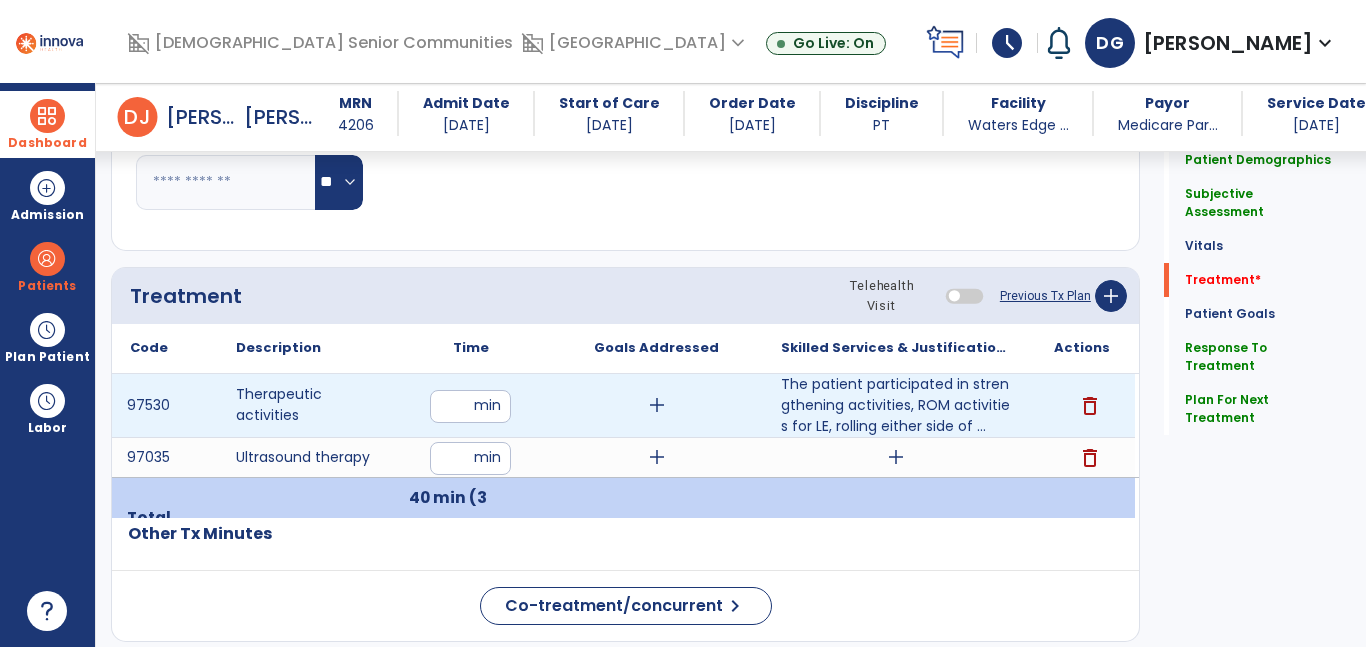click on "**" at bounding box center (470, 406) 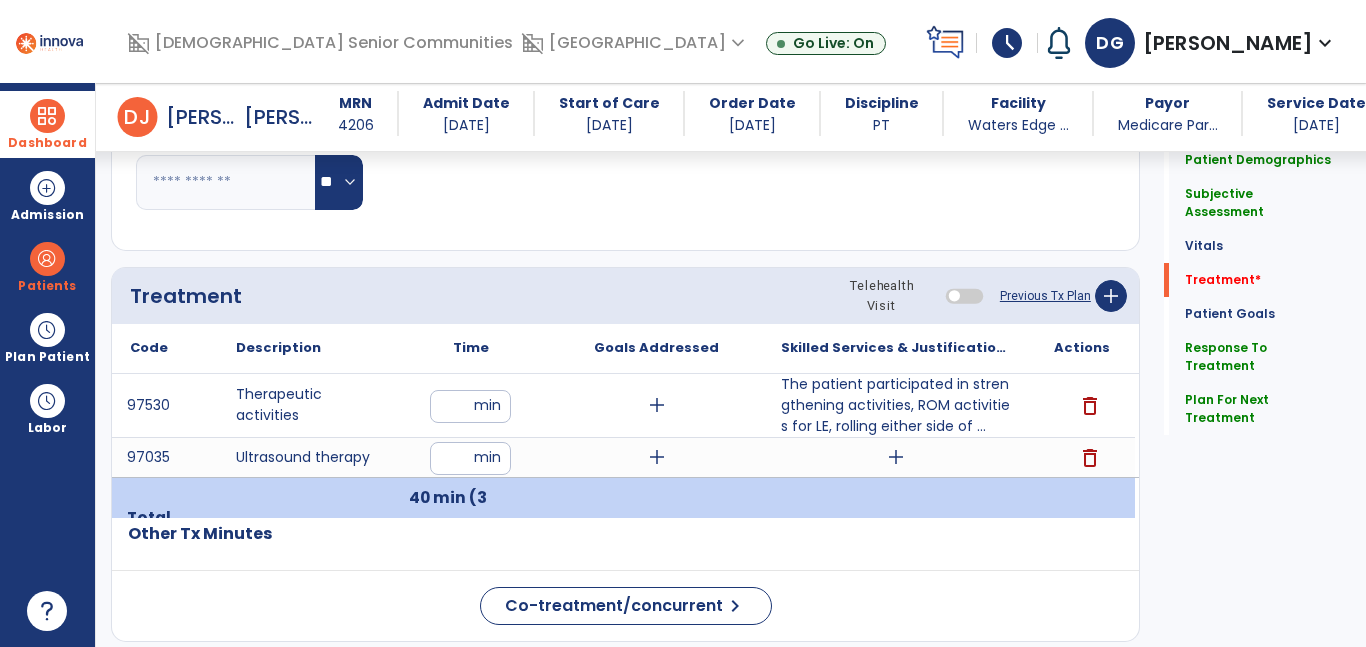 click on "Code
Description
Time" 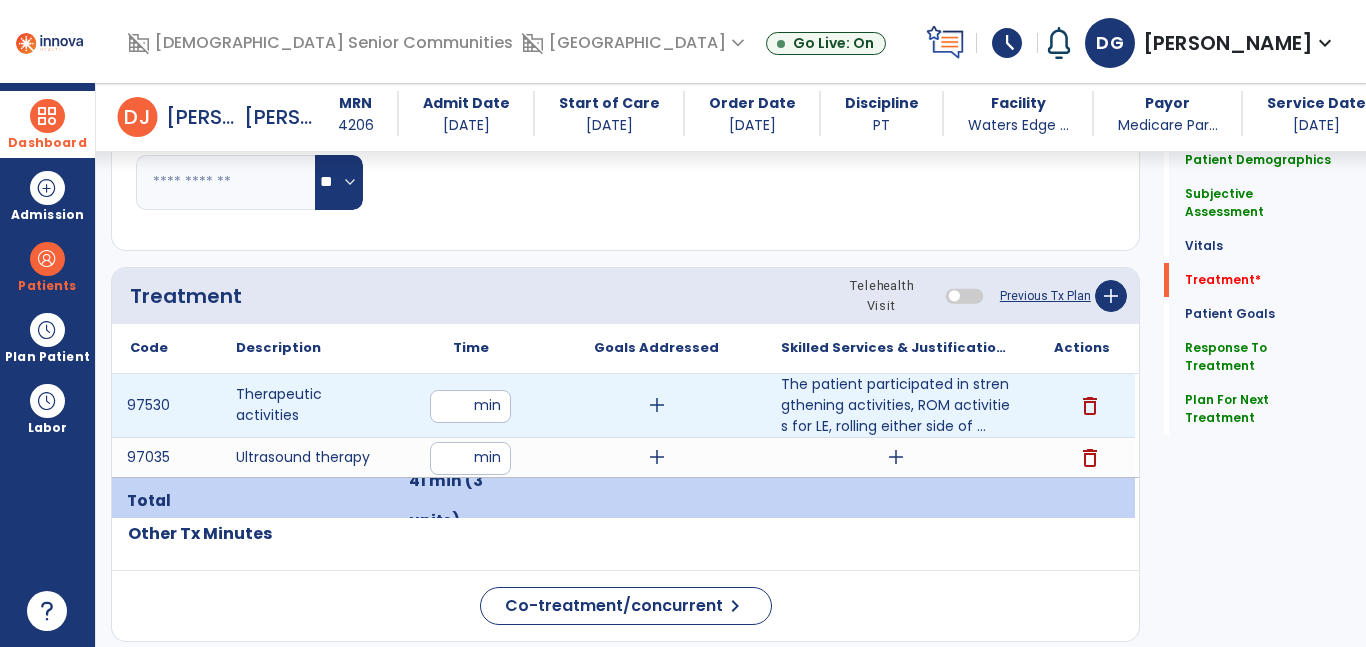 click on "**" at bounding box center (470, 406) 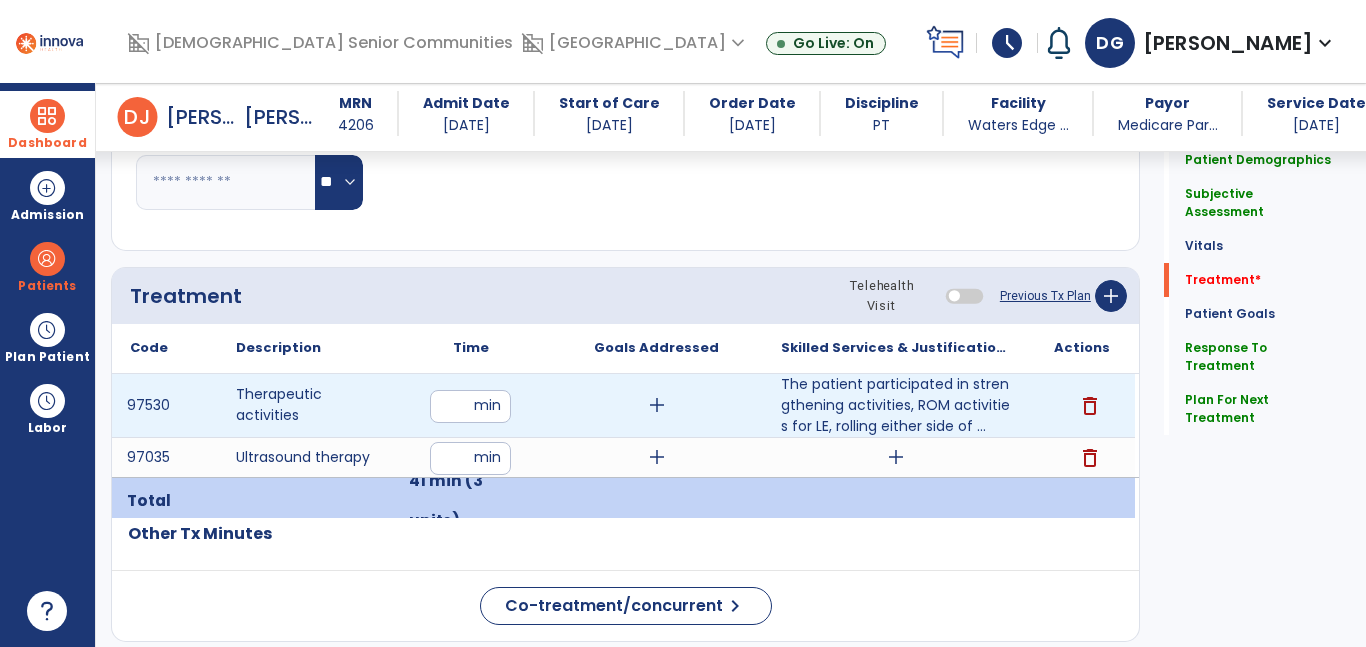 type on "**" 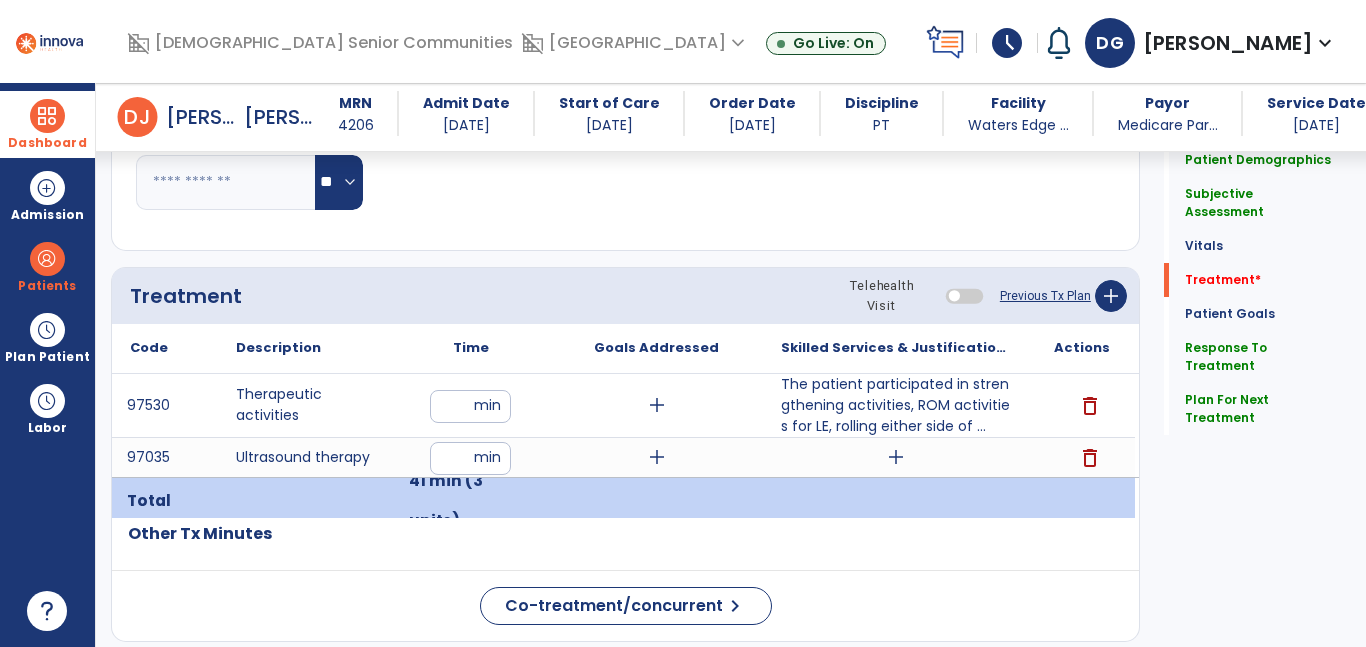 click on "Code
Description
Time" 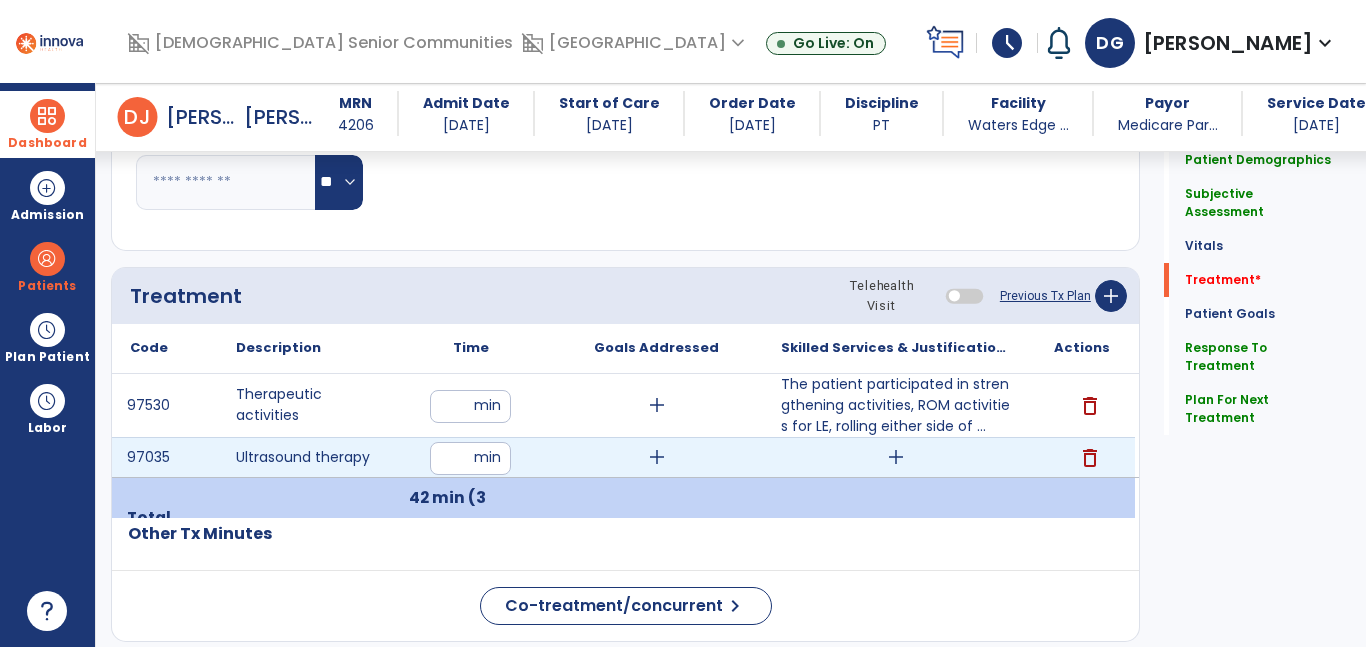 click on "add" at bounding box center [896, 457] 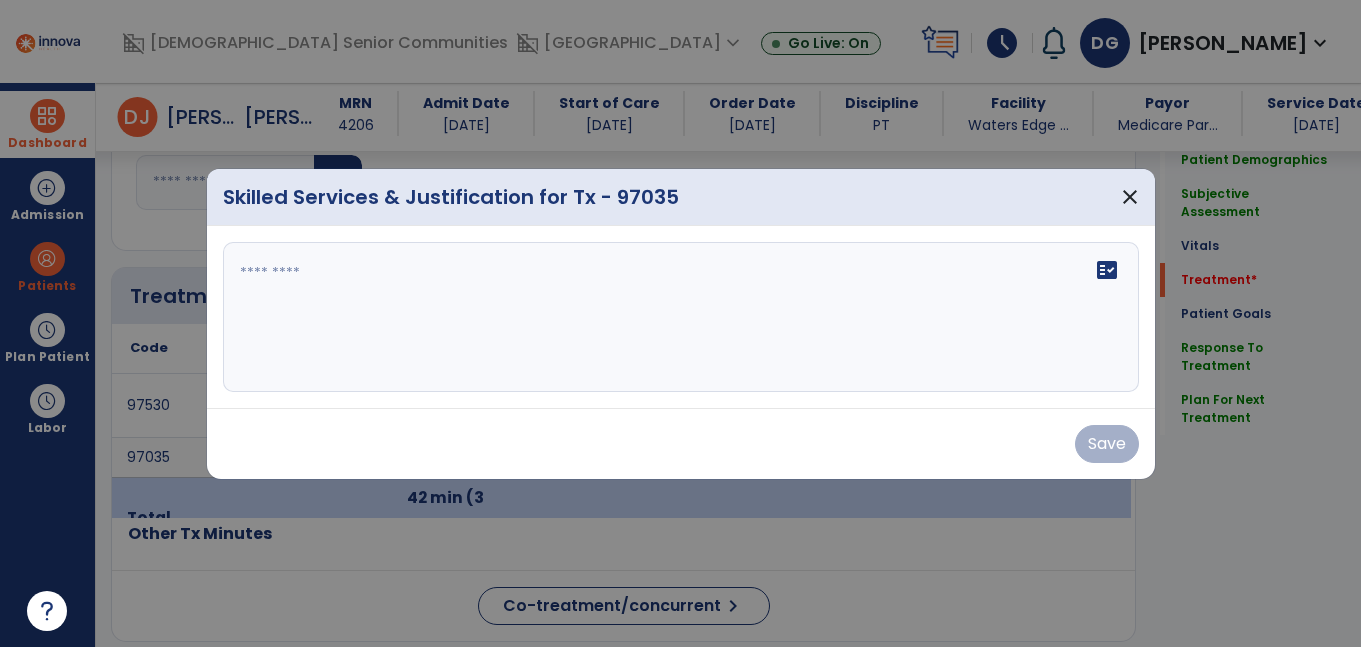 click on "fact_check" at bounding box center [681, 317] 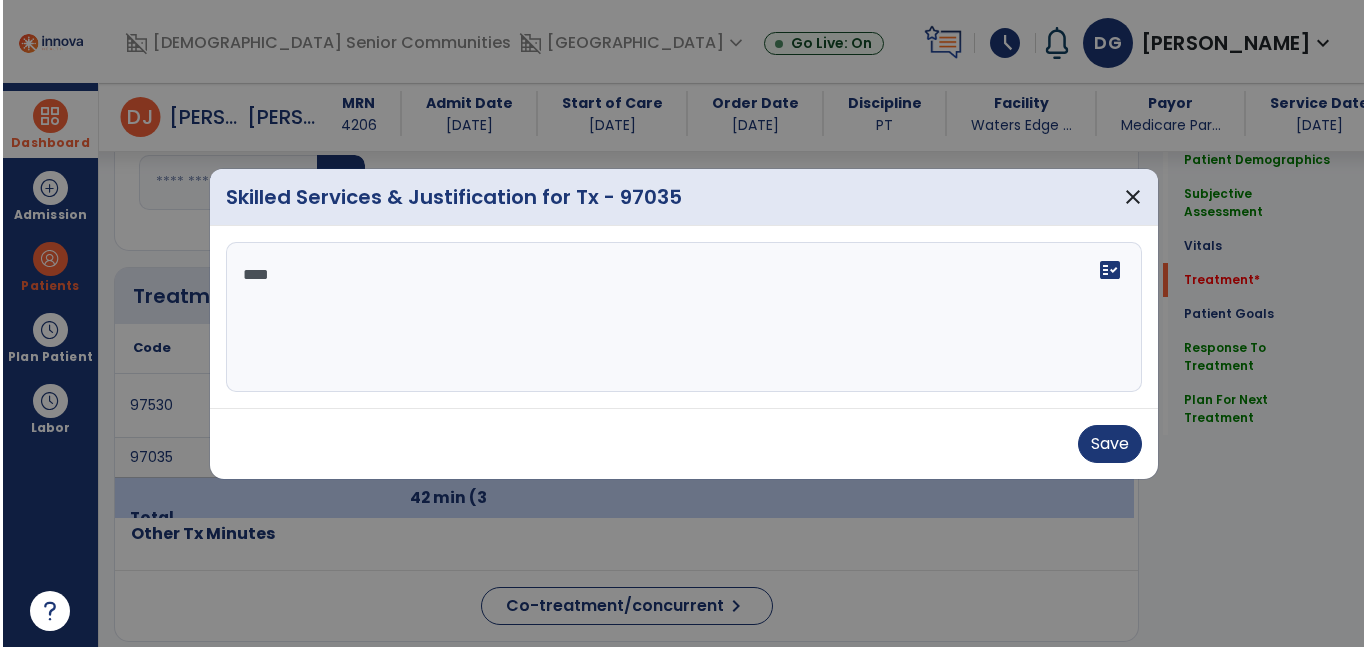 scroll, scrollTop: 0, scrollLeft: 0, axis: both 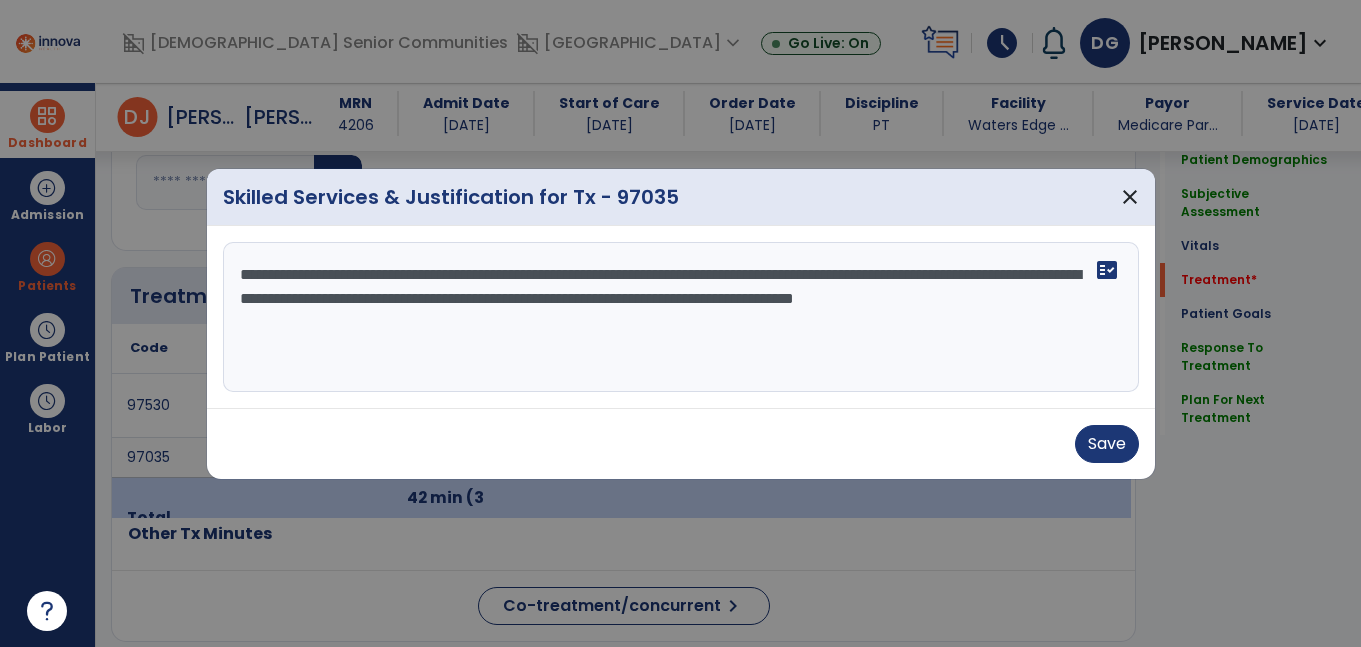 type on "**********" 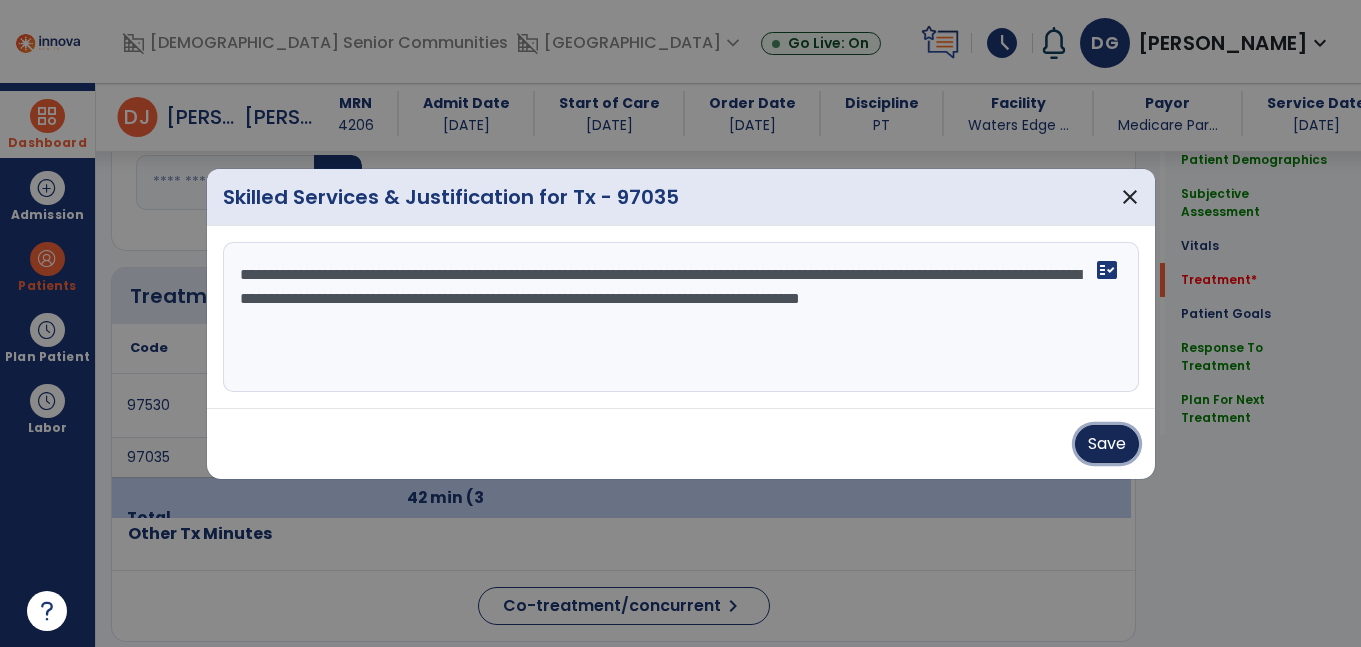 click on "Save" at bounding box center (1107, 444) 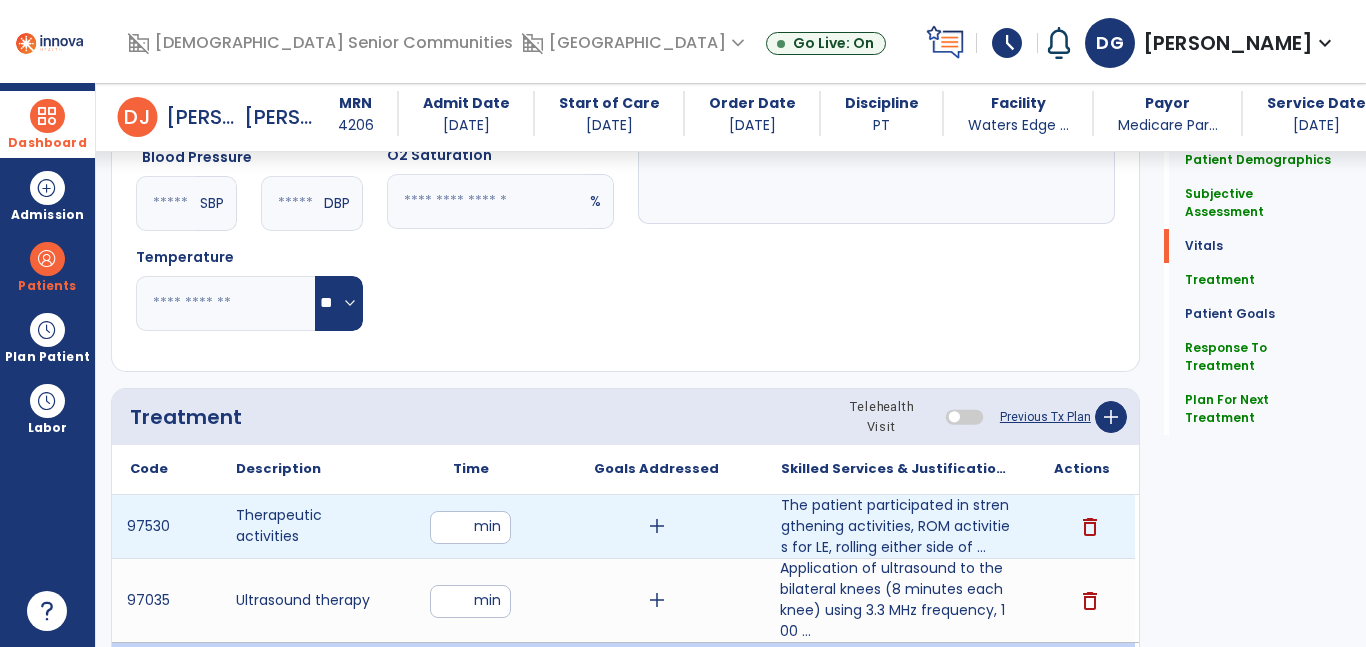 scroll, scrollTop: 779, scrollLeft: 0, axis: vertical 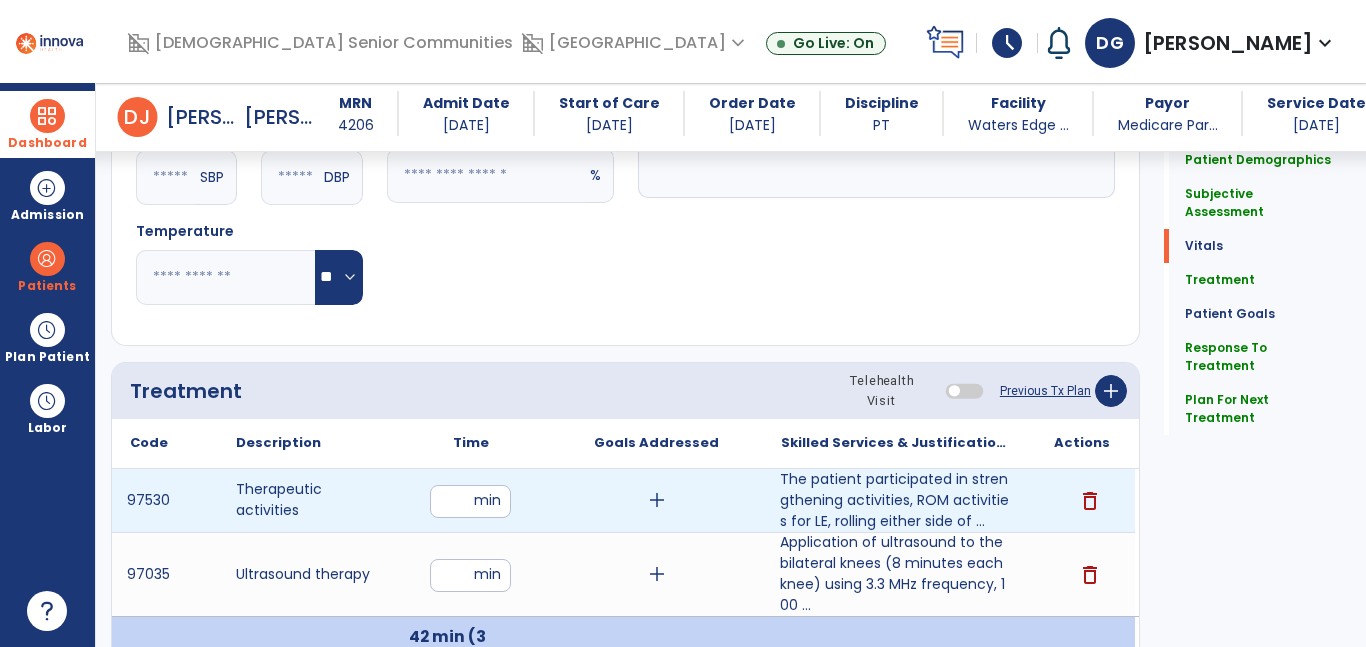 click on "The patient participated in strengthening activities, ROM activities for LE, rolling either side of ..." at bounding box center (896, 500) 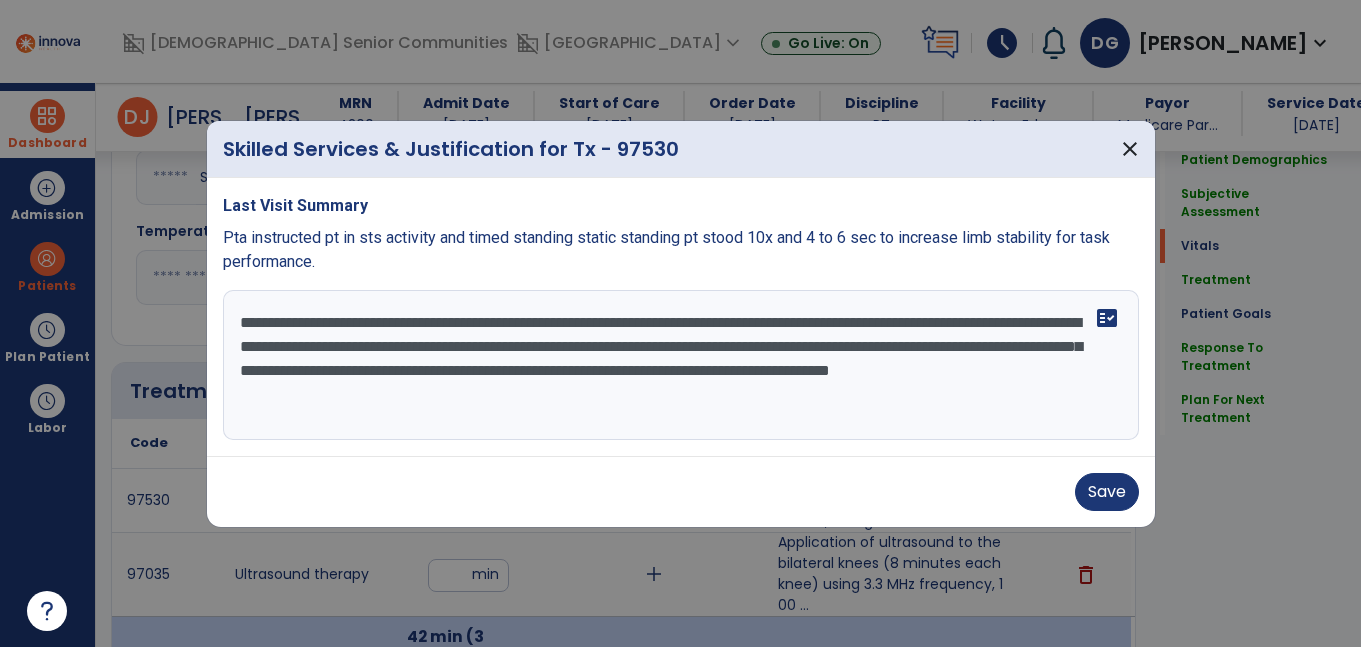 drag, startPoint x: 838, startPoint y: 407, endPoint x: 814, endPoint y: 286, distance: 123.35721 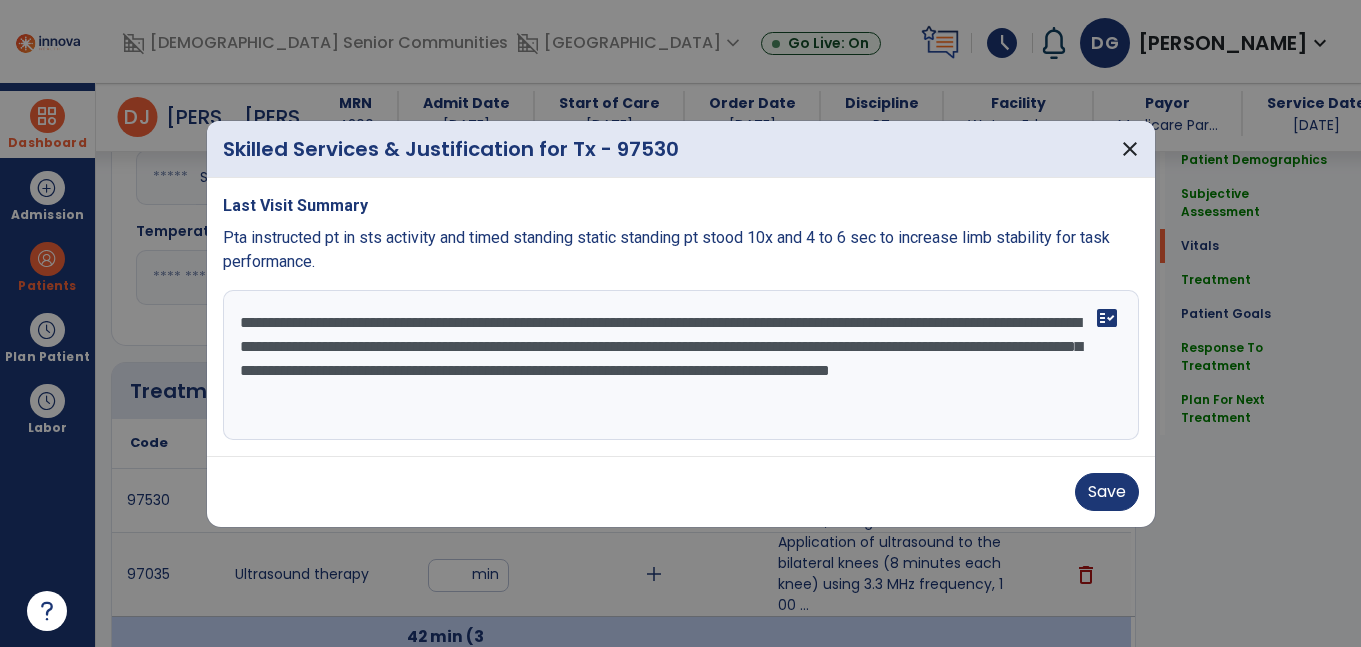 click on "**********" at bounding box center [681, 317] 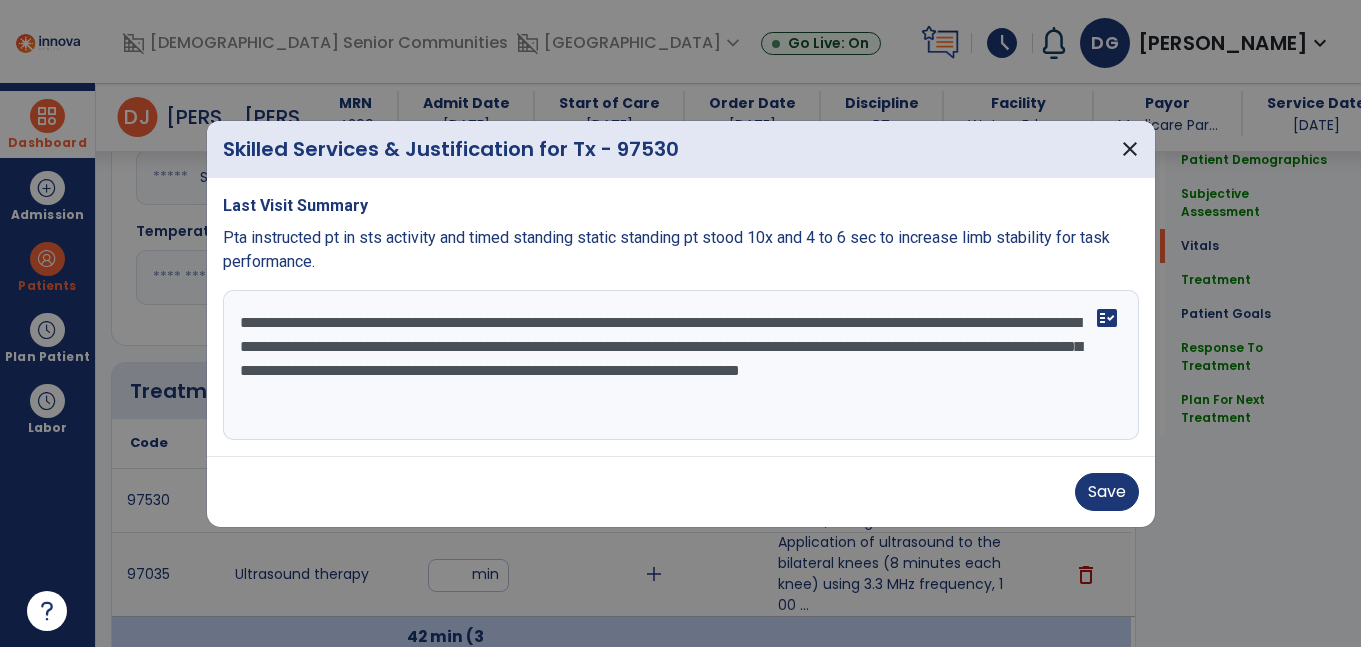 type on "**********" 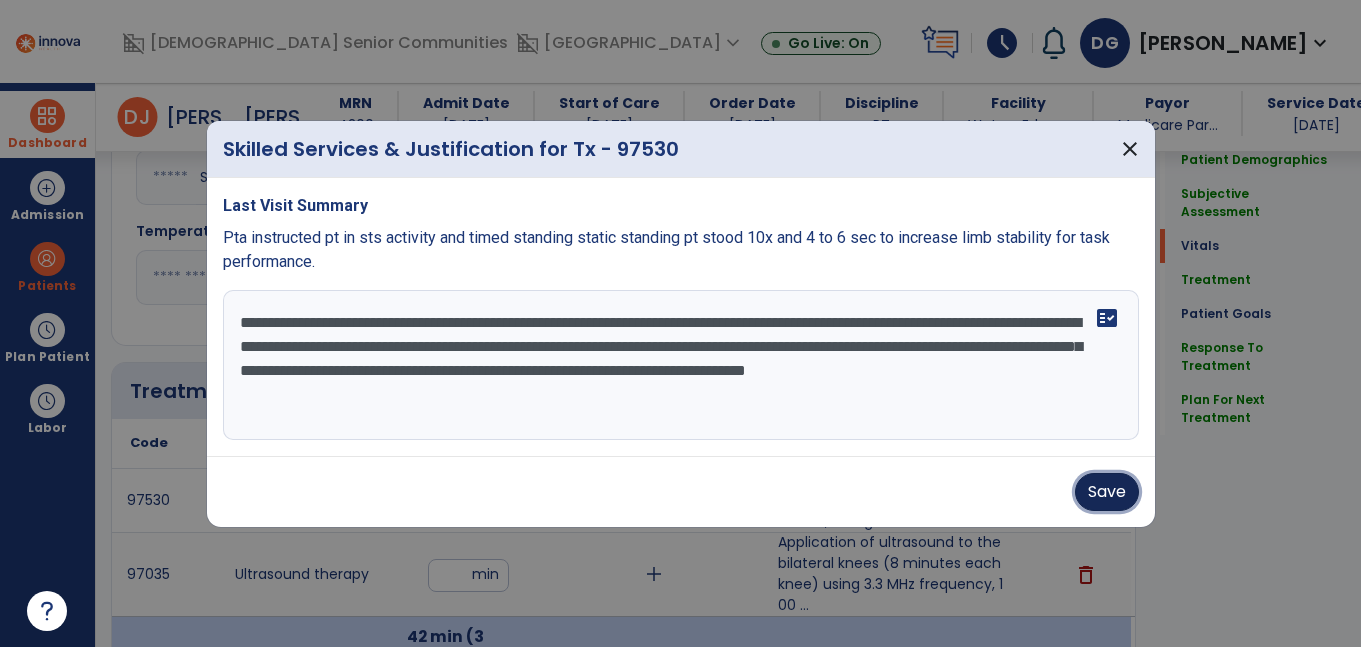 click on "Save" at bounding box center [1107, 492] 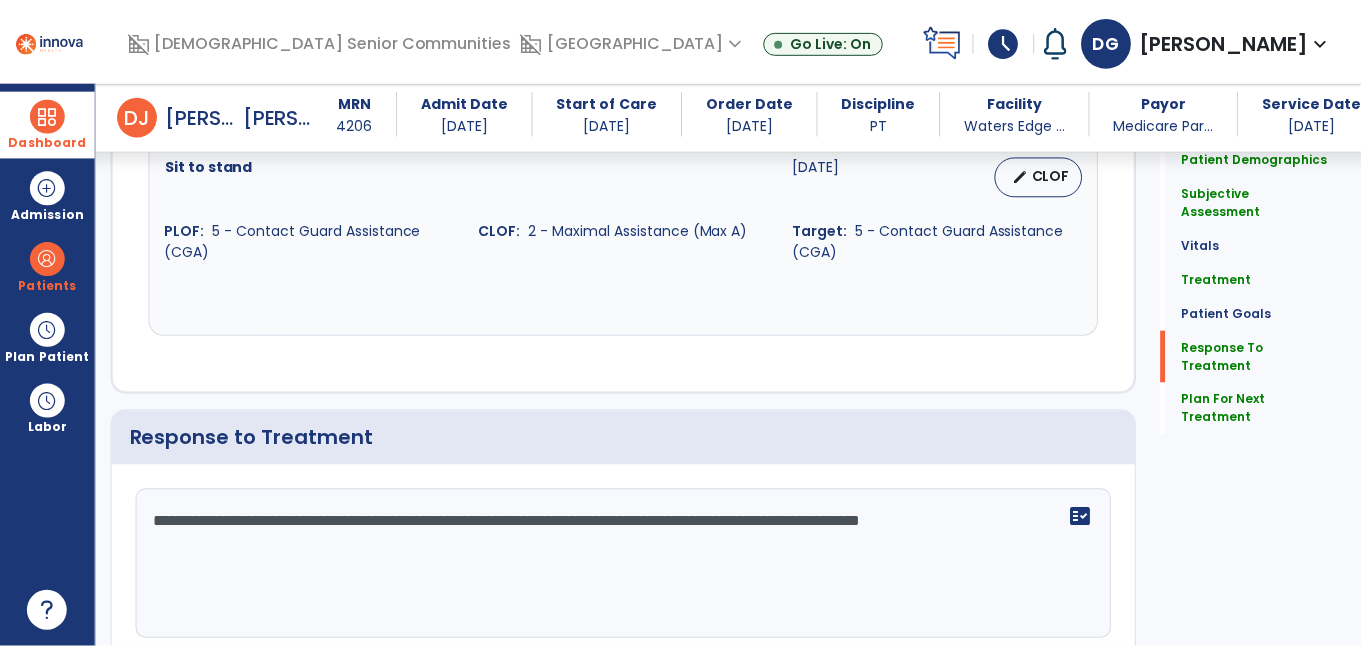 scroll, scrollTop: 3464, scrollLeft: 0, axis: vertical 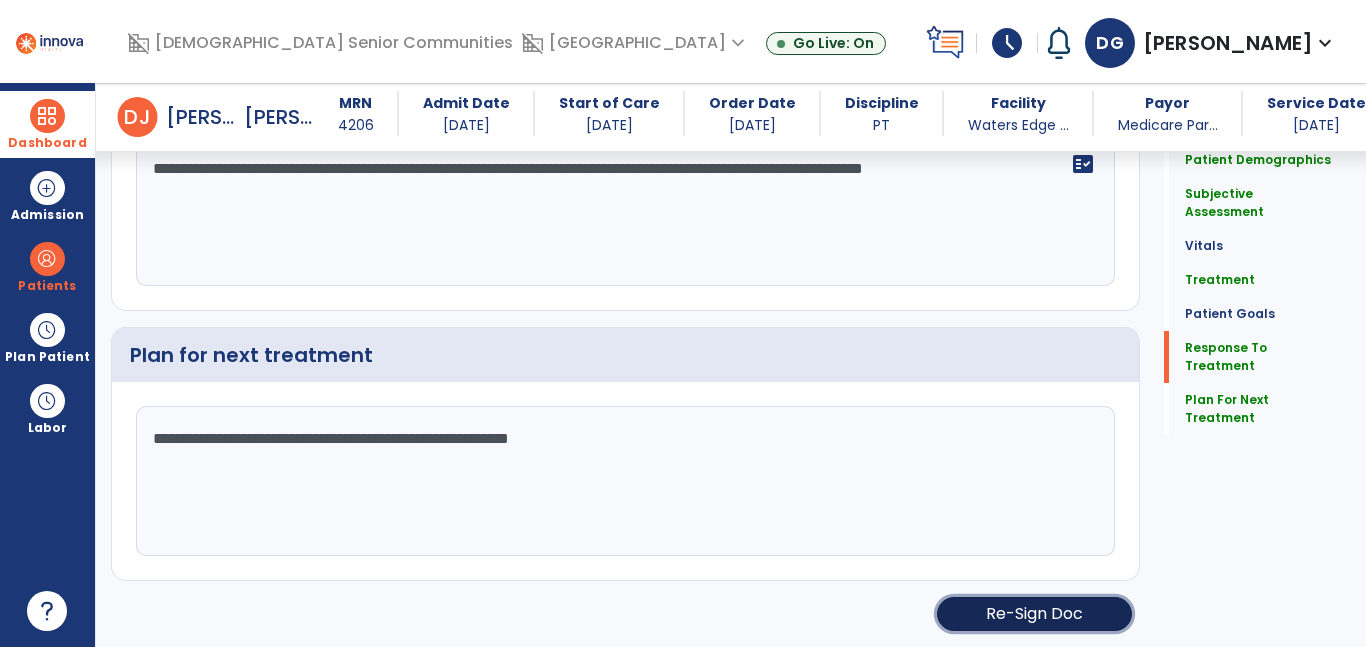 click on "Re-Sign Doc" 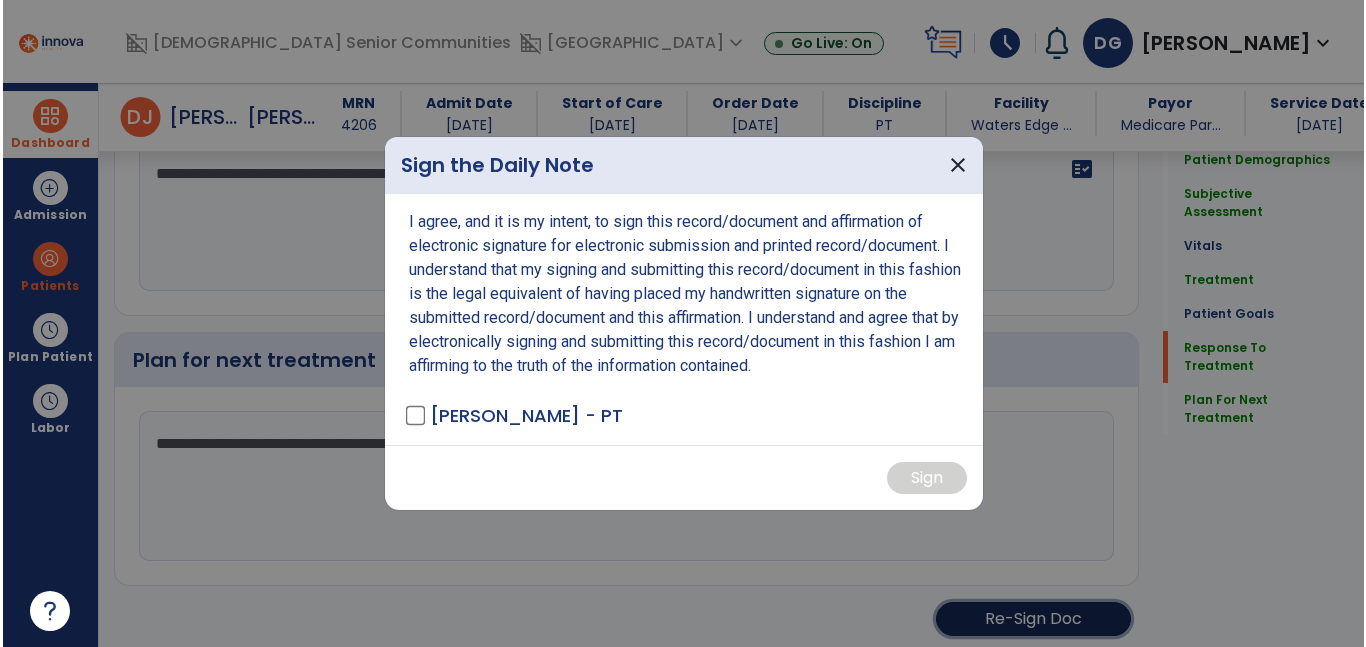 scroll, scrollTop: 3464, scrollLeft: 0, axis: vertical 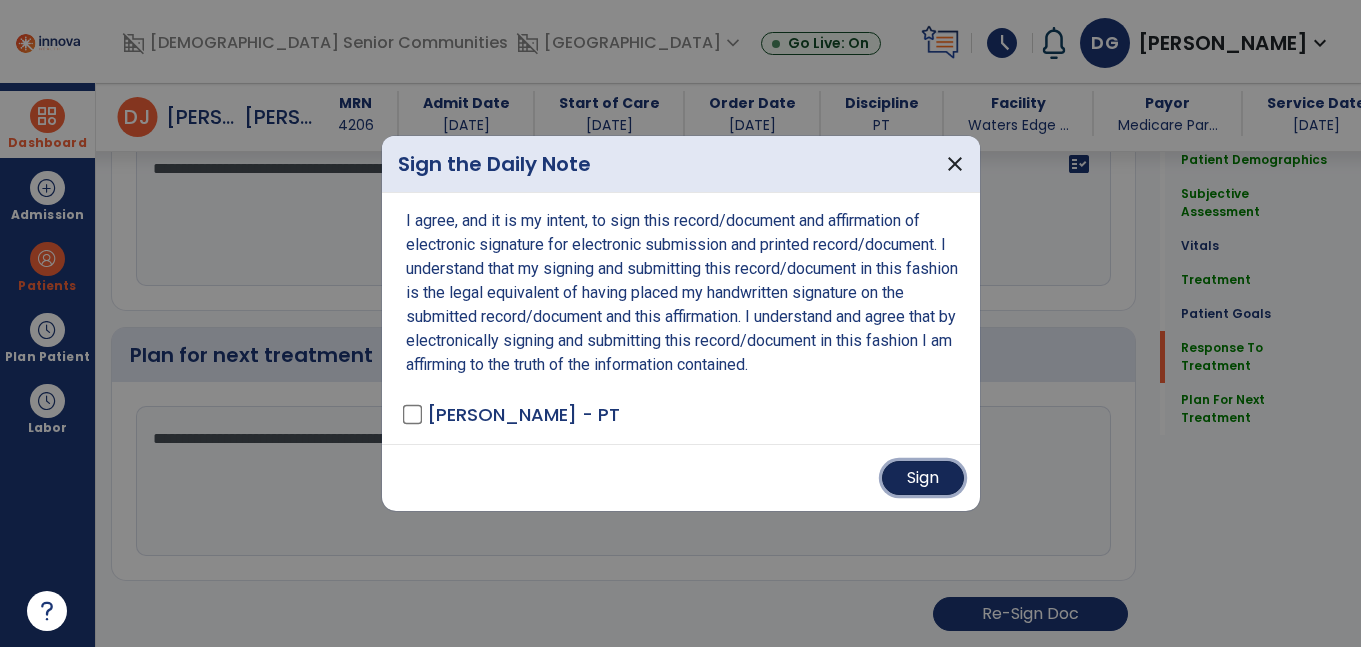 click on "Sign" at bounding box center (923, 478) 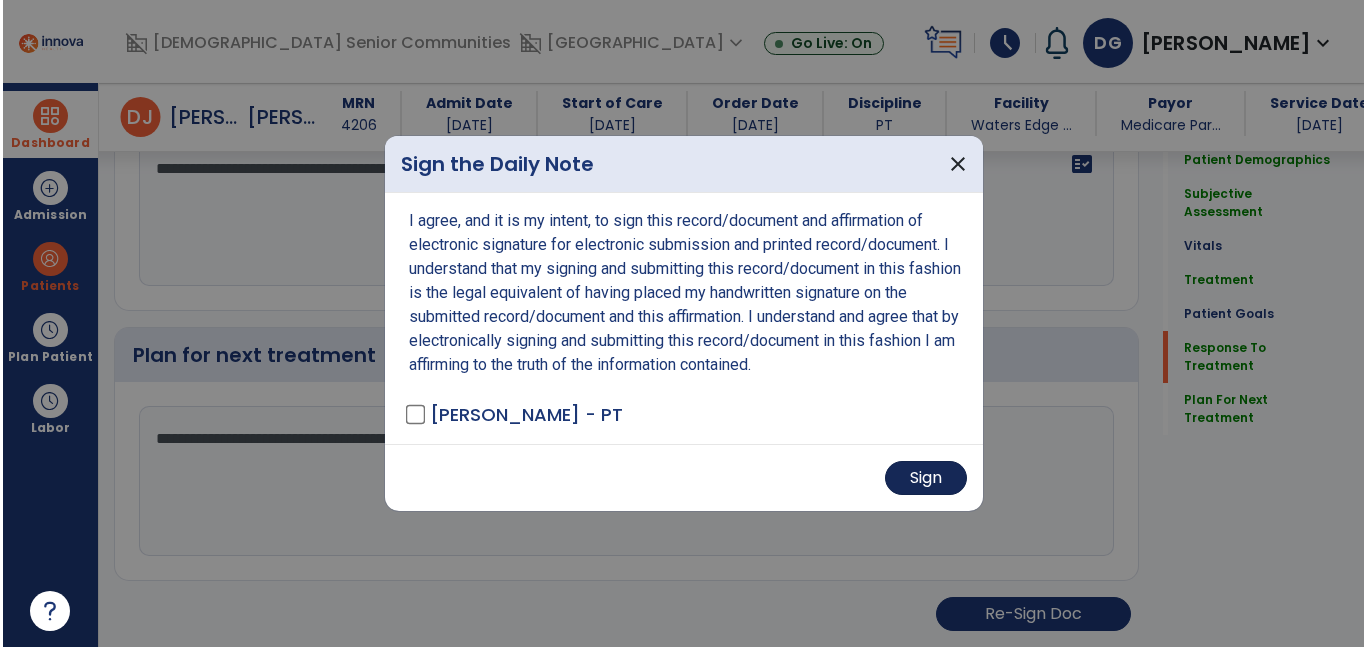 scroll, scrollTop: 3462, scrollLeft: 0, axis: vertical 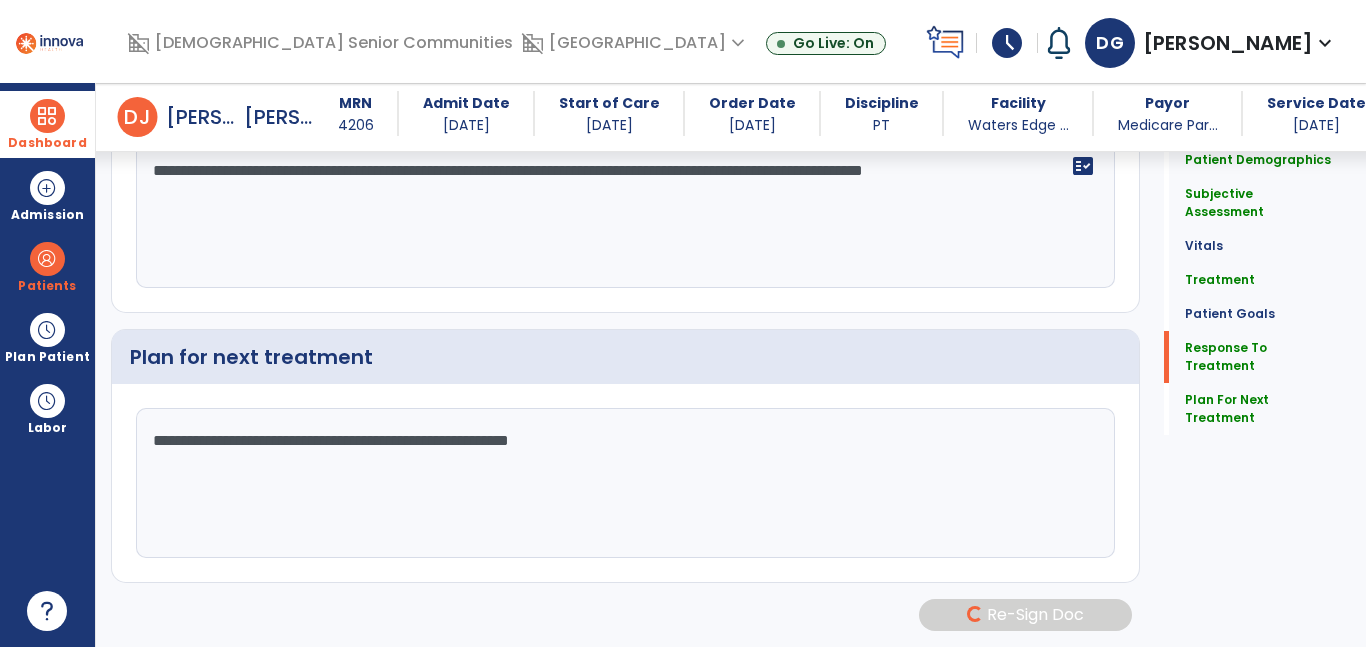 click on "Plan for next treatment" 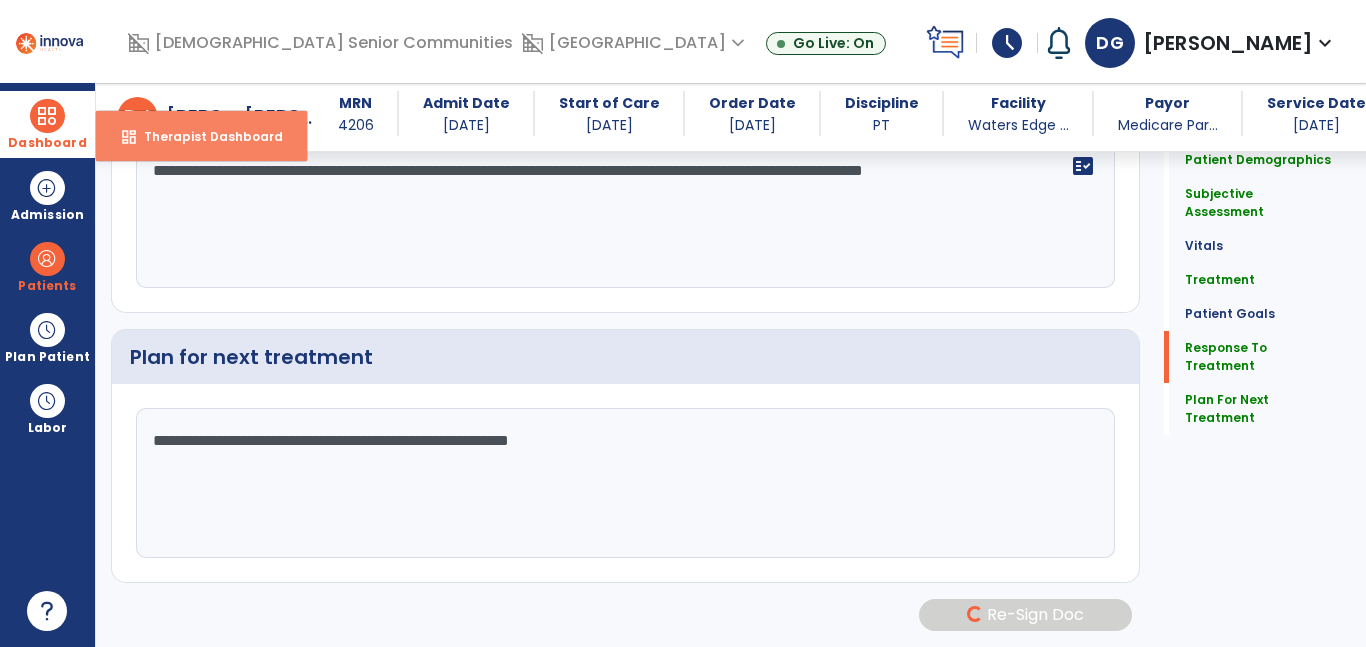click on "Therapist Dashboard" at bounding box center [205, 136] 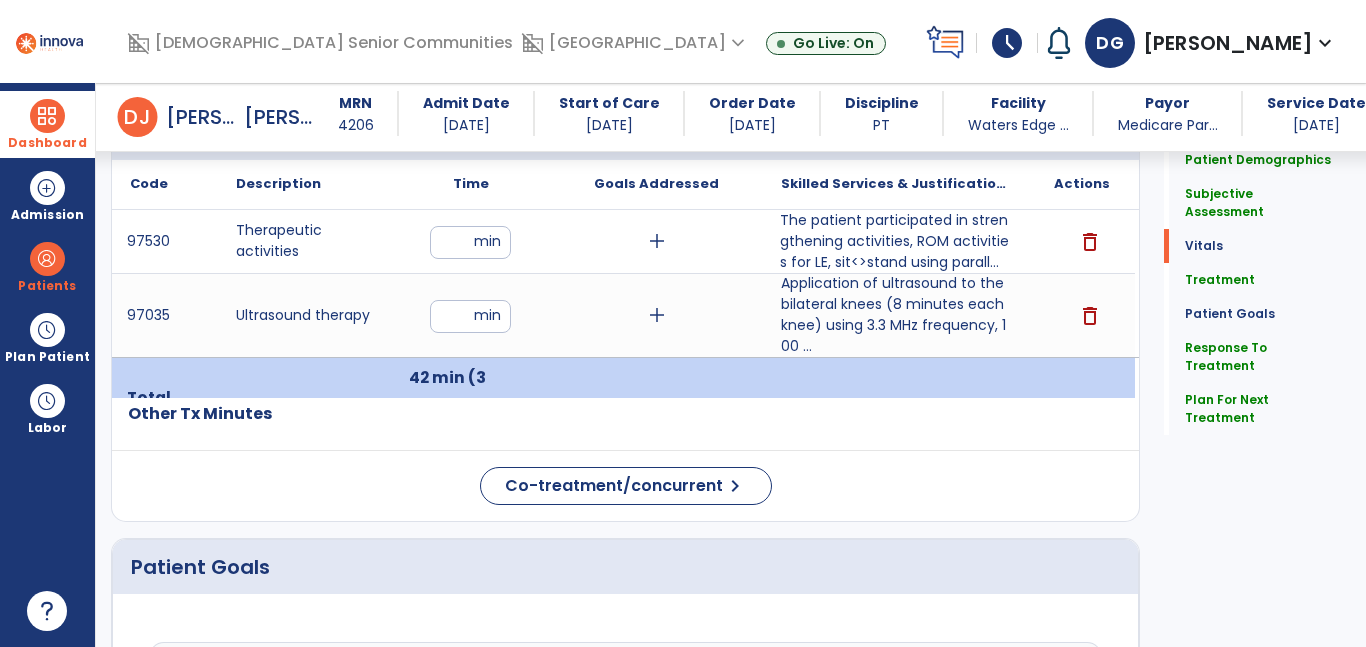 scroll, scrollTop: 0, scrollLeft: 0, axis: both 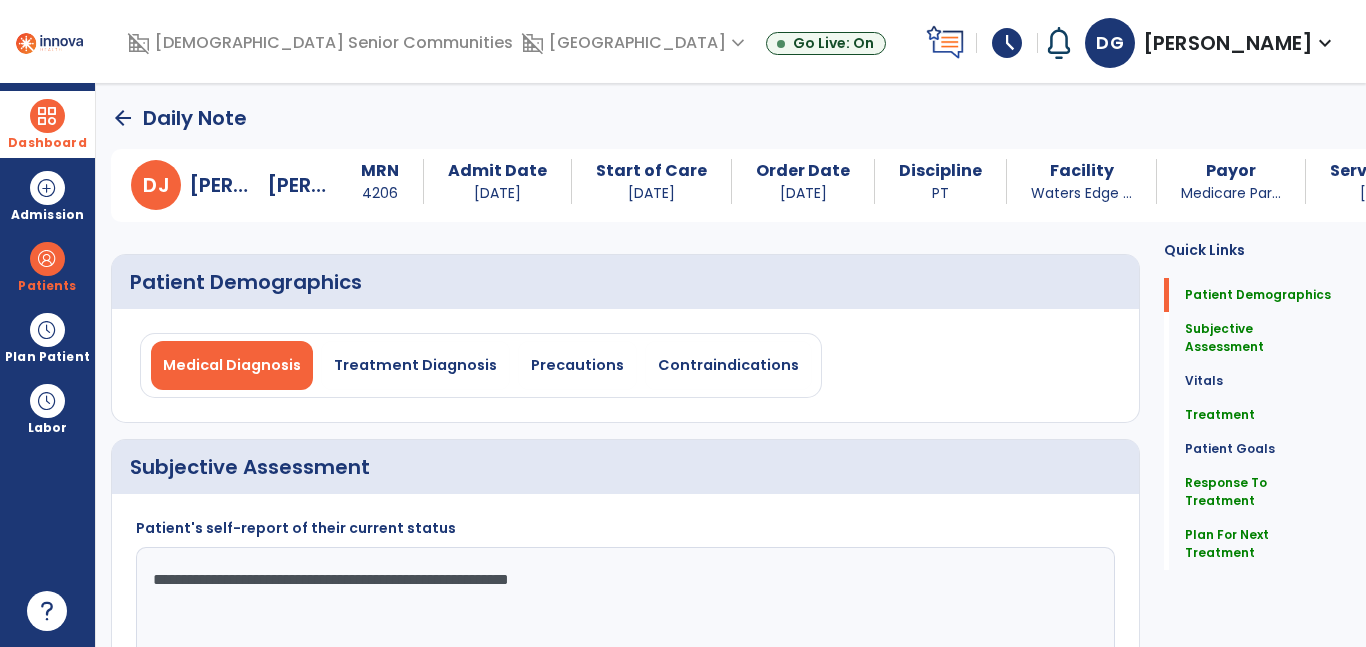 click on "arrow_back" 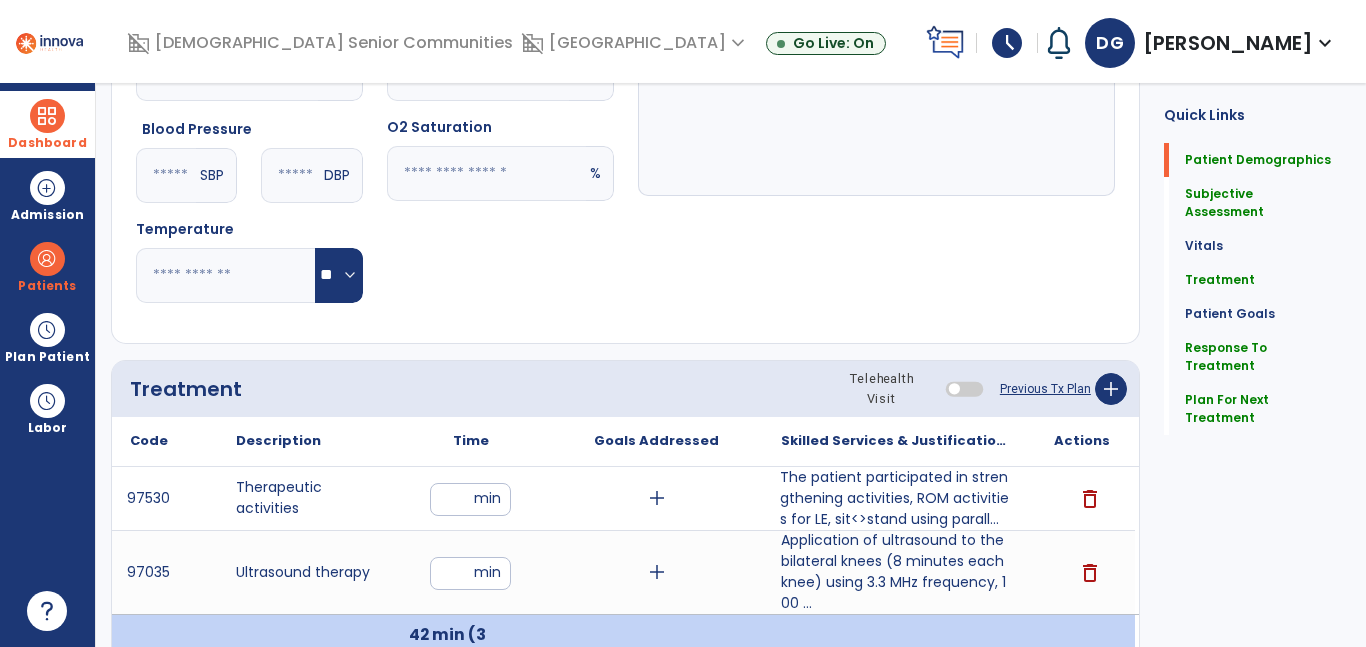 scroll, scrollTop: 0, scrollLeft: 0, axis: both 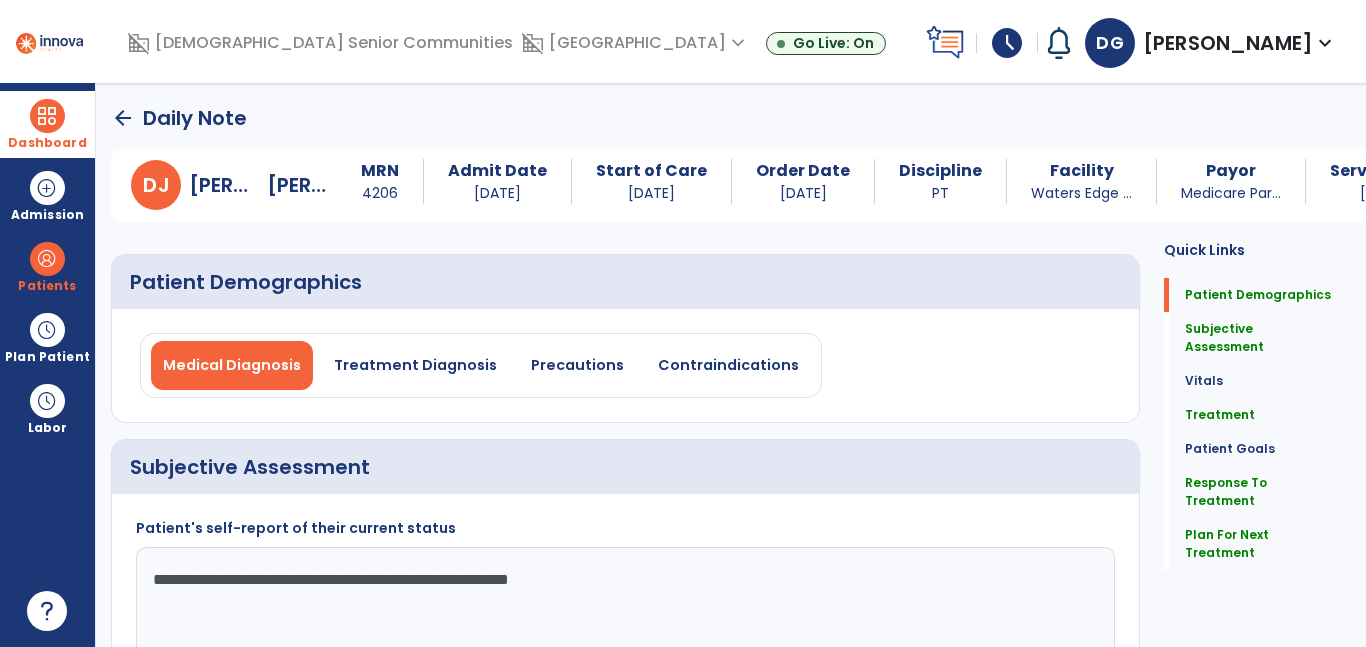 click on "Dashboard" at bounding box center [47, 143] 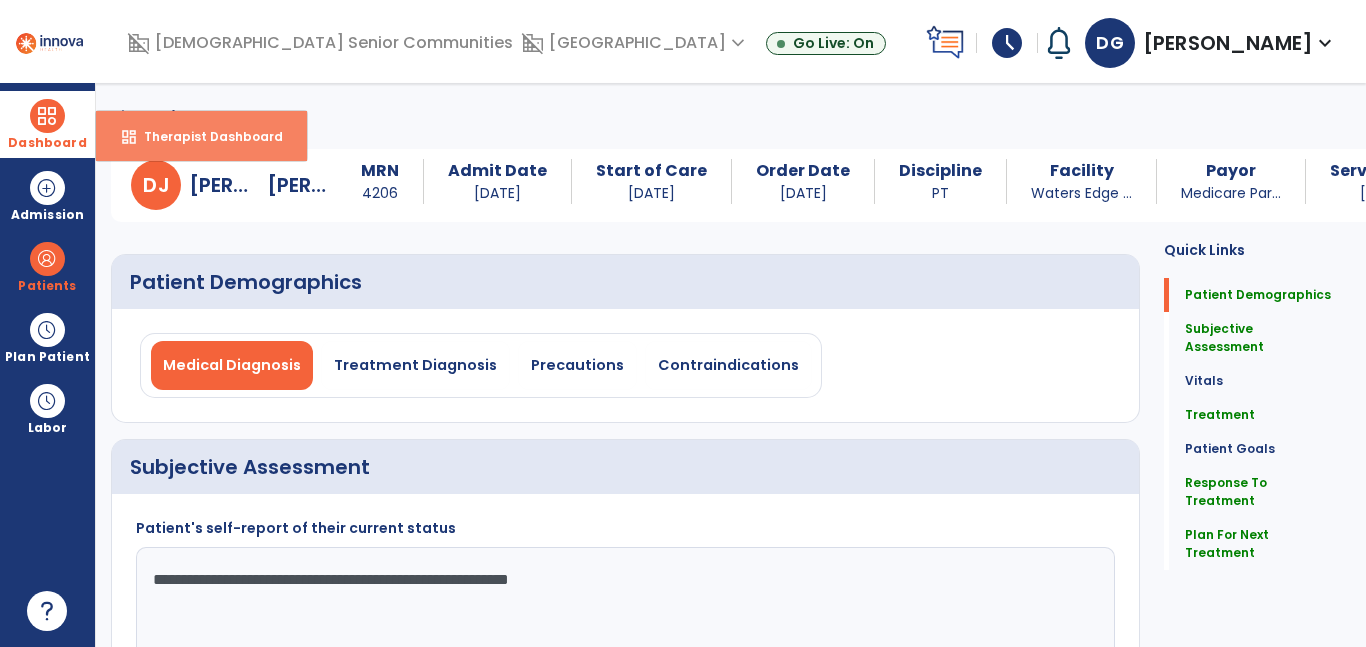 click on "Therapist Dashboard" at bounding box center (205, 136) 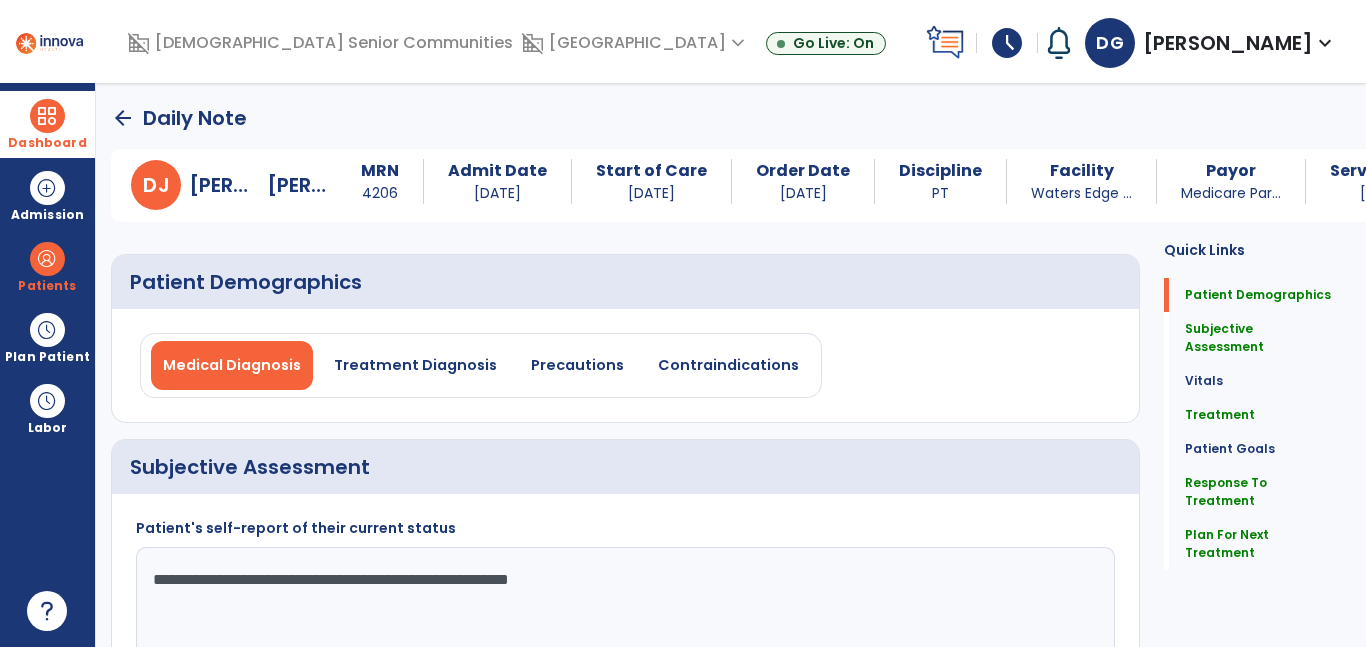 click at bounding box center (47, 116) 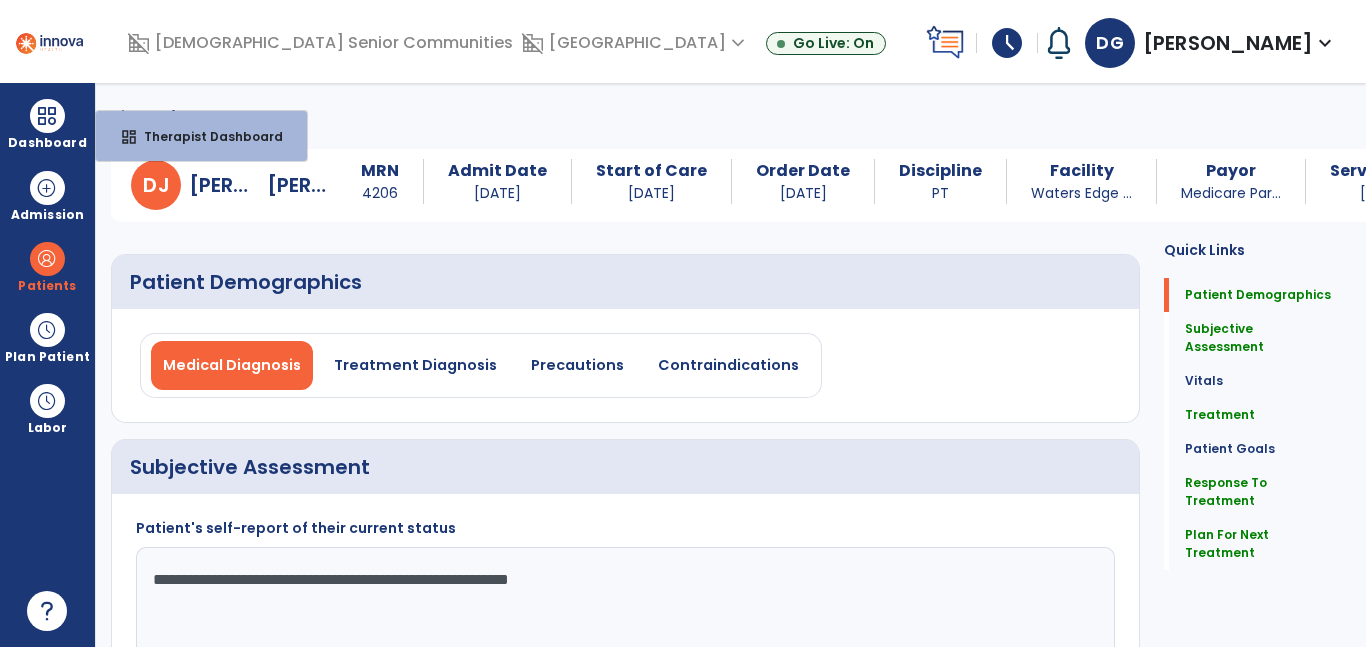 click at bounding box center [49, 40] 